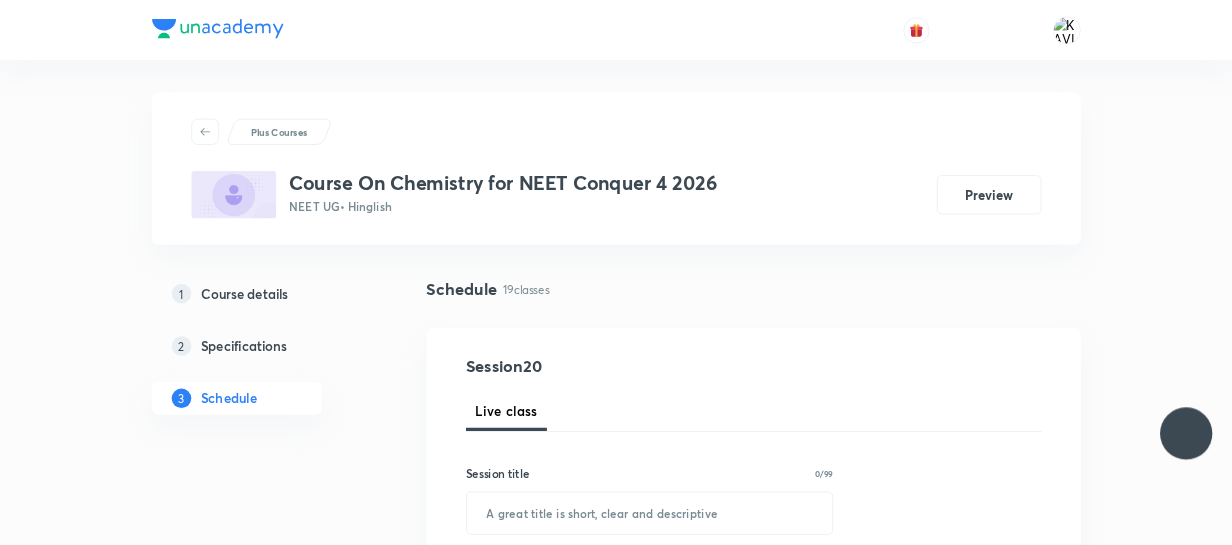 scroll, scrollTop: 0, scrollLeft: 0, axis: both 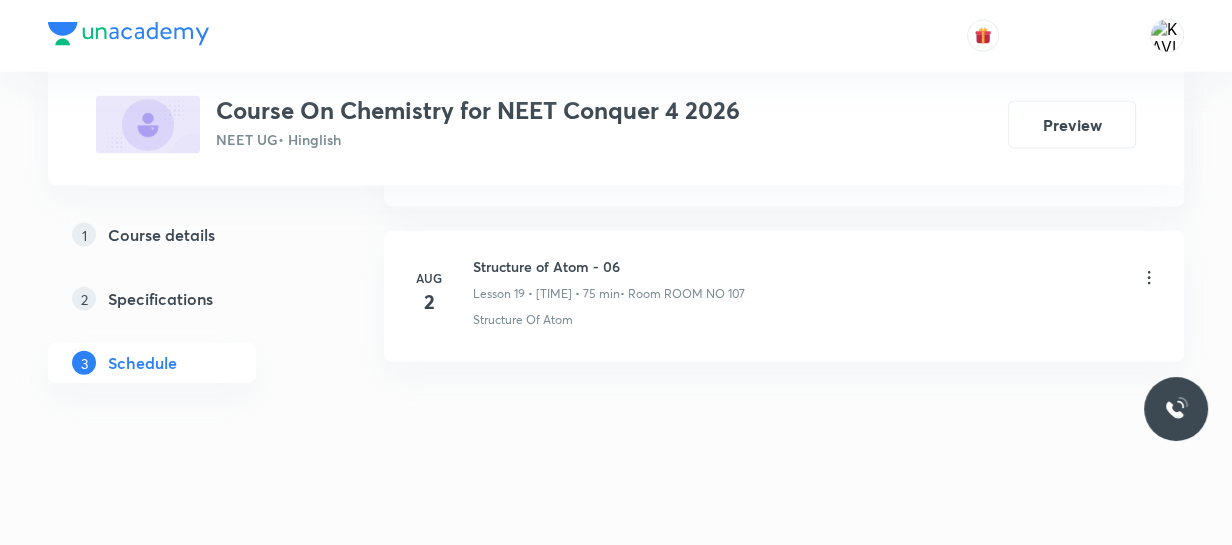 click on "Structure of Atom - 06" at bounding box center [609, 266] 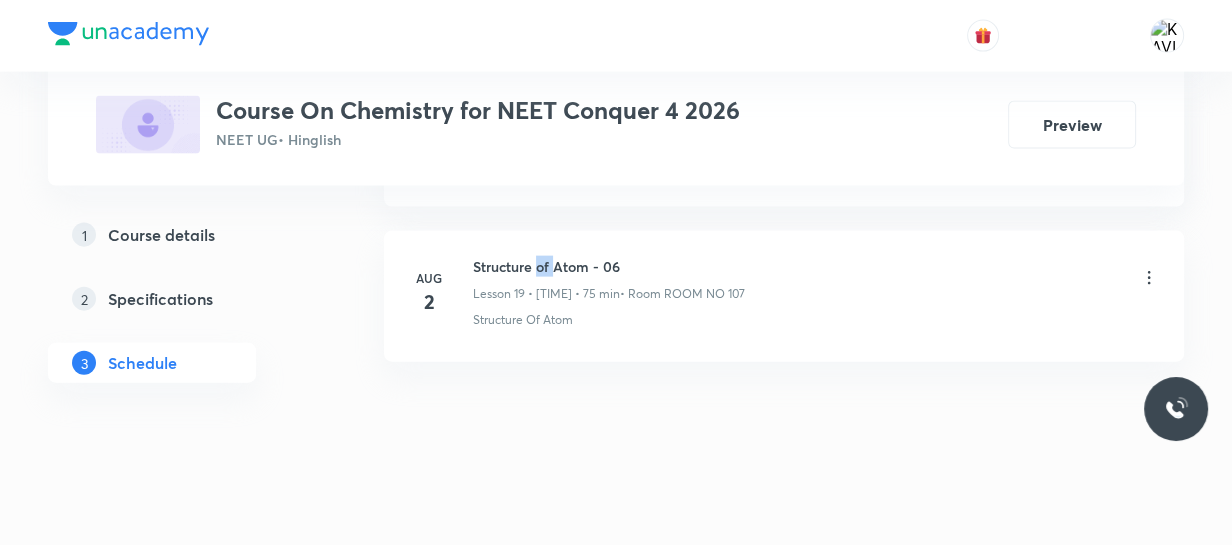 click on "Structure of Atom - 06" at bounding box center (609, 266) 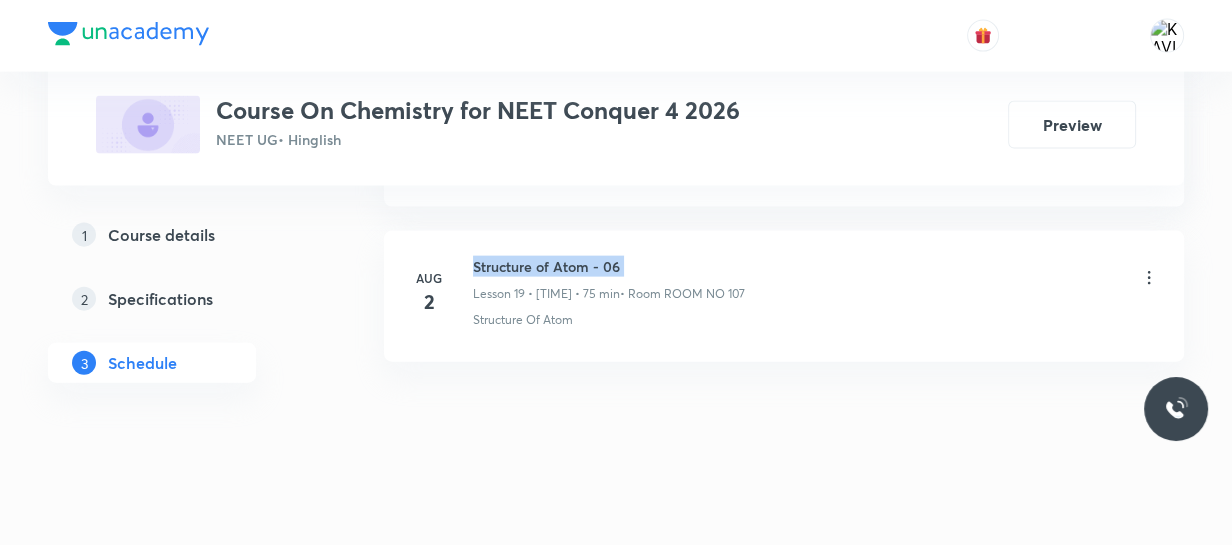click on "Structure of Atom - 06" at bounding box center (609, 266) 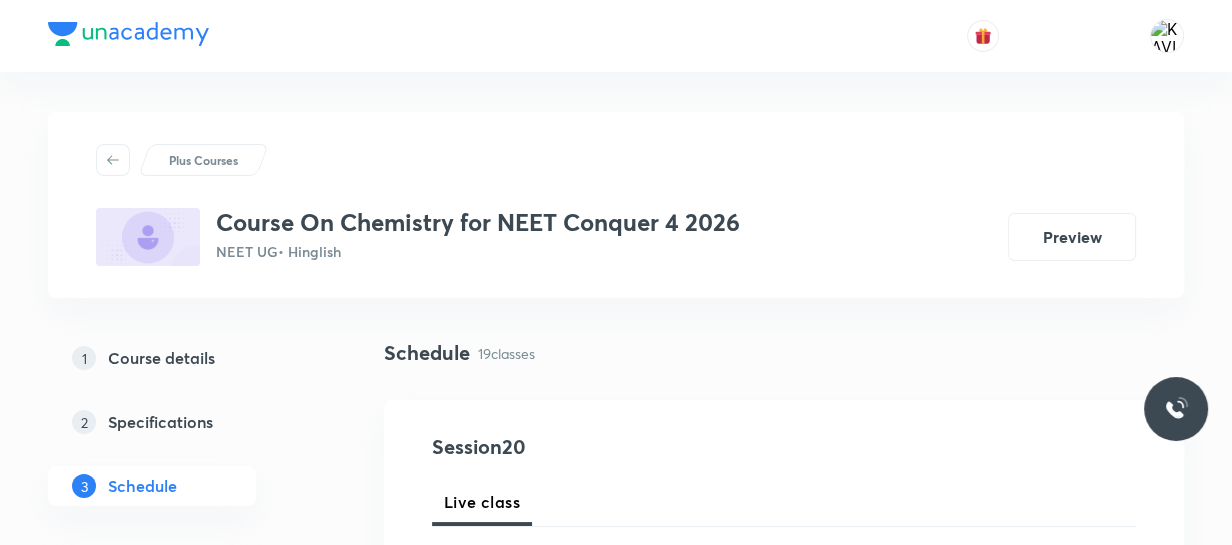 scroll, scrollTop: 293, scrollLeft: 0, axis: vertical 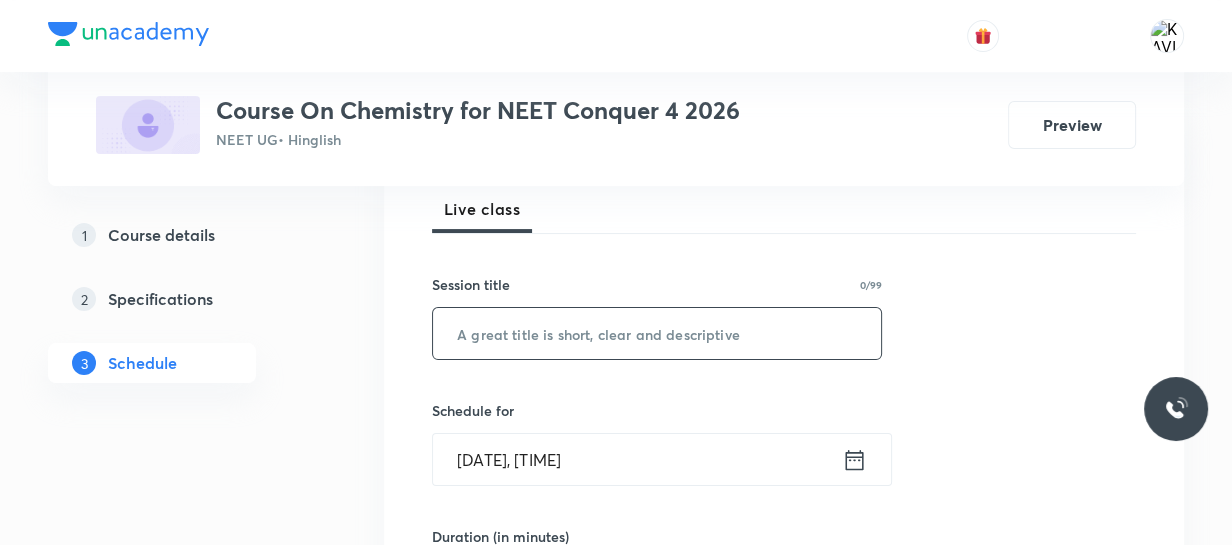 click at bounding box center (657, 333) 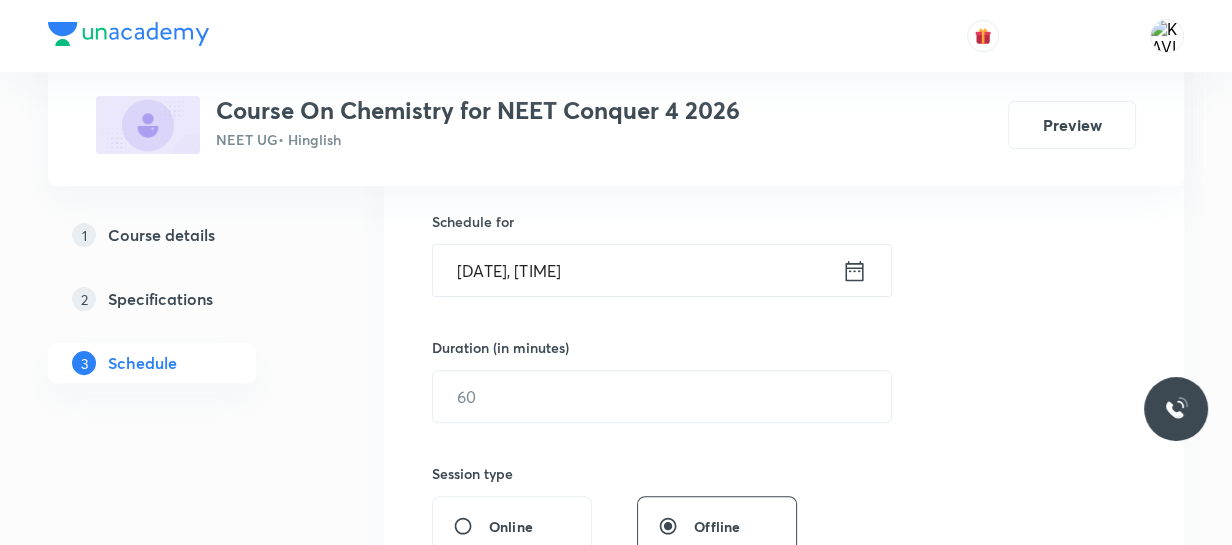 scroll, scrollTop: 490, scrollLeft: 0, axis: vertical 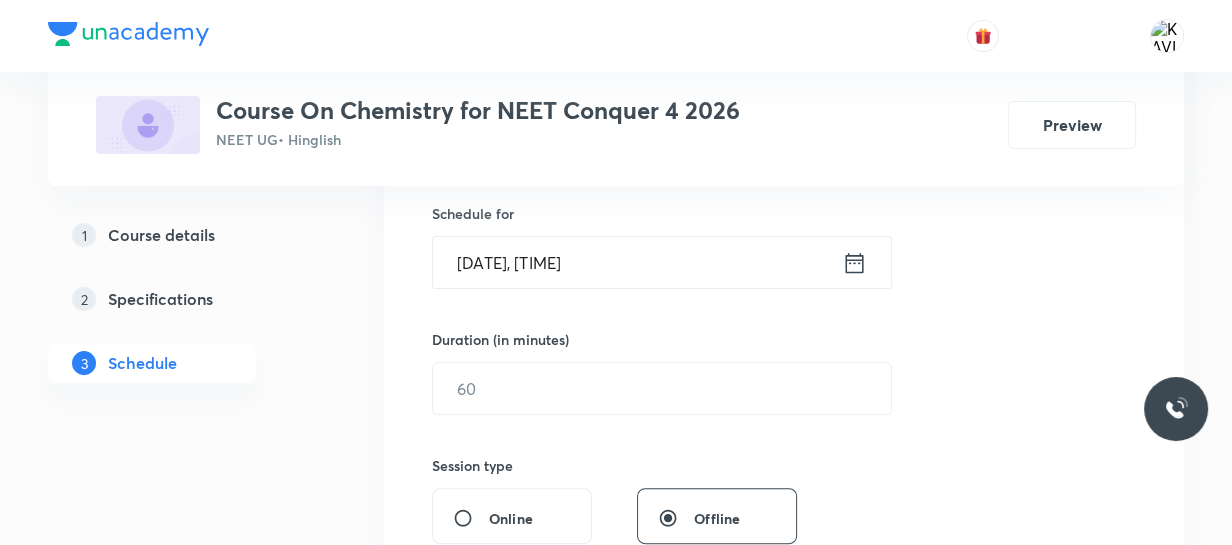 type on "Structure of Atom - 07" 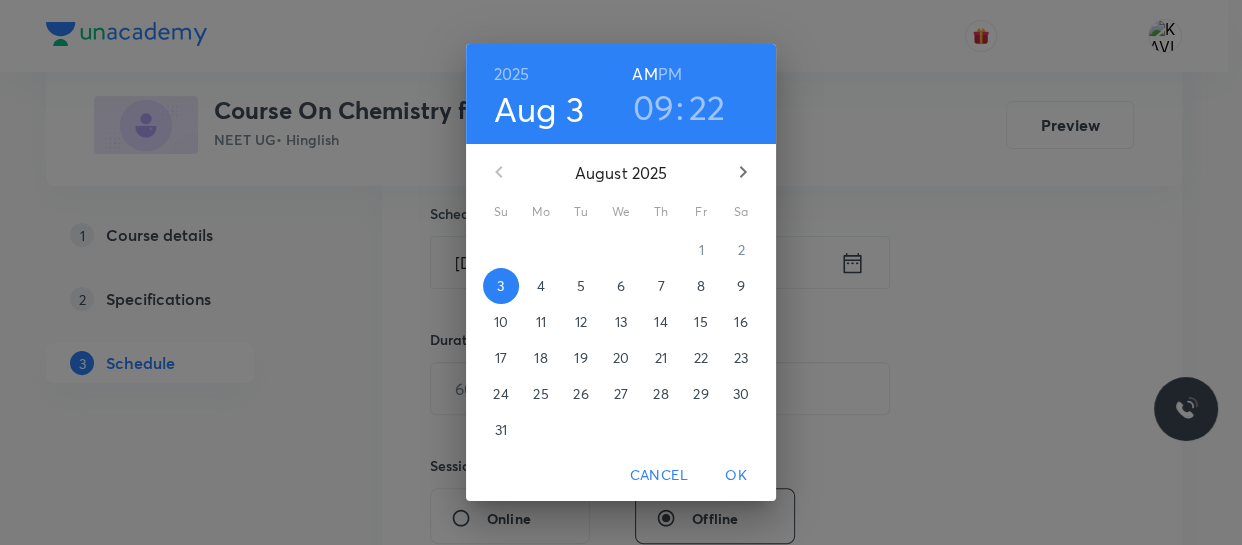 click on "09" at bounding box center (654, 107) 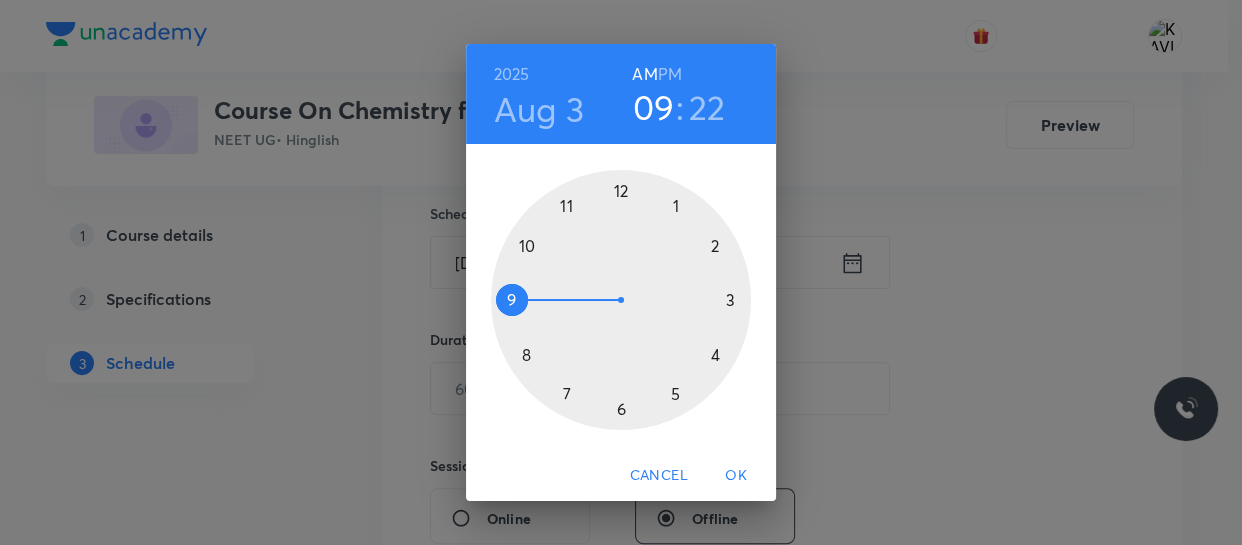 click at bounding box center (621, 300) 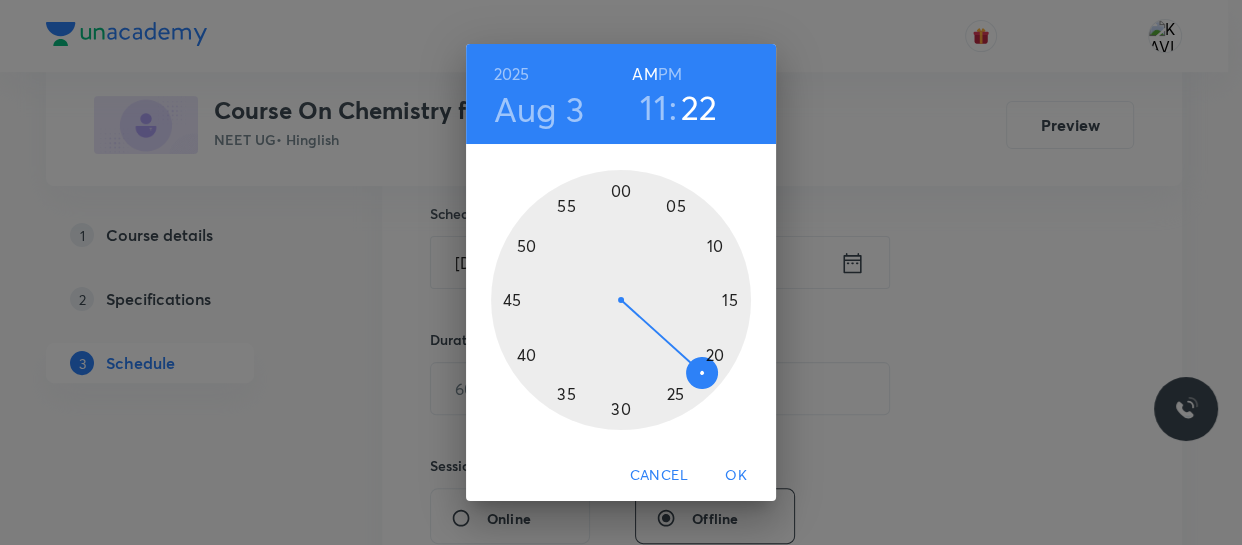 click at bounding box center (621, 300) 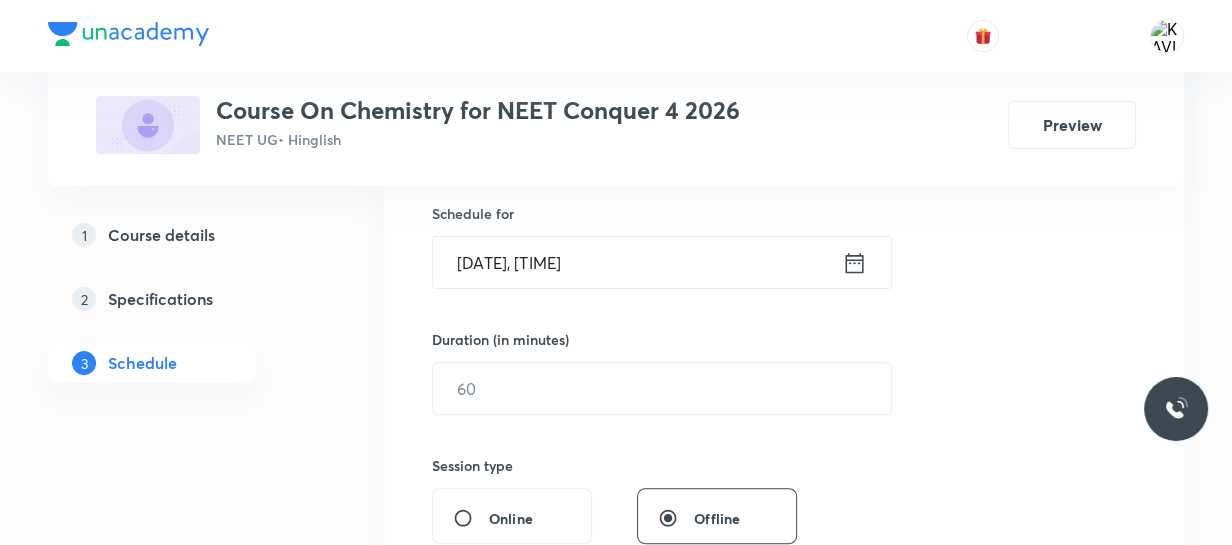 click 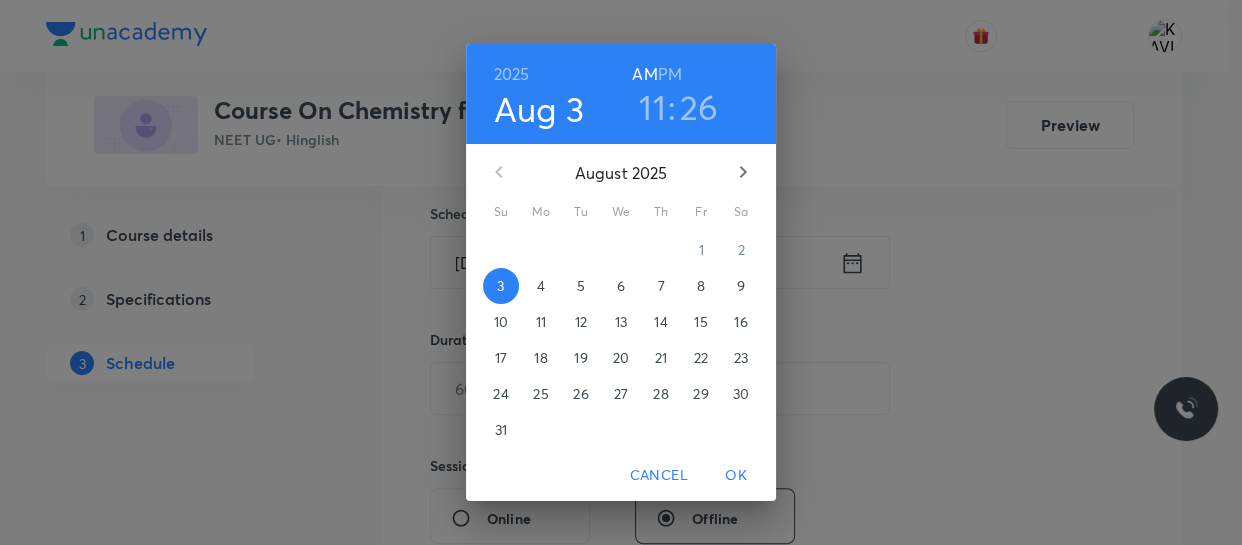 click on "26" at bounding box center [699, 107] 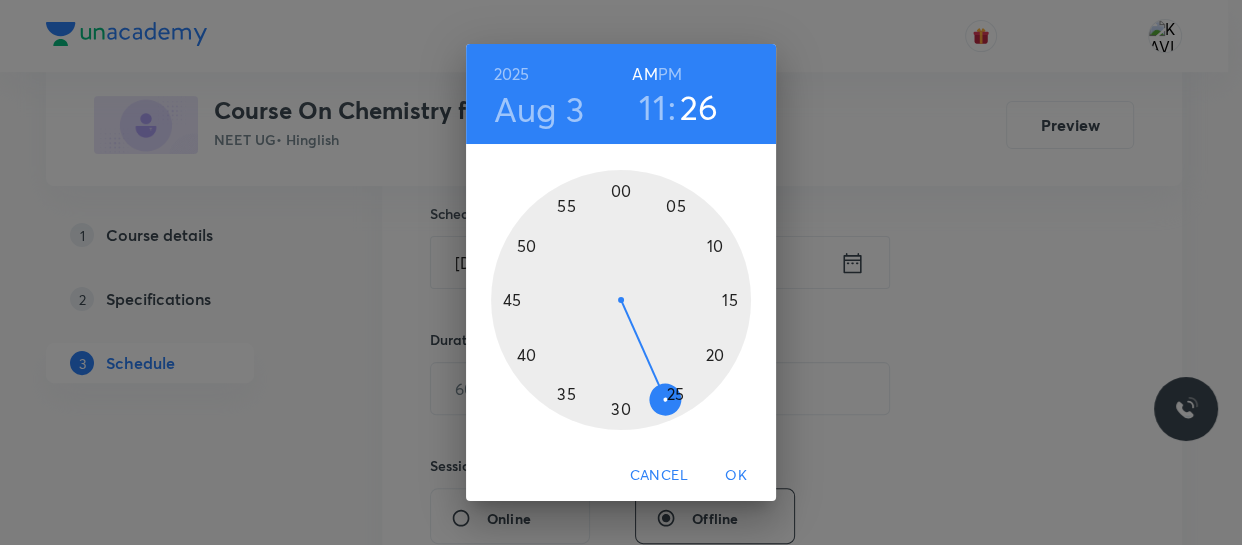 click at bounding box center [621, 300] 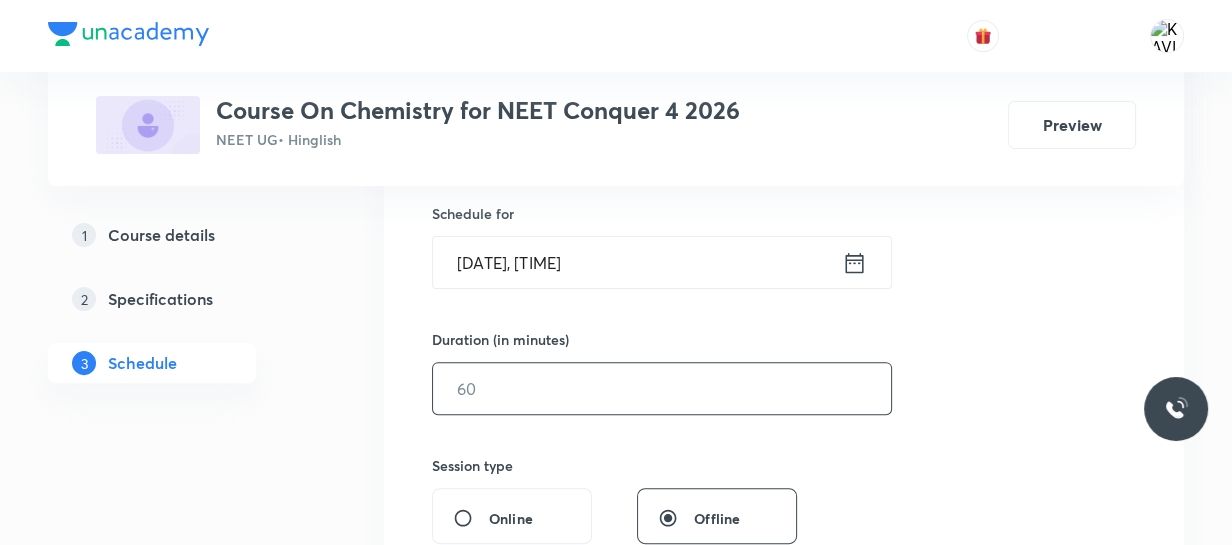 click at bounding box center (662, 388) 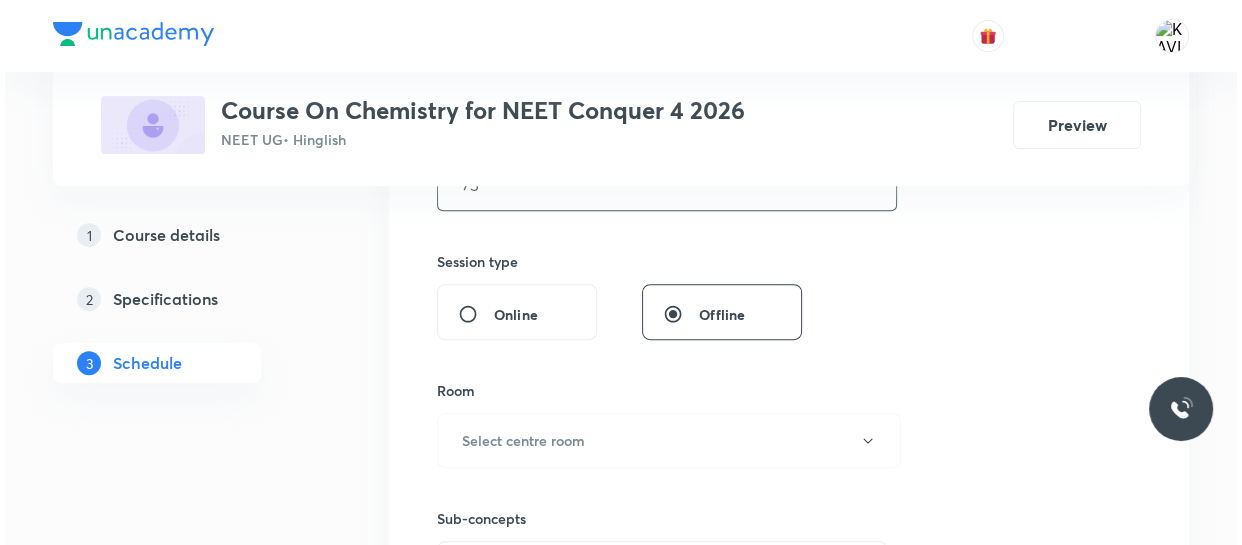scroll, scrollTop: 695, scrollLeft: 0, axis: vertical 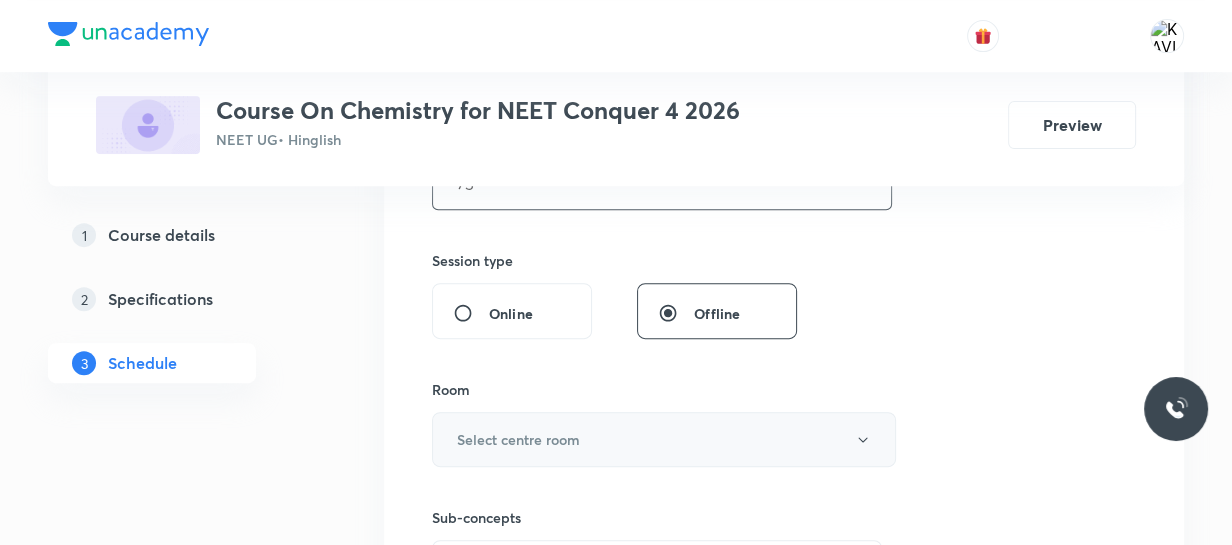 type on "75" 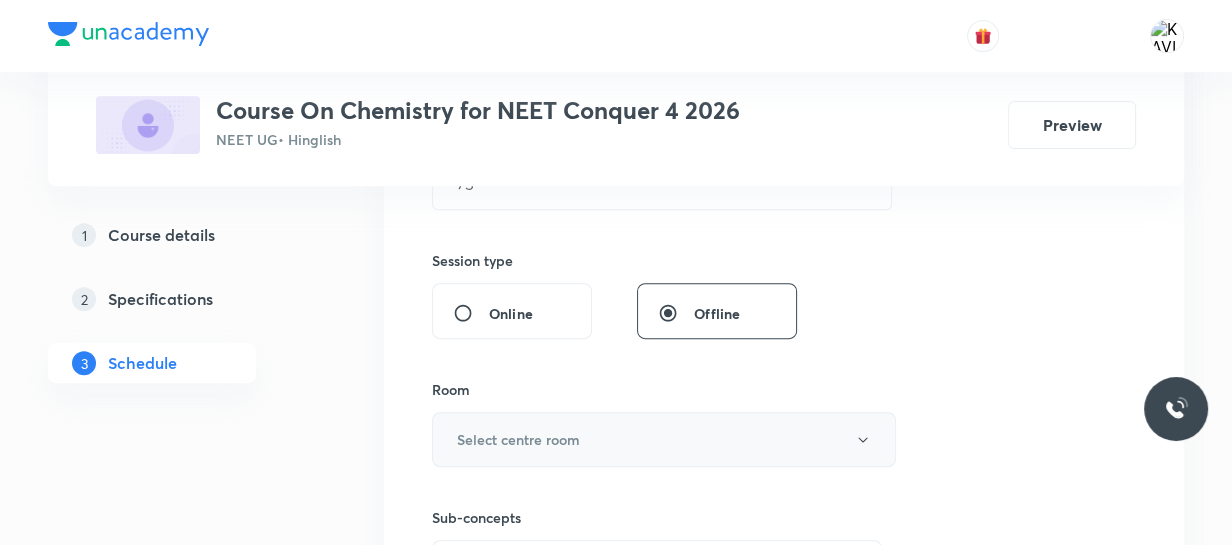 click on "Select centre room" at bounding box center (518, 439) 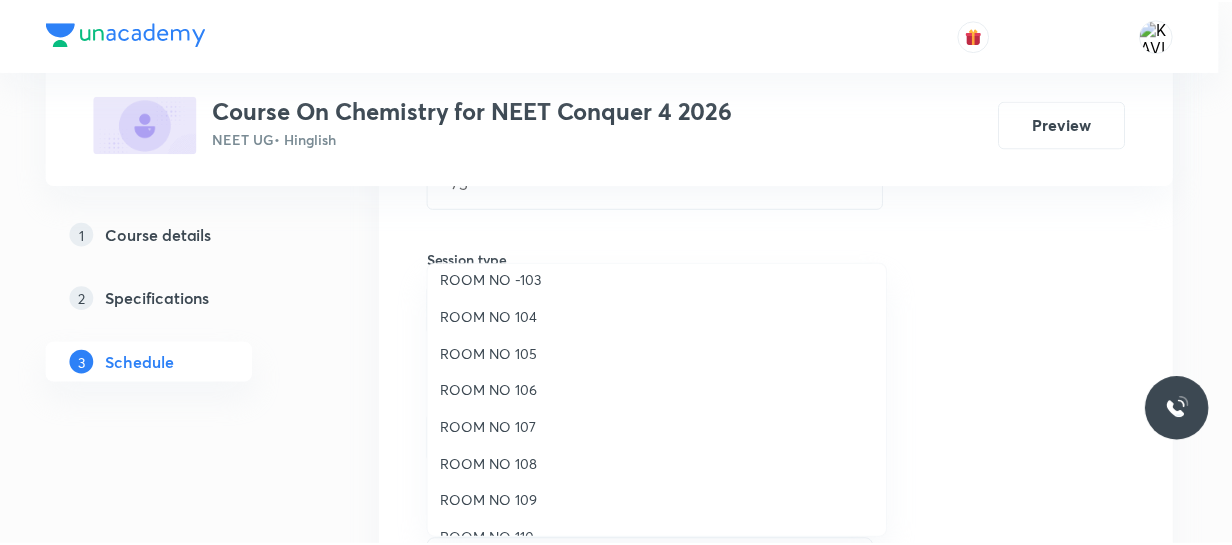 scroll, scrollTop: 86, scrollLeft: 0, axis: vertical 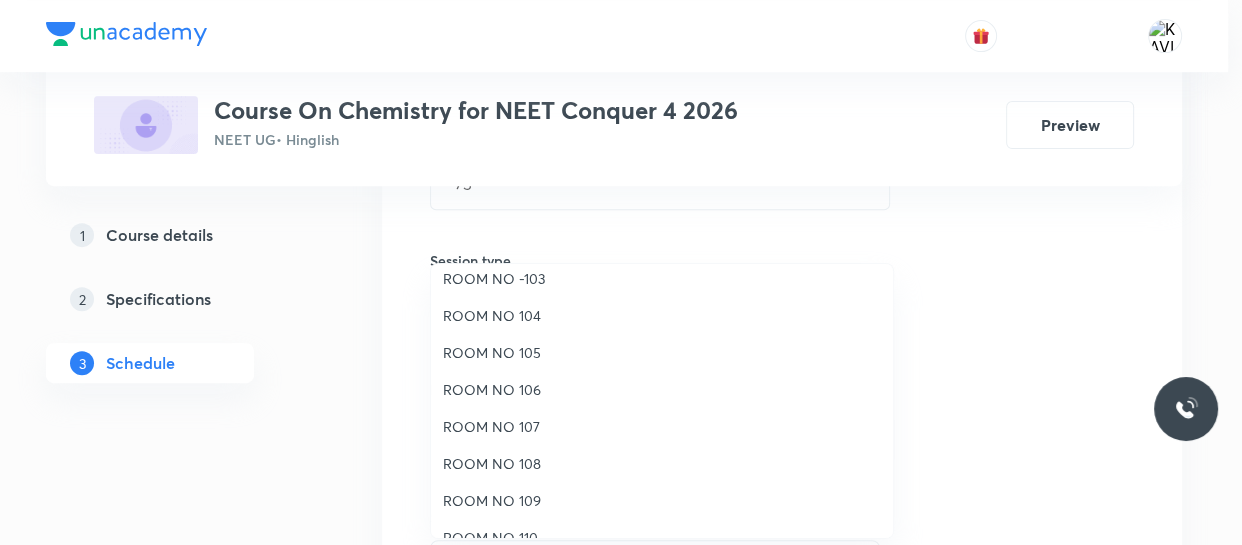 click on "ROOM NO 107" at bounding box center [662, 426] 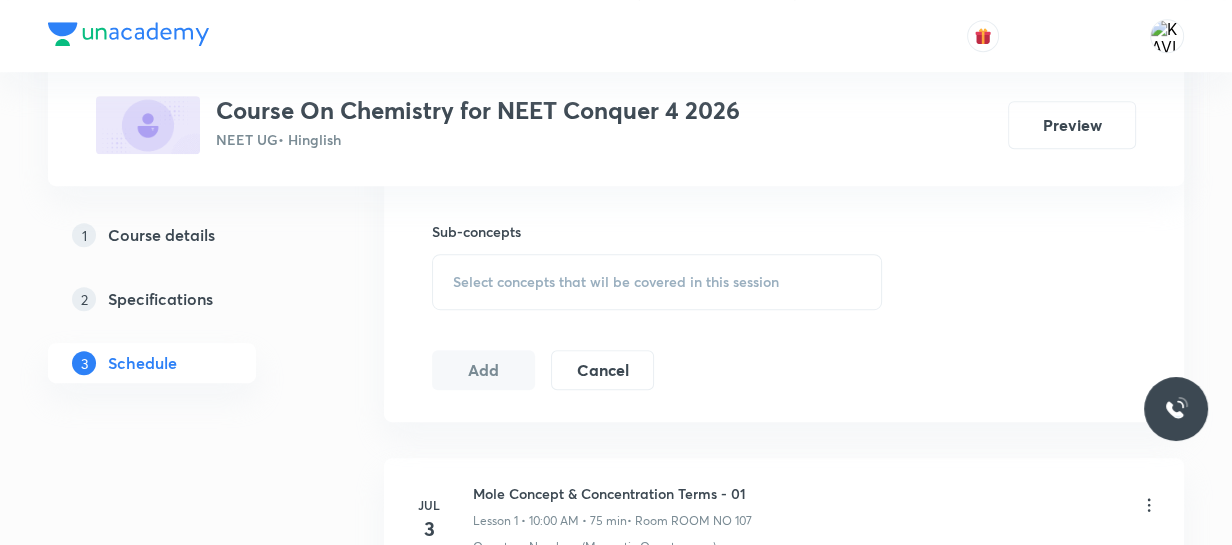 scroll, scrollTop: 982, scrollLeft: 0, axis: vertical 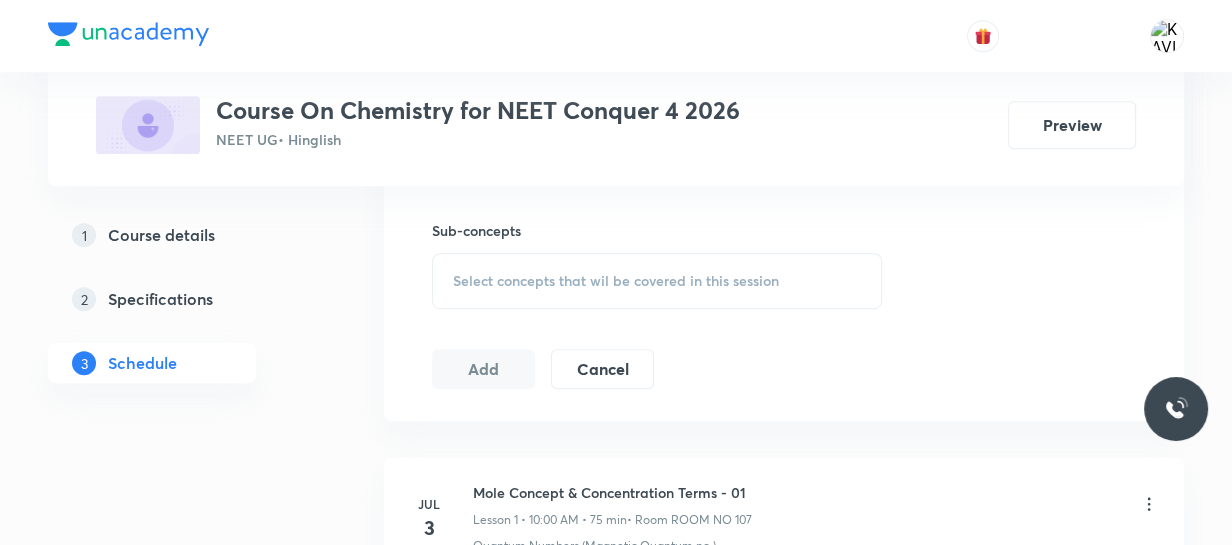 click on "Select concepts that wil be covered in this session" at bounding box center (657, 281) 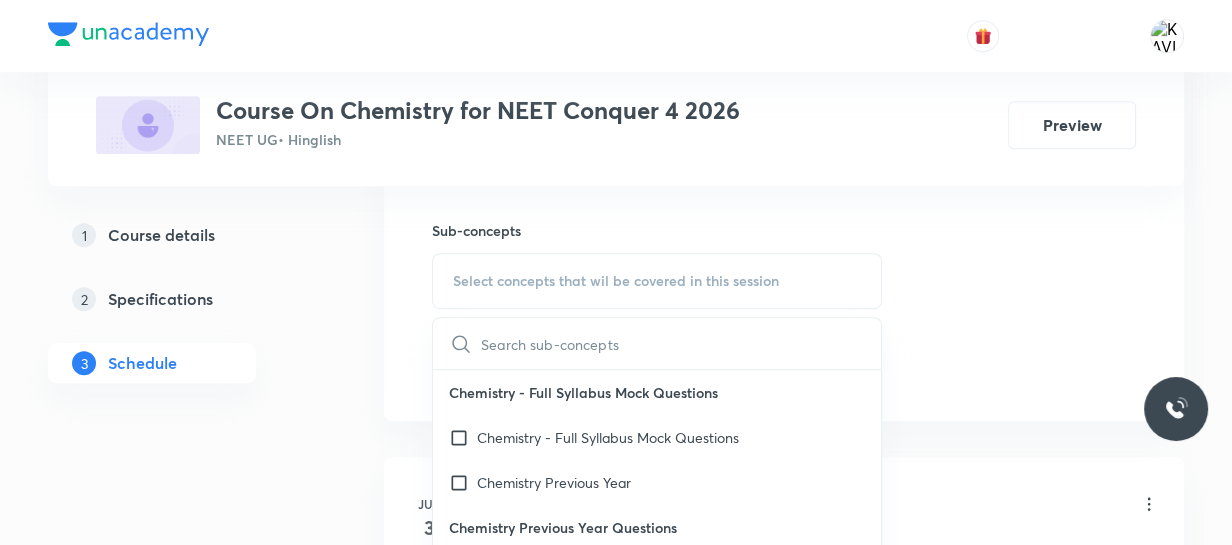 click at bounding box center [681, 343] 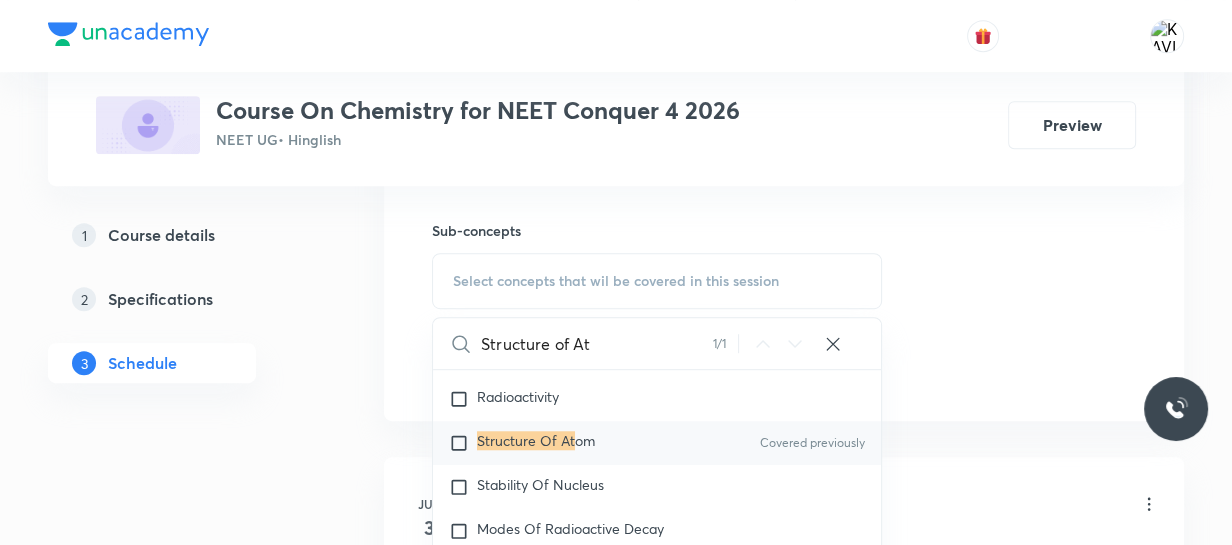 scroll, scrollTop: 15412, scrollLeft: 0, axis: vertical 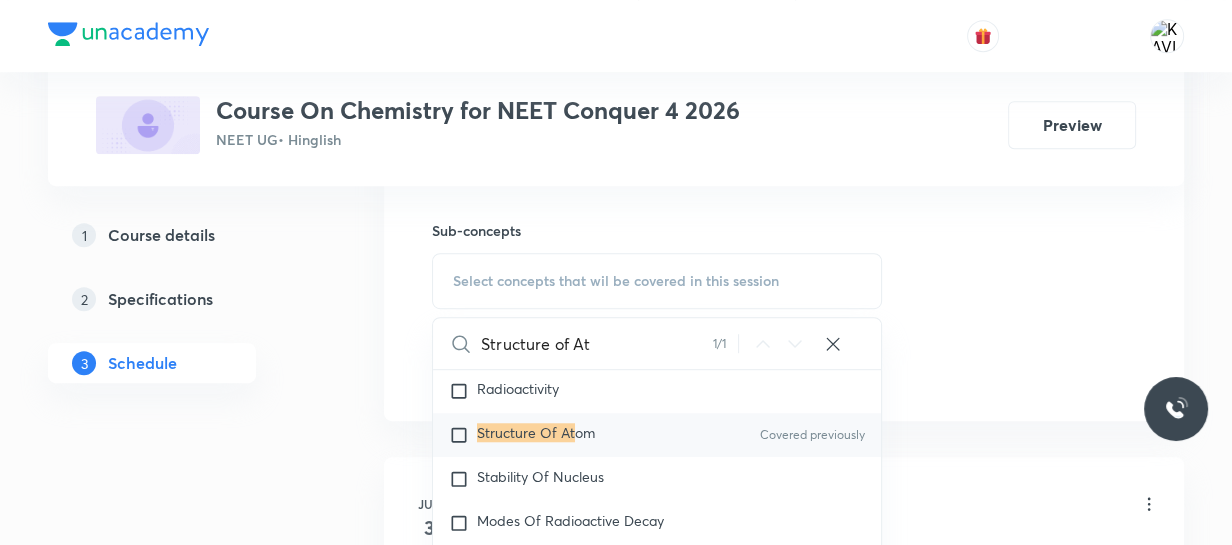 type on "Structure of At" 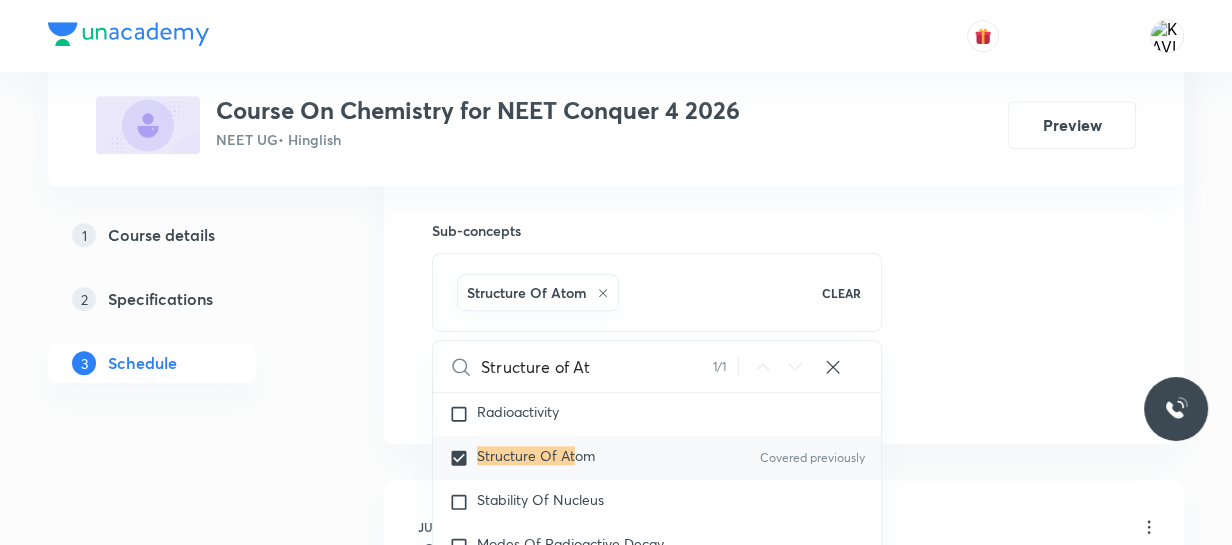 click on "Session  20 Live class Session title 22/99 Structure of Atom - 07 ​ Schedule for Aug 3, 2025, 11:25 AM ​ Duration (in minutes) 75 ​   Session type Online Offline Room ROOM NO 107 Sub-concepts Structure Of Atom CLEAR Structure of At 1 / 1 ​ Chemistry - Full Syllabus Mock Questions Chemistry - Full Syllabus Mock Questions Chemistry Previous Year Chemistry Previous Year Questions Chemistry Previous Year Questions General Topics & Mole Concept Basic Concepts Mole – Basic Introduction Covered previously Percentage Composition Stoichiometry Principle of Atom Conservation (POAC) Relation between Stoichiometric Quantities Application of Mole Concept: Gravimetric Analysis Electronic Configuration Of Atoms (Hund's rule)  Quantum Numbers (Magnetic Quantum no.) Covered previously Quantum Numbers(Pauli's Exclusion law) Mean Molar Mass or Molecular Mass Covered previously Variation of Conductivity with Concentration Covered previously Mechanism of Corrosion Atomic Structure Discovery Of Electron Atomic Models pH" at bounding box center [784, -69] 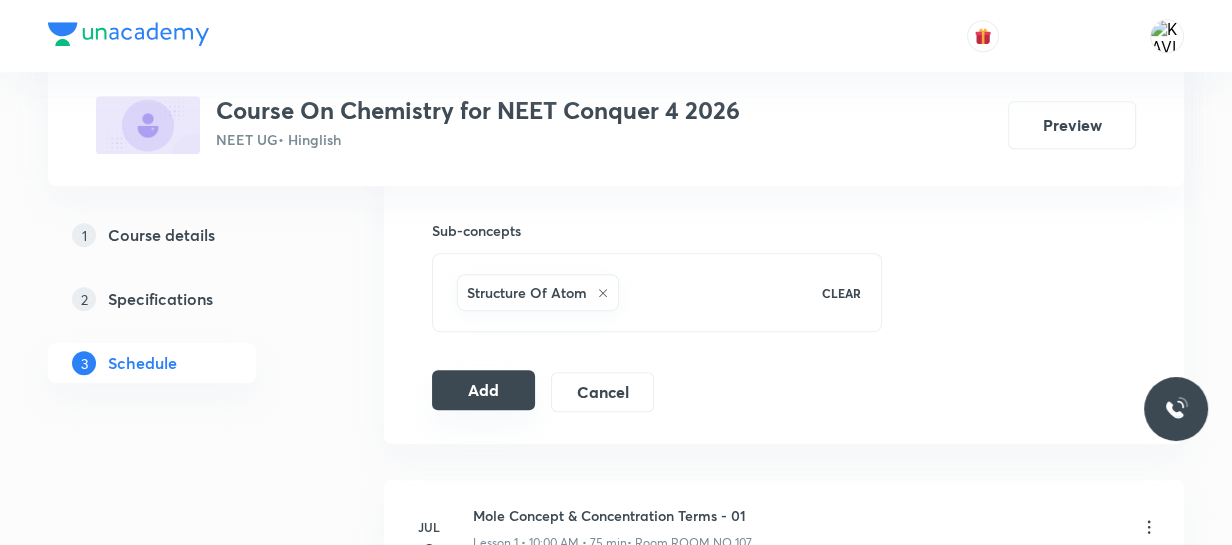click on "Add" at bounding box center (483, 390) 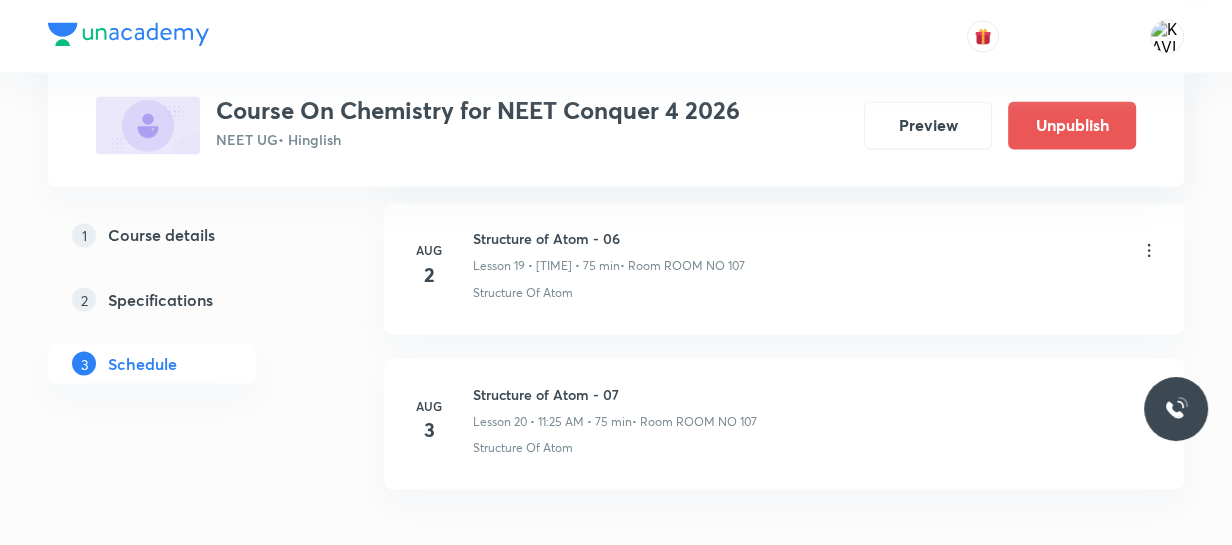 scroll, scrollTop: 3234, scrollLeft: 0, axis: vertical 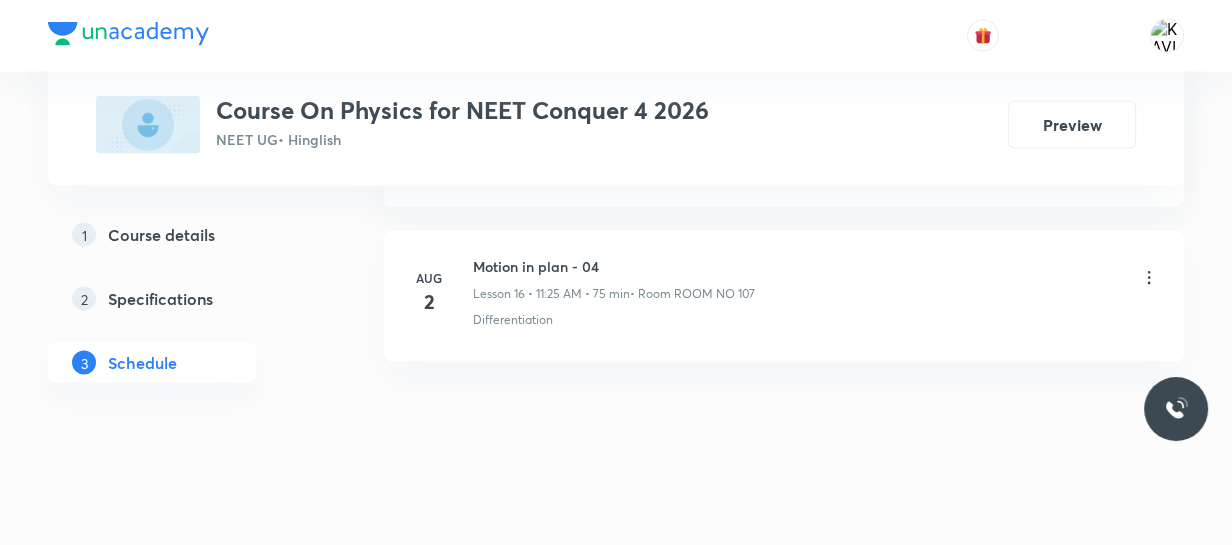 click on "Motion in plan - 04" at bounding box center [614, 266] 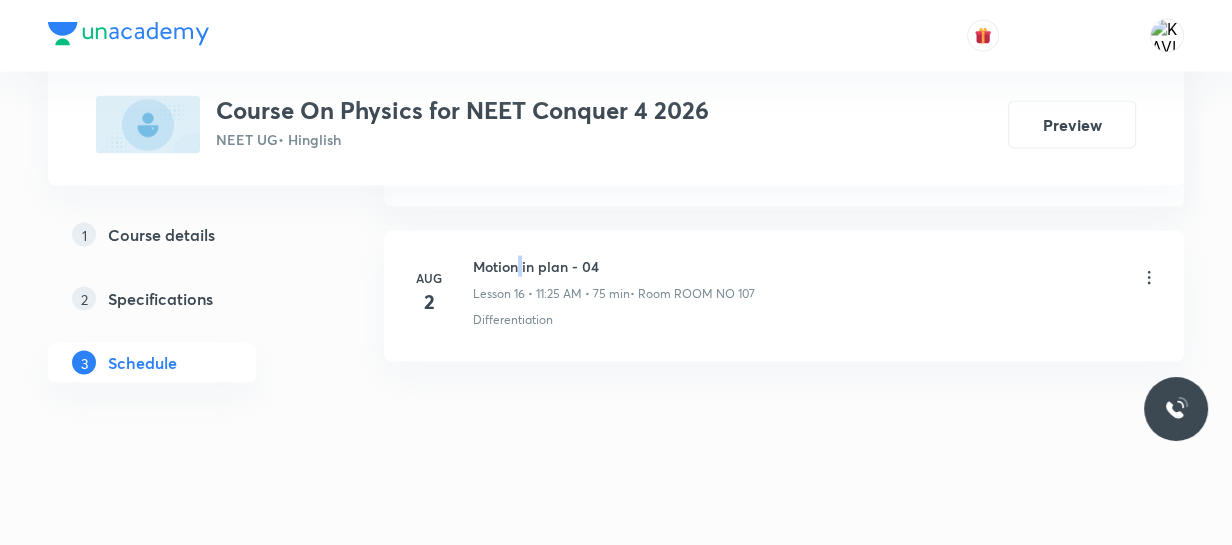 click on "Motion in plan - 04" at bounding box center (614, 266) 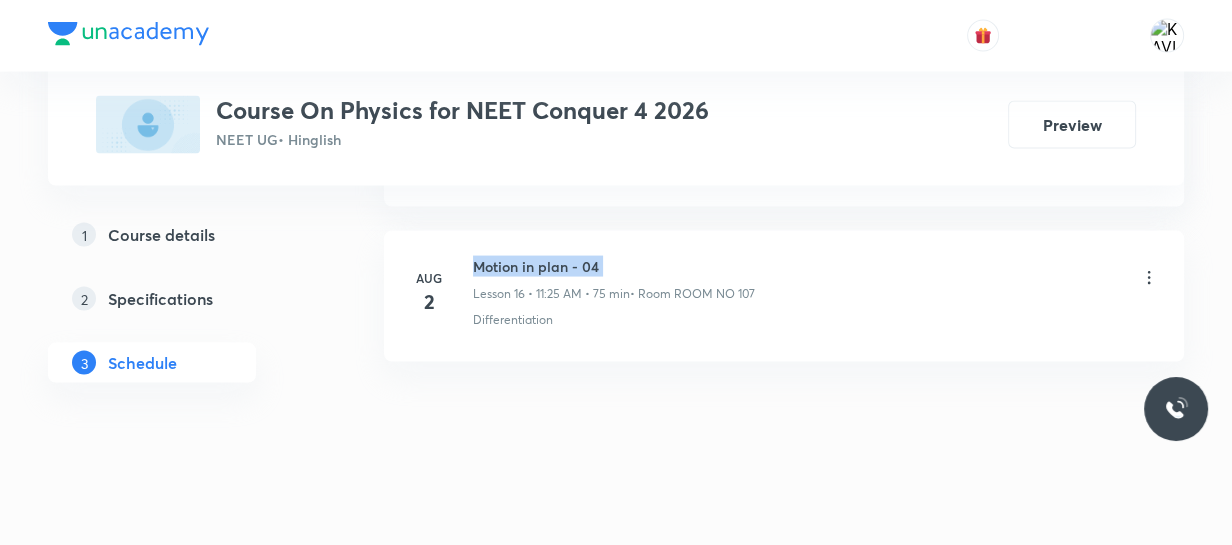 click on "Motion in plan - 04" at bounding box center (614, 266) 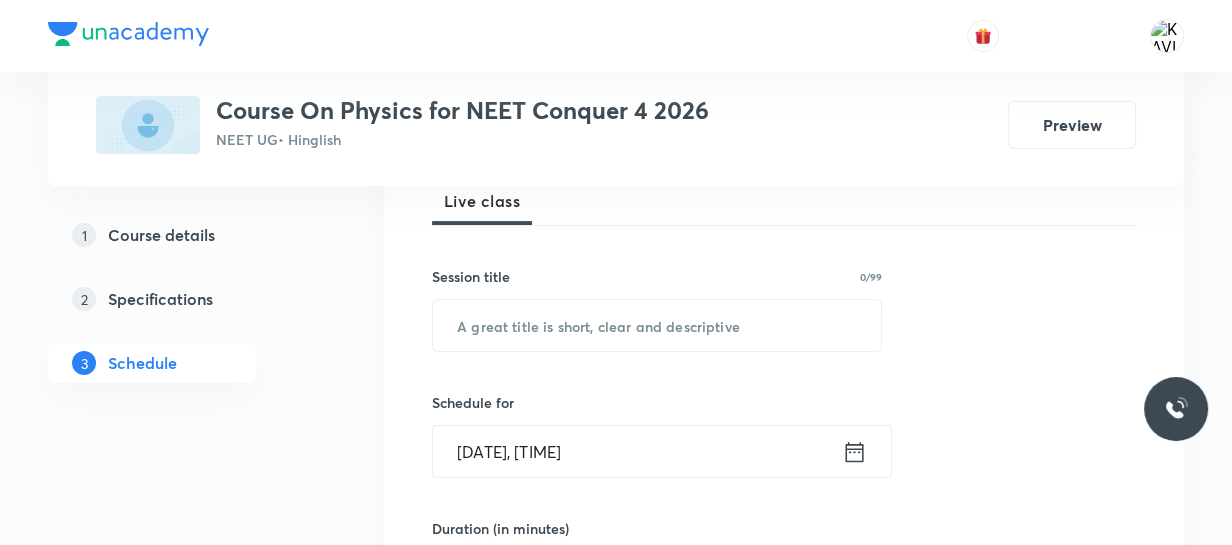scroll, scrollTop: 300, scrollLeft: 0, axis: vertical 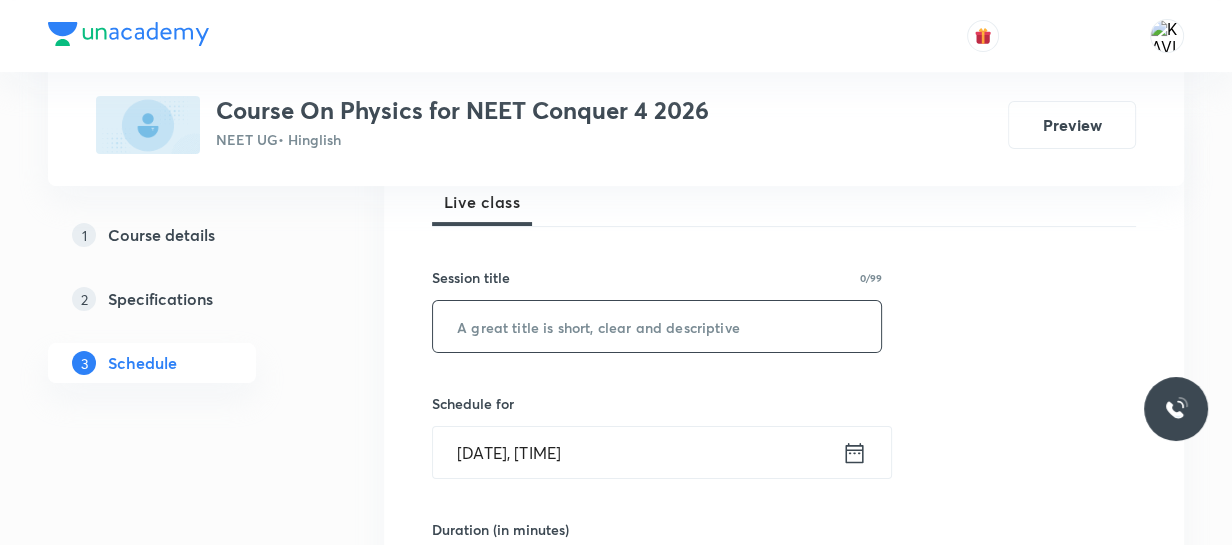 click at bounding box center (657, 326) 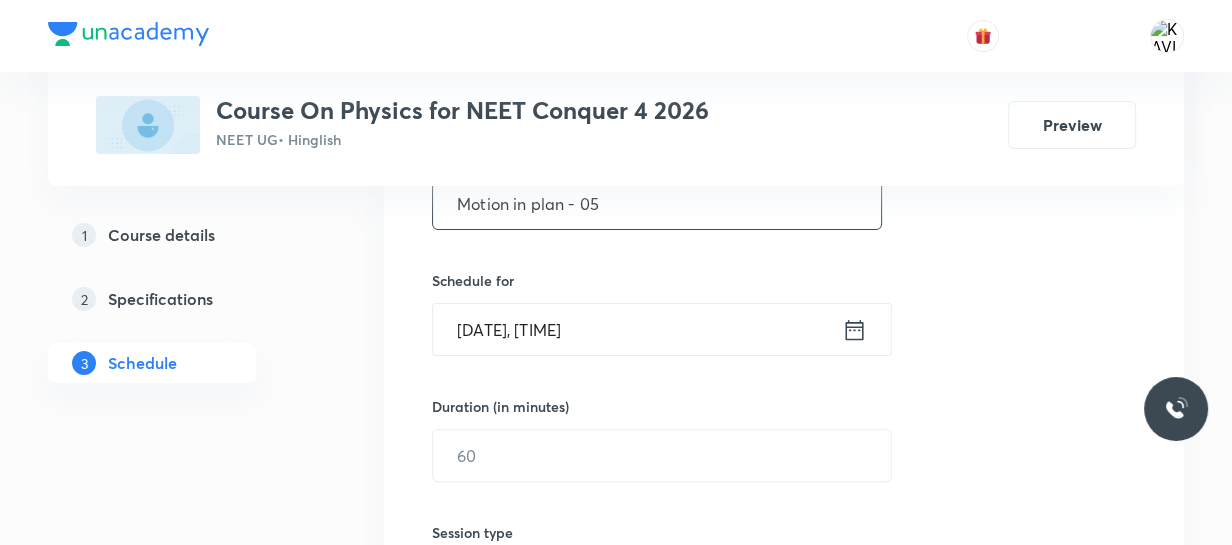 scroll, scrollTop: 424, scrollLeft: 0, axis: vertical 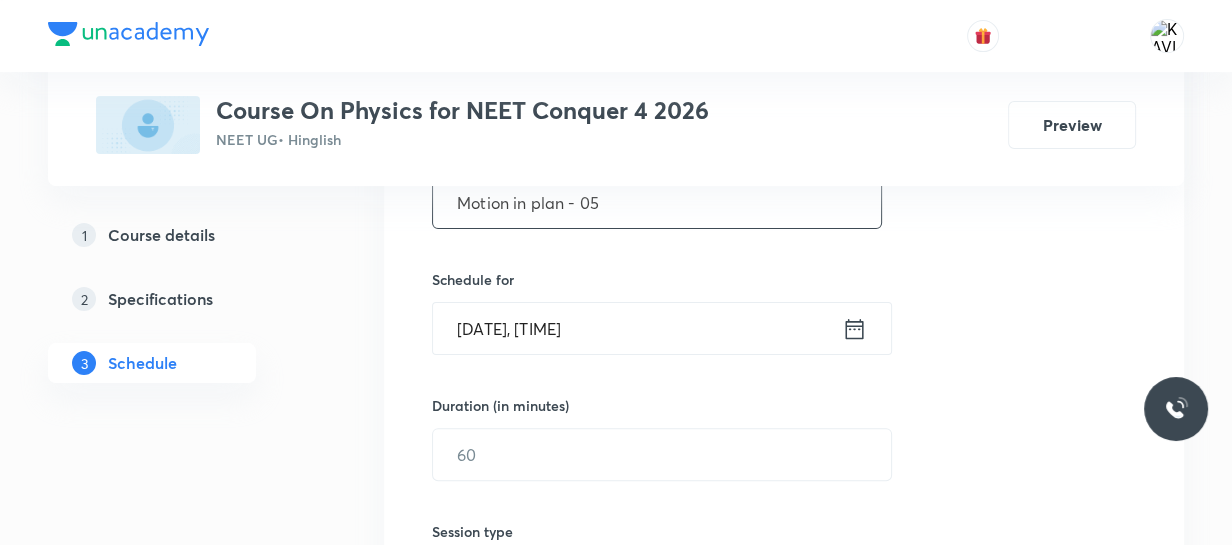 type on "Motion in plan - 05" 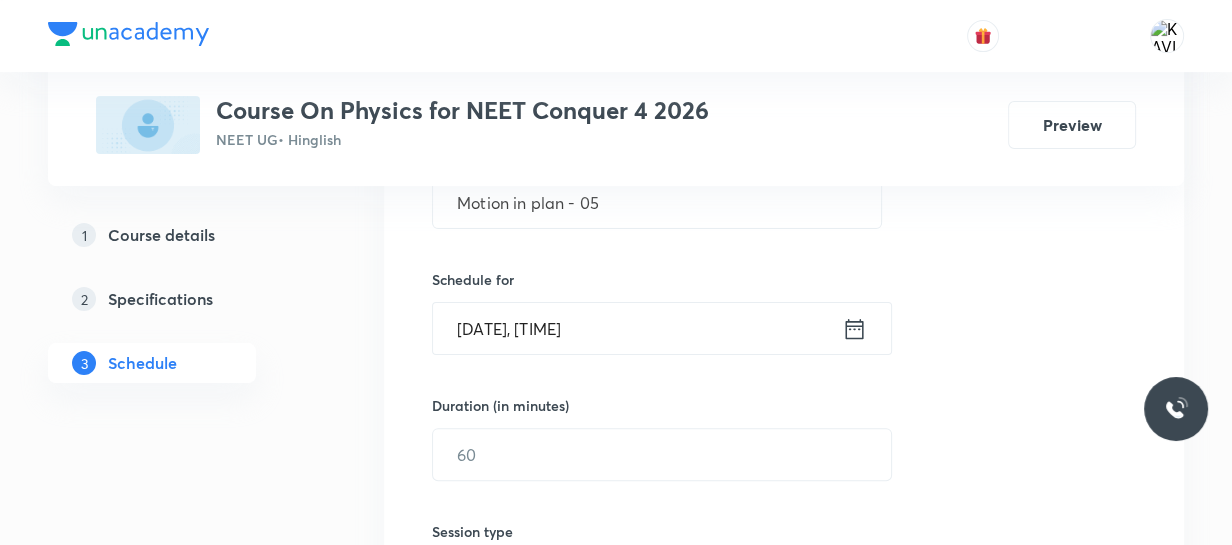 click 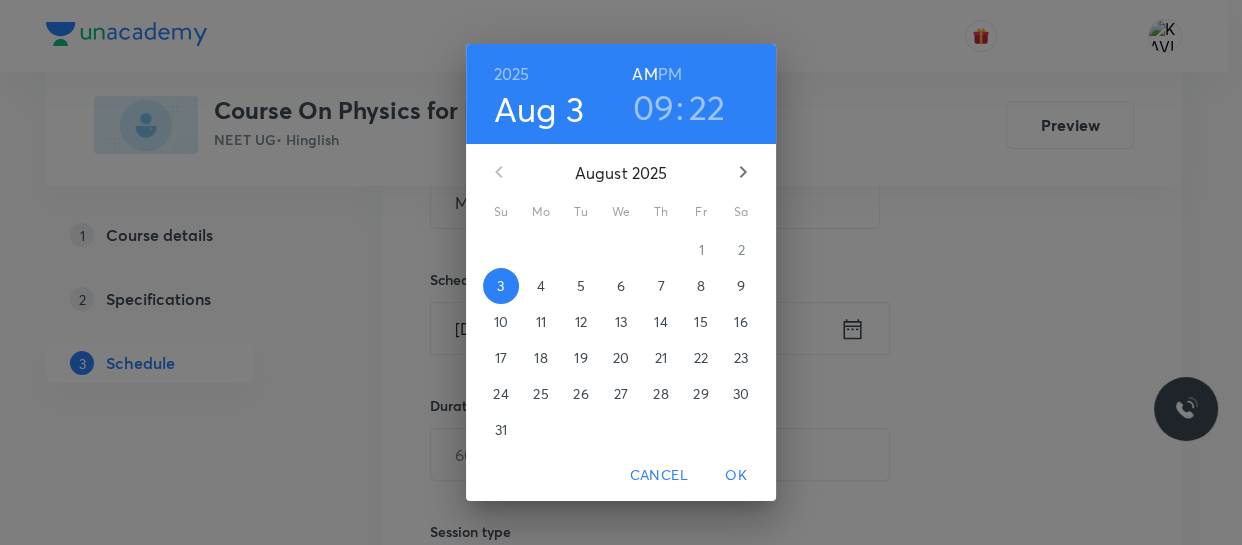 click on "PM" at bounding box center [670, 74] 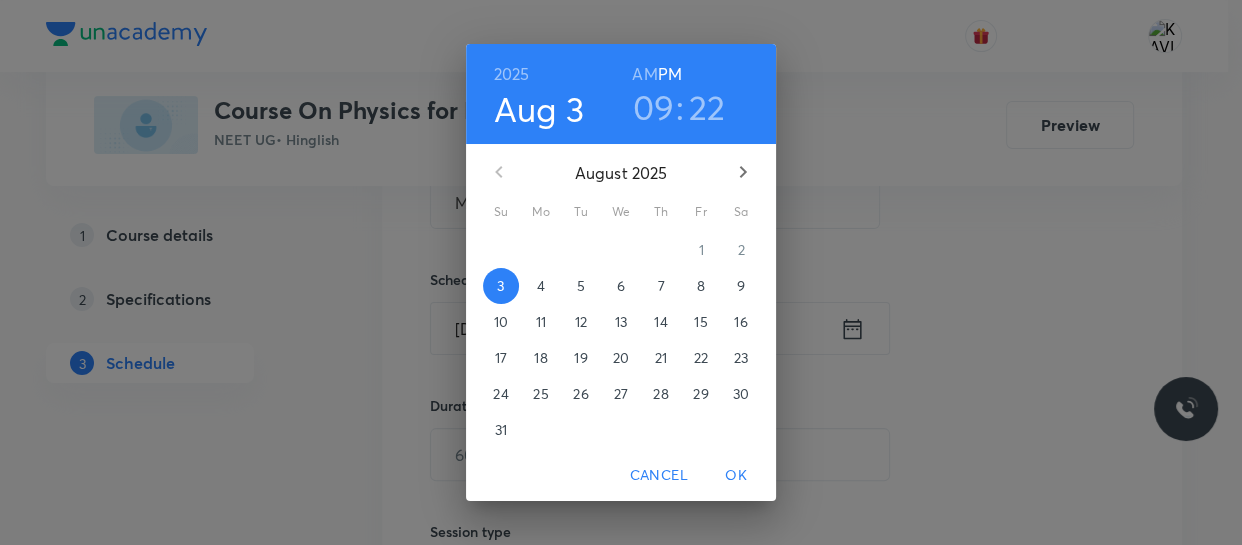 click on "09" at bounding box center (654, 107) 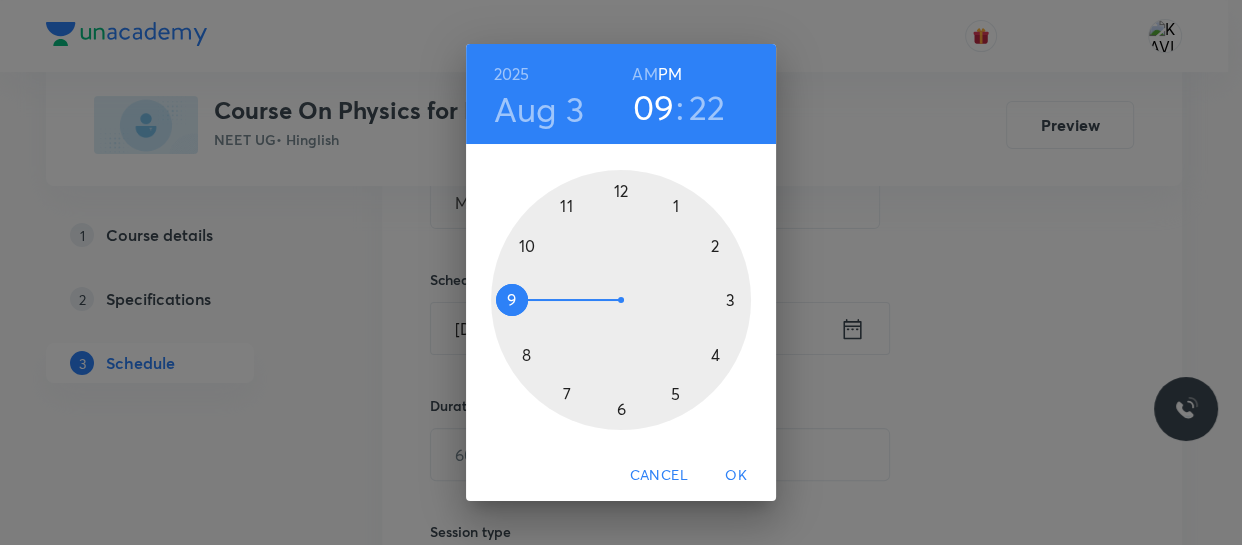 click at bounding box center [621, 300] 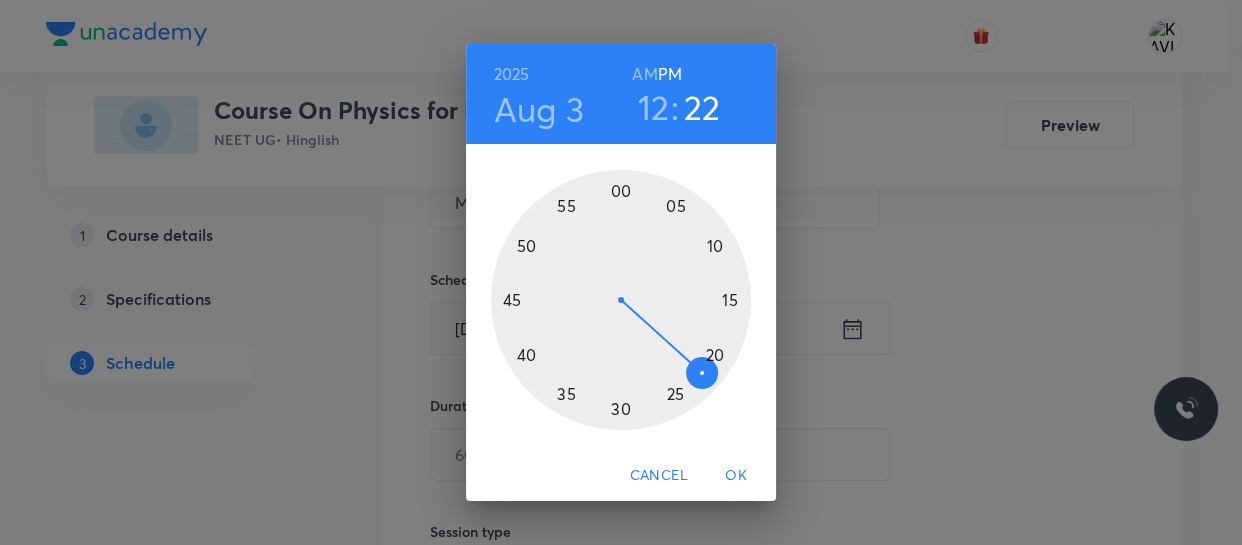 click at bounding box center [621, 300] 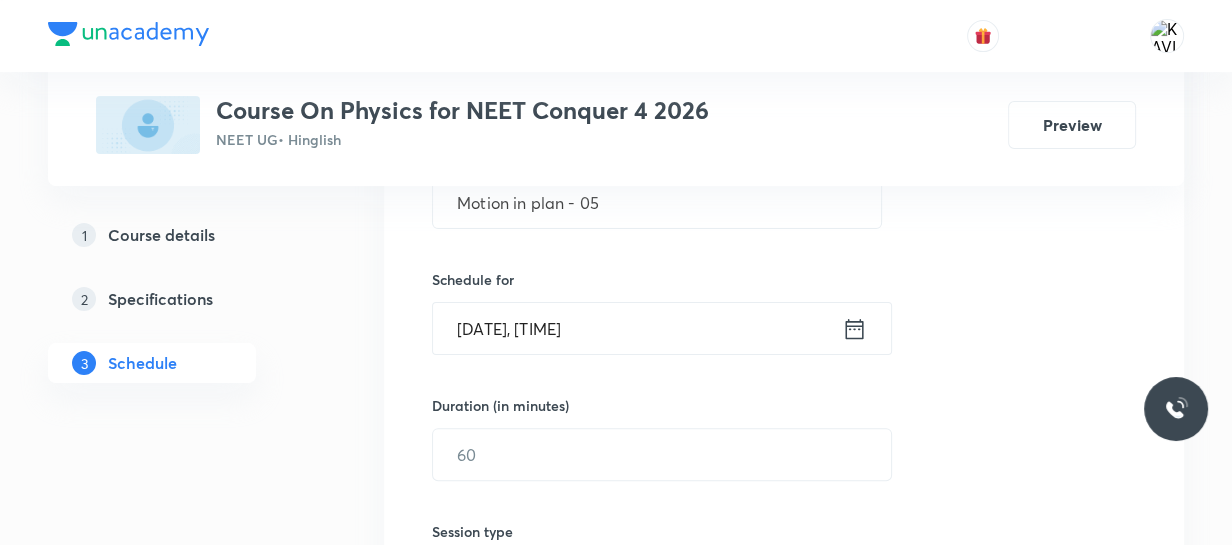 scroll, scrollTop: 575, scrollLeft: 0, axis: vertical 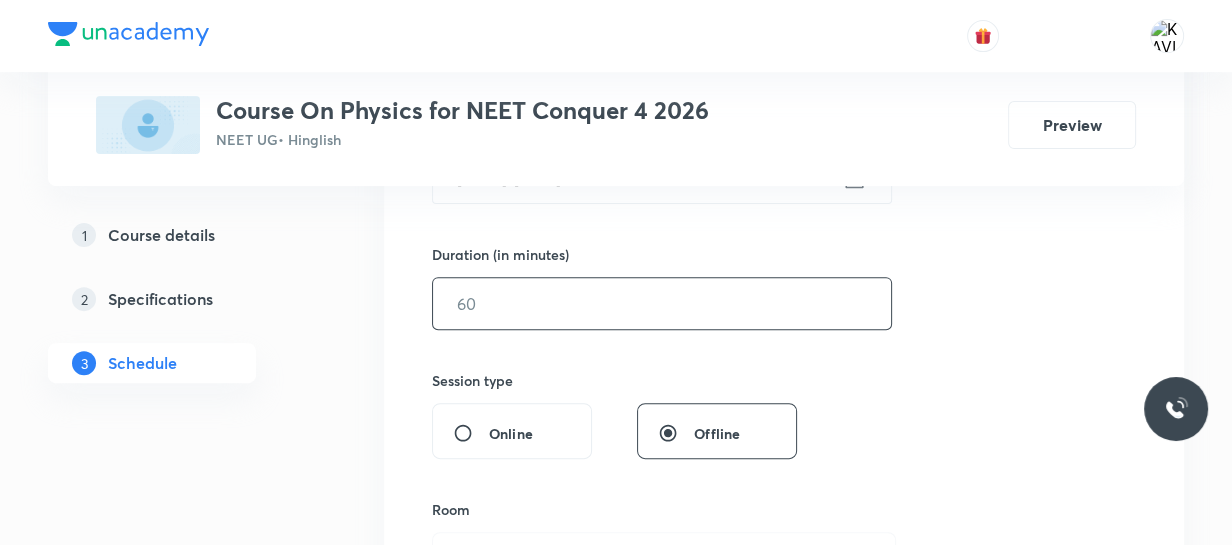 click at bounding box center [662, 303] 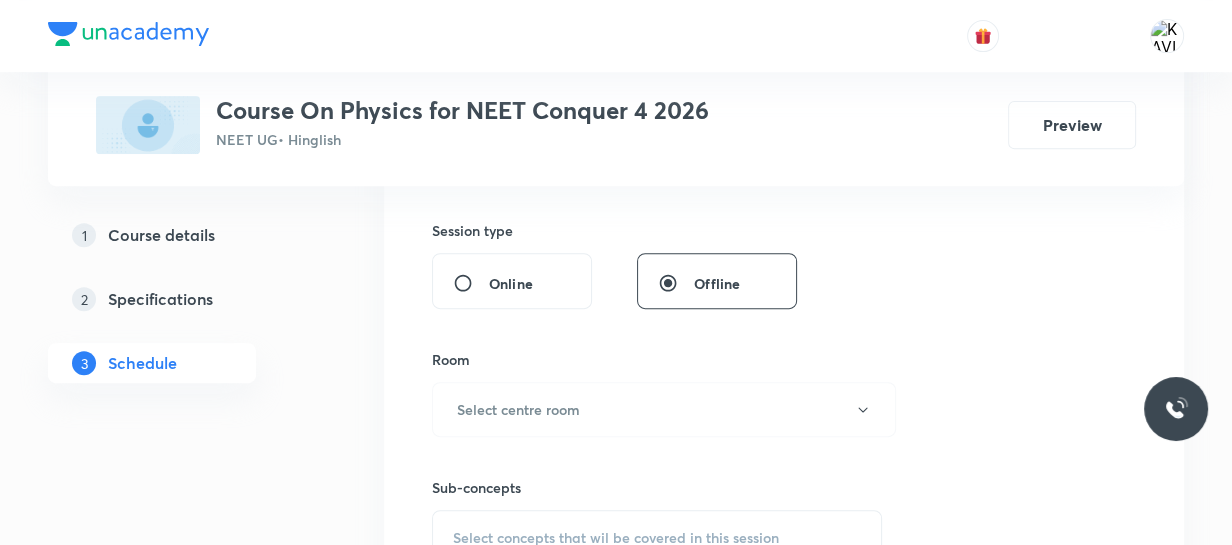 scroll, scrollTop: 728, scrollLeft: 0, axis: vertical 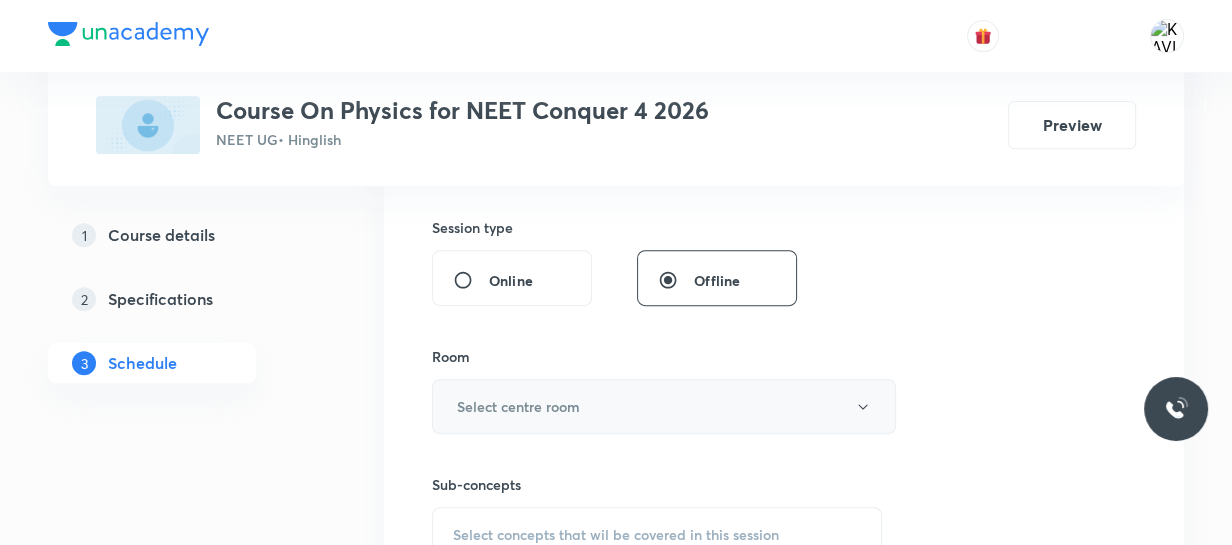 type on "75" 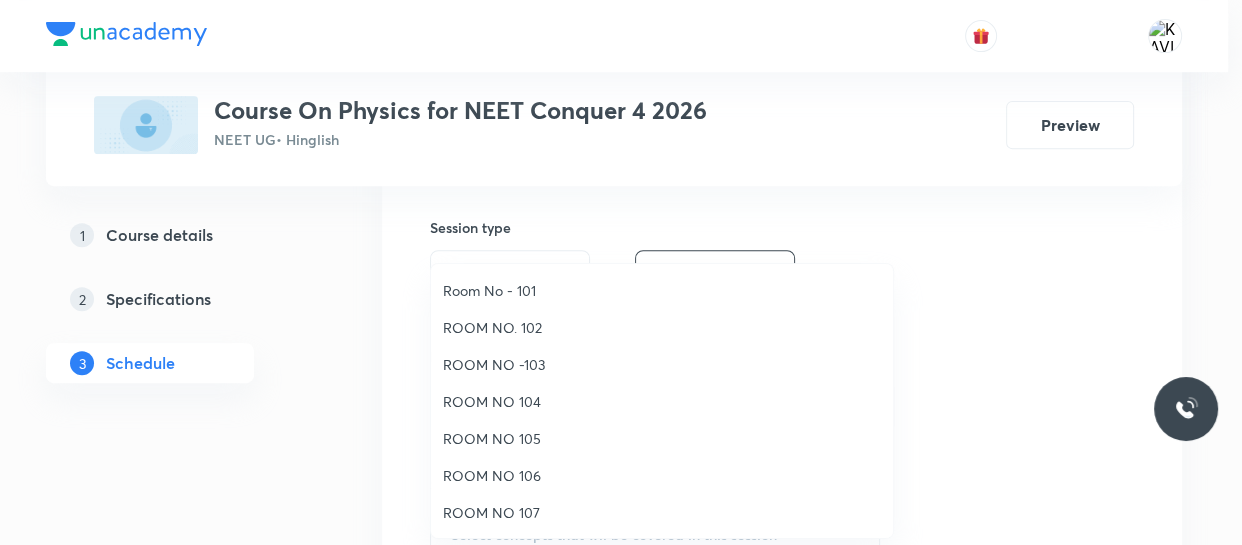 click on "ROOM NO 107" at bounding box center [662, 512] 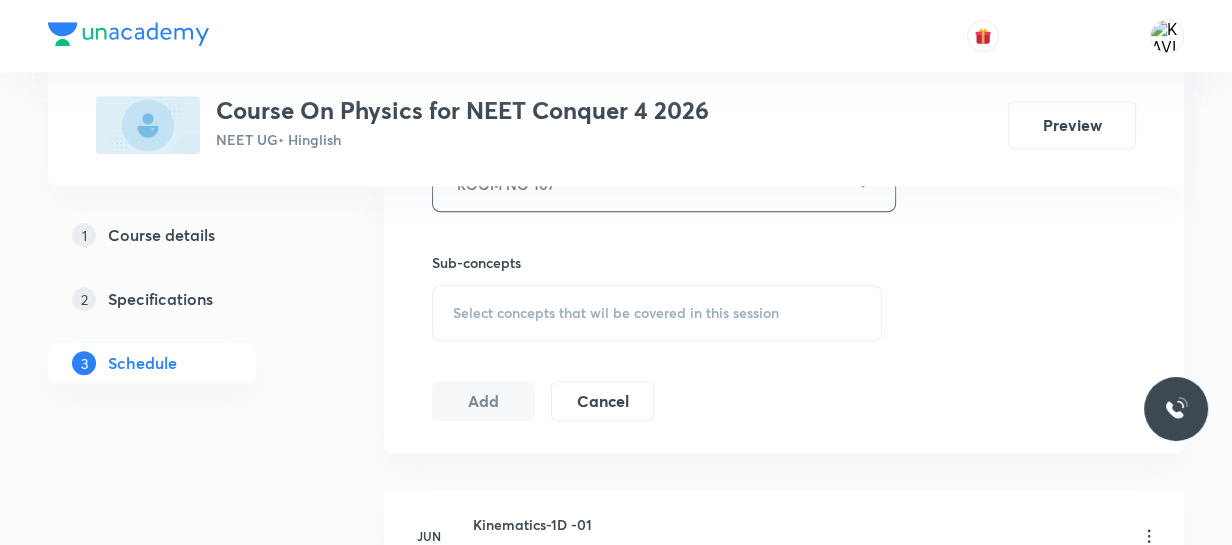 scroll, scrollTop: 950, scrollLeft: 0, axis: vertical 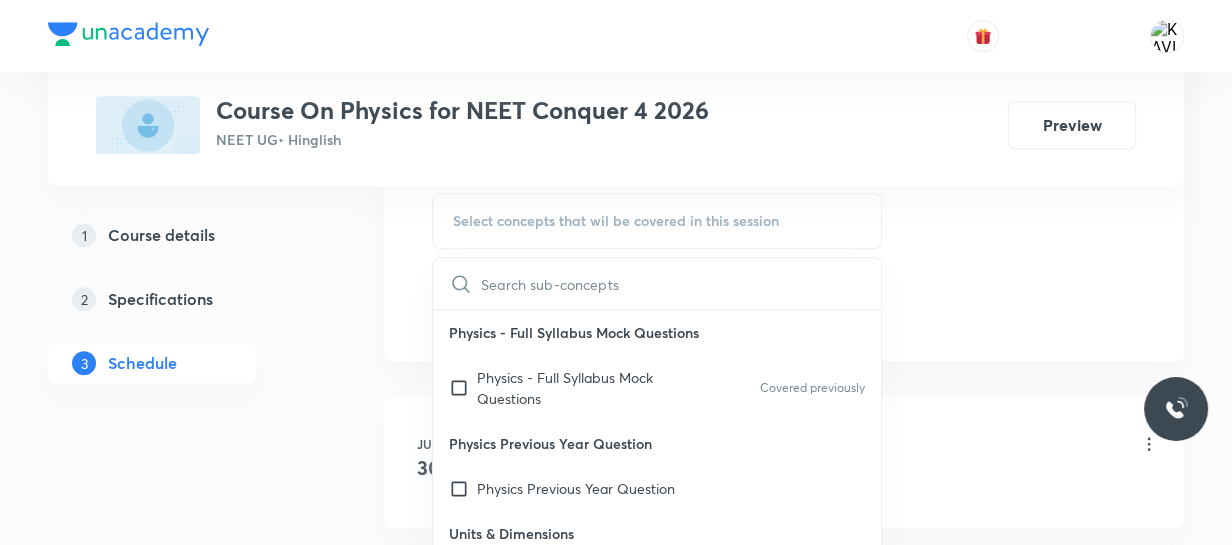 click at bounding box center [681, 283] 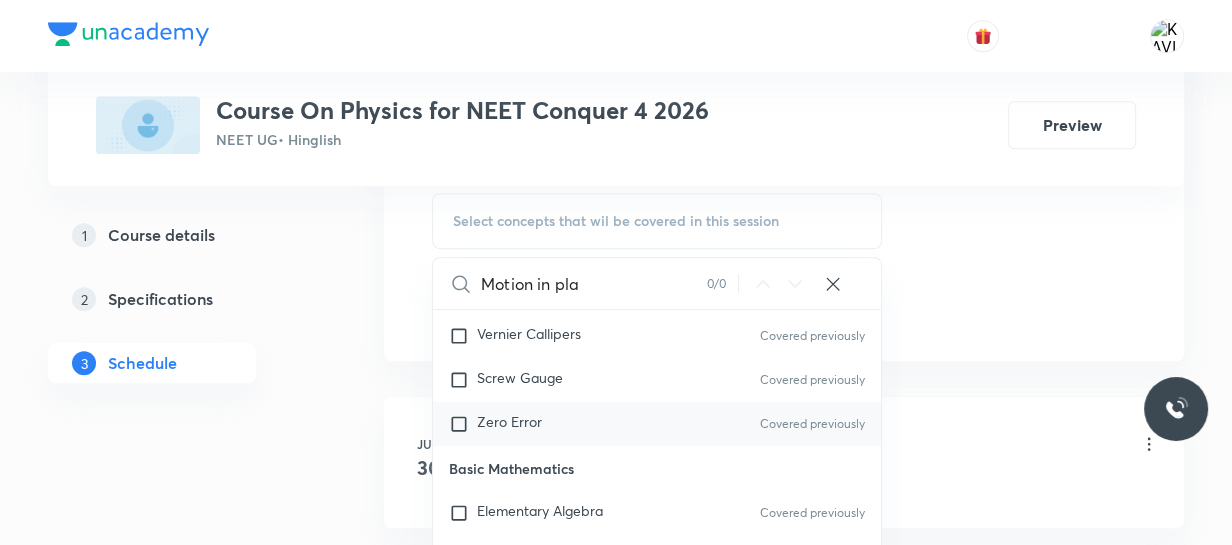 scroll, scrollTop: 770, scrollLeft: 0, axis: vertical 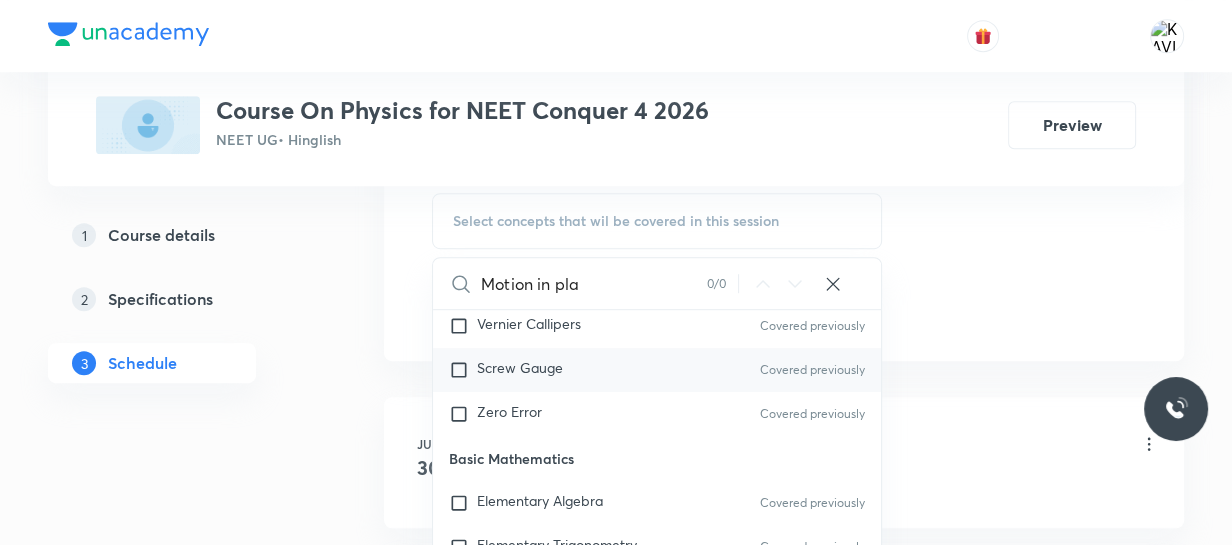 type on "Motion in pla" 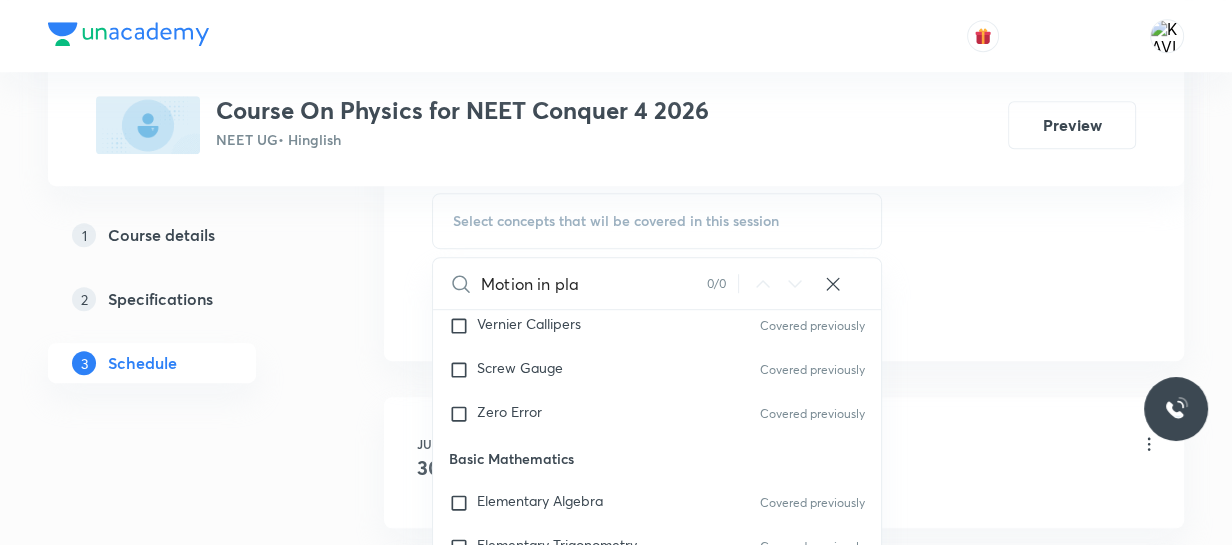 checkbox on "true" 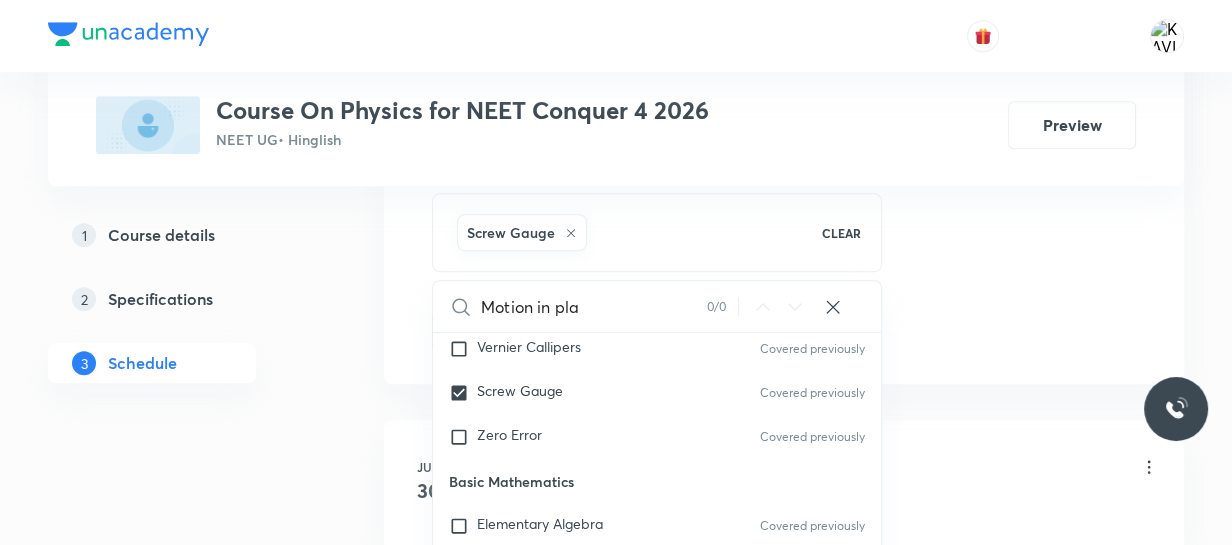click on "Session  17 Live class Session title 19/99 Motion in plan - 05 ​ Schedule for Aug 3, 2025, 12:50 PM ​ Duration (in minutes) 75 ​   Session type Online Offline Room ROOM NO 107 Sub-concepts Screw Gauge CLEAR Motion in pla 0 / 0 ​ Physics - Full Syllabus Mock Questions Physics - Full Syllabus Mock Questions Covered previously Physics Previous Year Question Physics Previous Year Question Units & Dimensions Physical quantity Applications of Dimensional Analysis Significant Figures Units of Physical Quantities System of Units Dimensions of Some Mathematical Functions Unit and Dimension Product of Two Vectors Subtraction of Vectors Cross Product Covered previously Least Count Analysis Errors of Measurement Covered previously Vernier Callipers Covered previously Screw Gauge Covered previously Zero Error Covered previously Basic Mathematics Elementary Algebra Covered previously Elementary Trigonometry Covered previously Basic Coordinate Geometry Functions Covered previously Differentiation Covered previously" at bounding box center [784, -129] 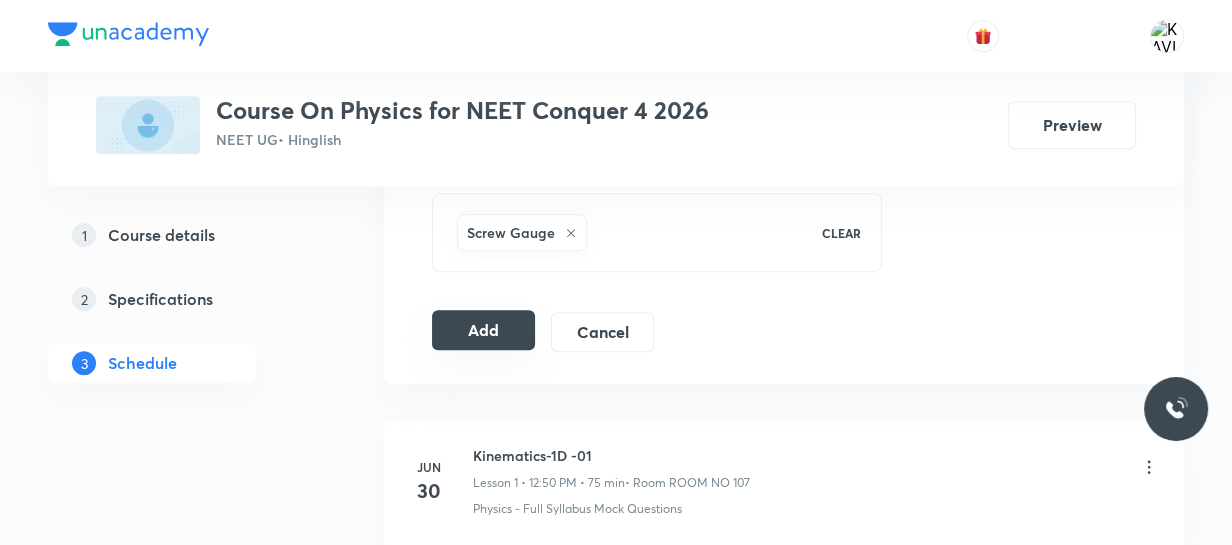 click on "Add" at bounding box center (483, 330) 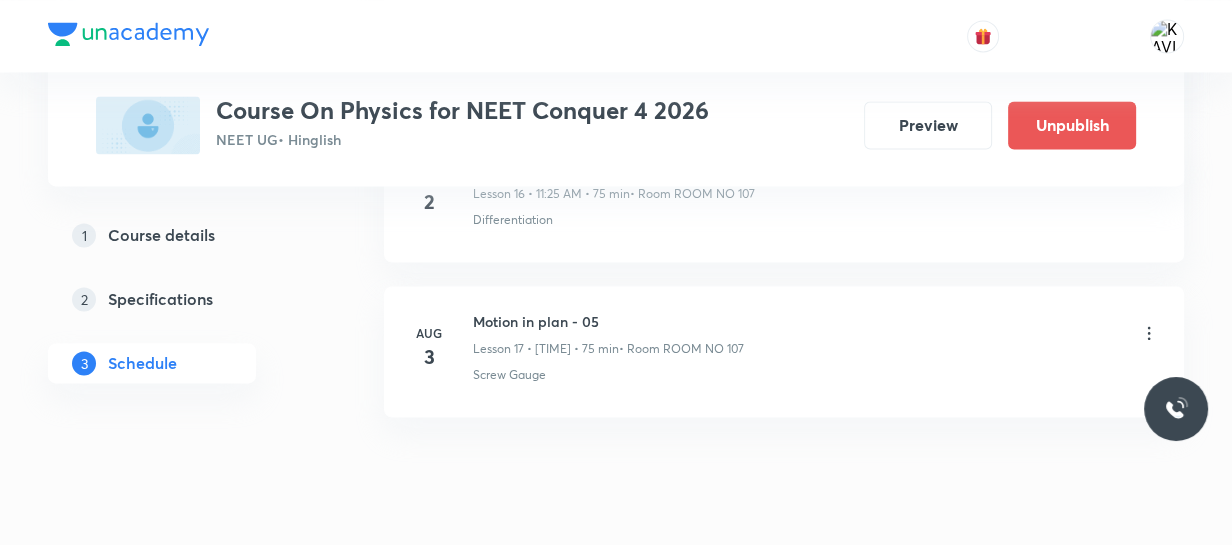 scroll, scrollTop: 2770, scrollLeft: 0, axis: vertical 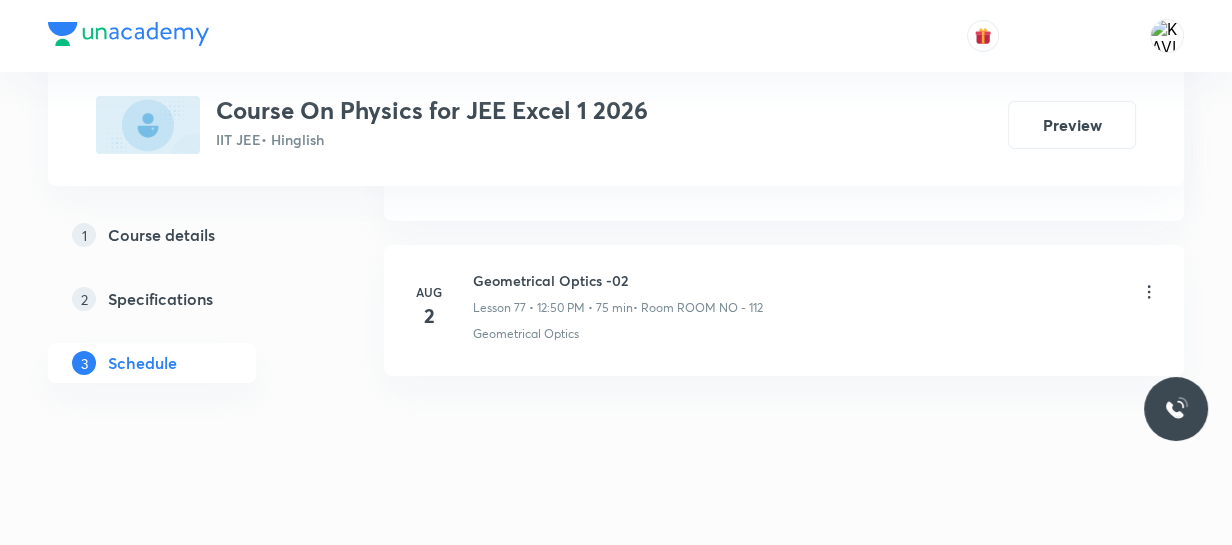 click on "Geometrical Optics -02" at bounding box center (618, 280) 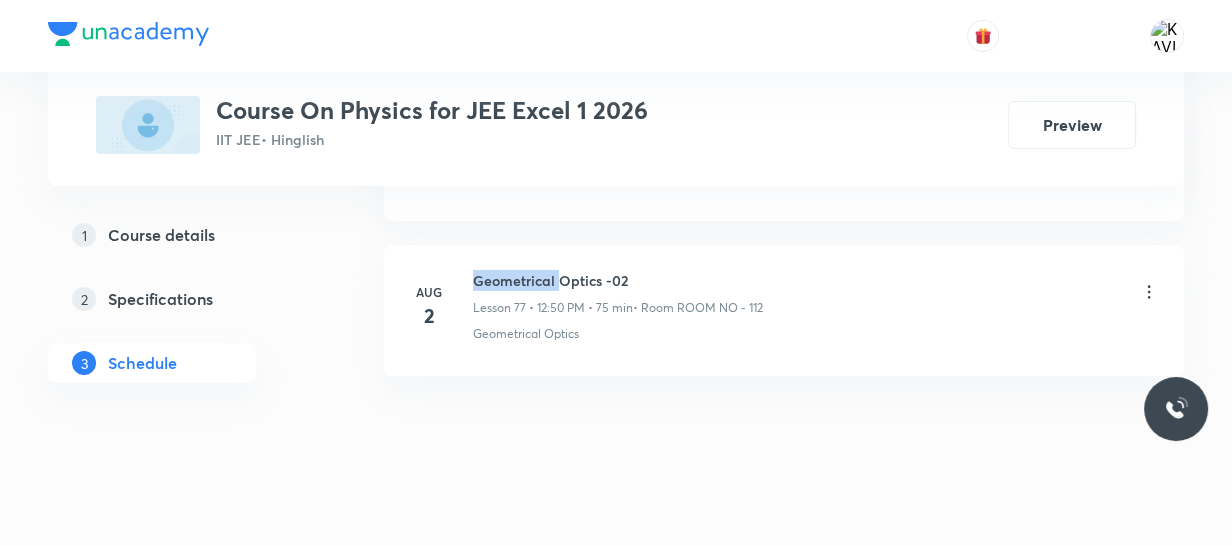 click on "Geometrical Optics -02" at bounding box center (618, 280) 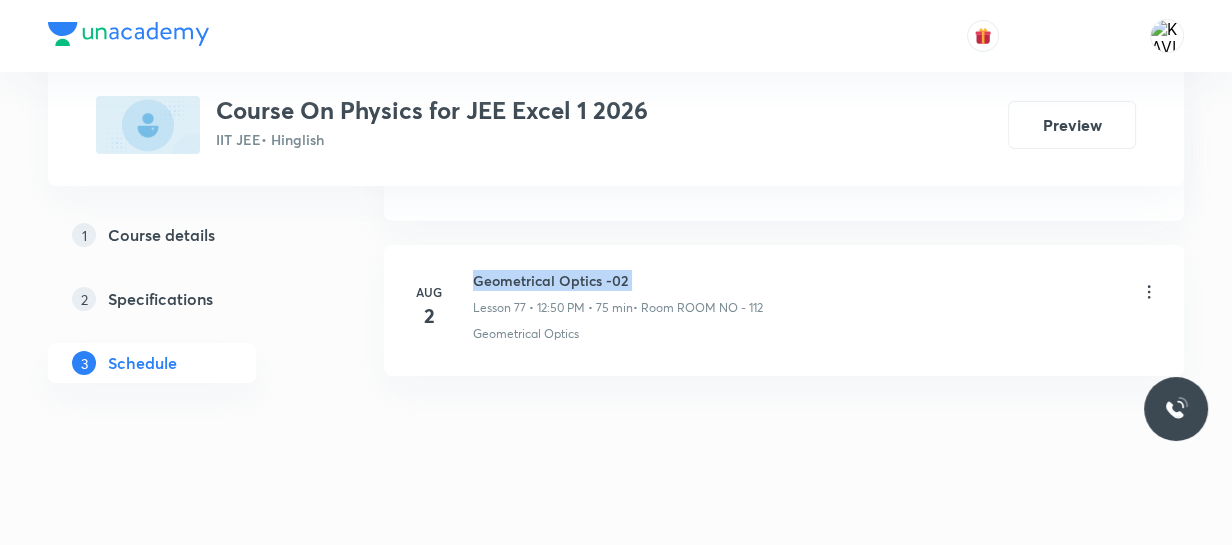 click on "Geometrical Optics -02" at bounding box center [618, 280] 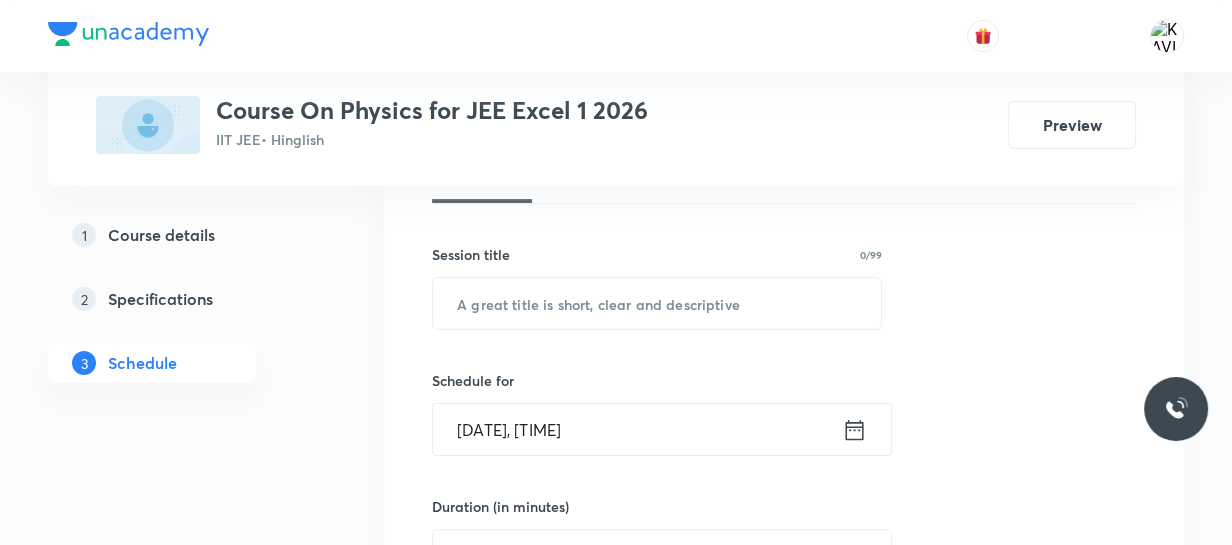 scroll, scrollTop: 322, scrollLeft: 0, axis: vertical 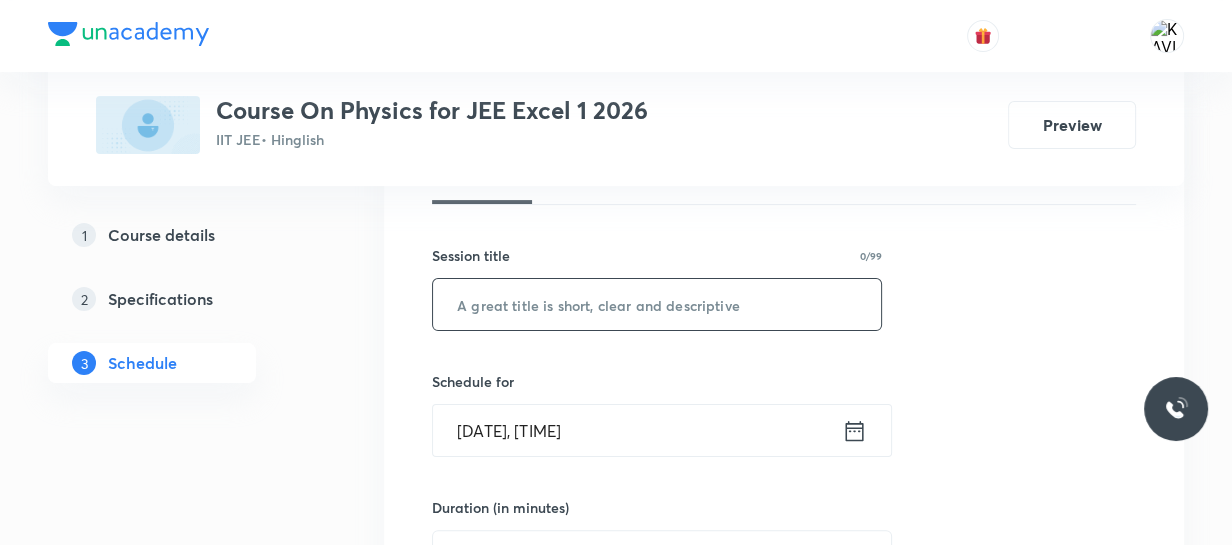 click at bounding box center (657, 304) 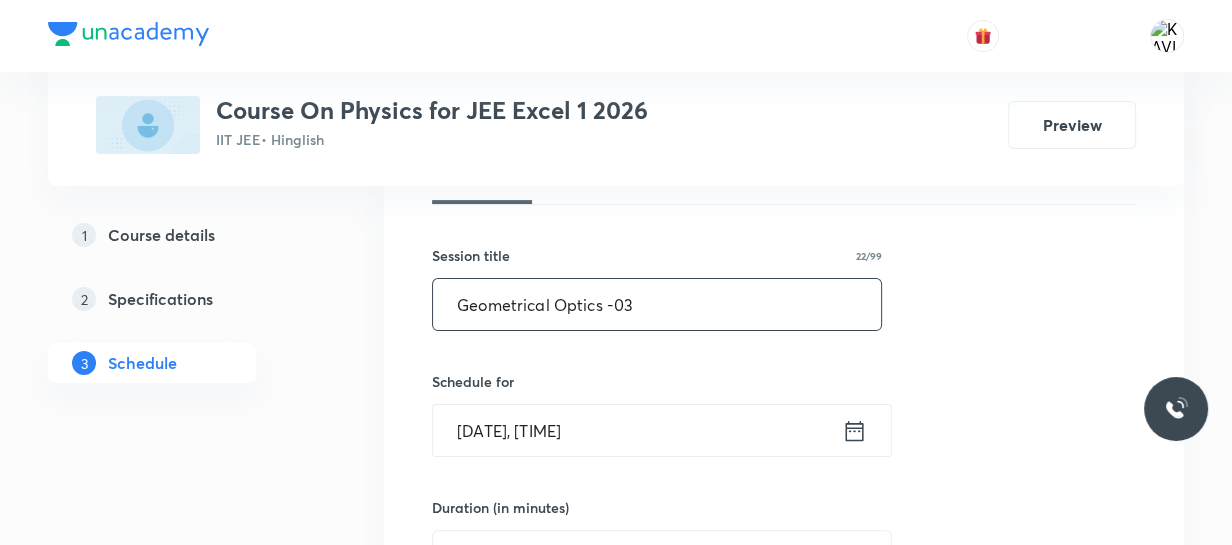 type on "Geometrical Optics -03" 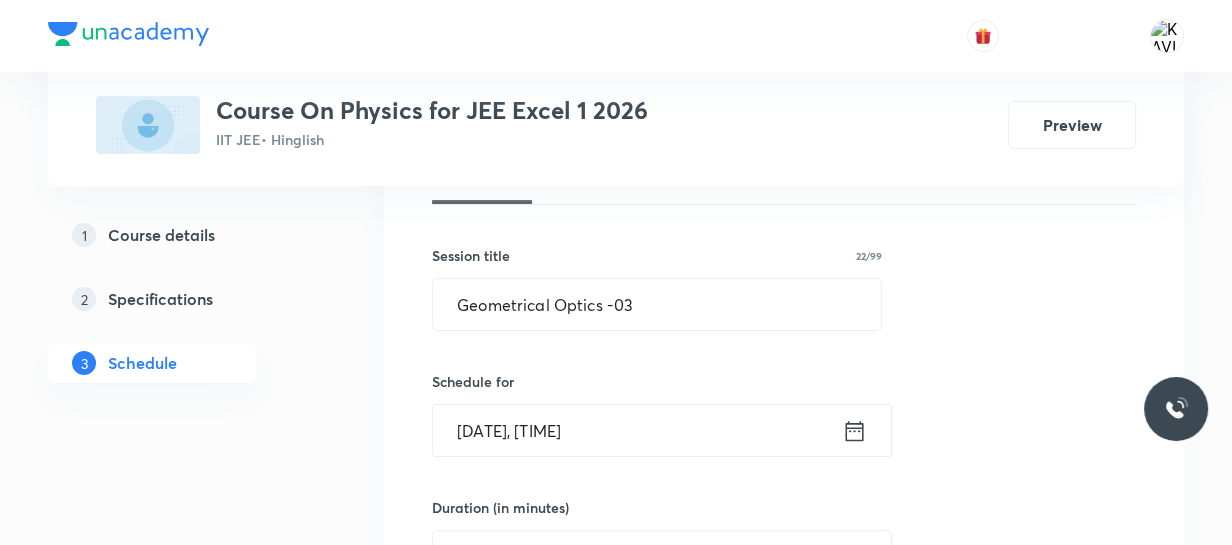 click 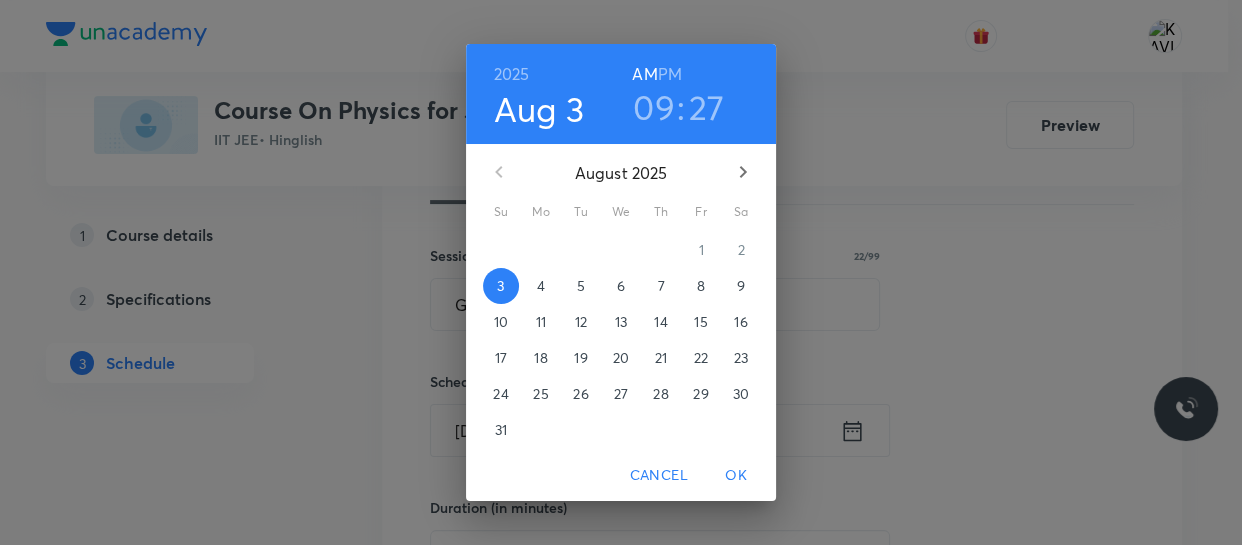 click on "09" at bounding box center (654, 107) 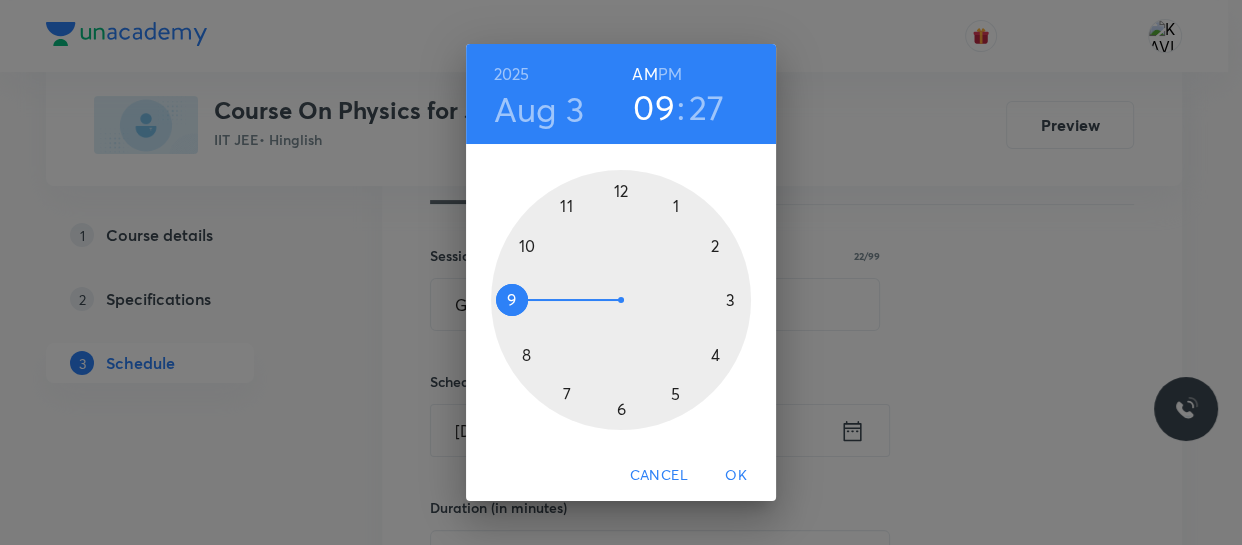 click at bounding box center [621, 300] 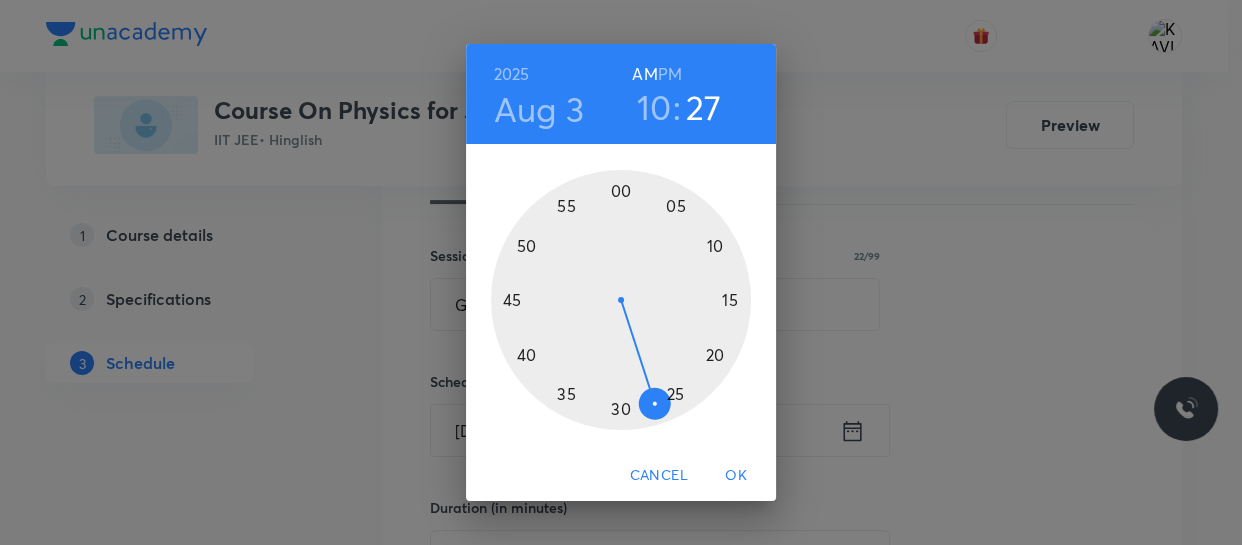 click at bounding box center (621, 300) 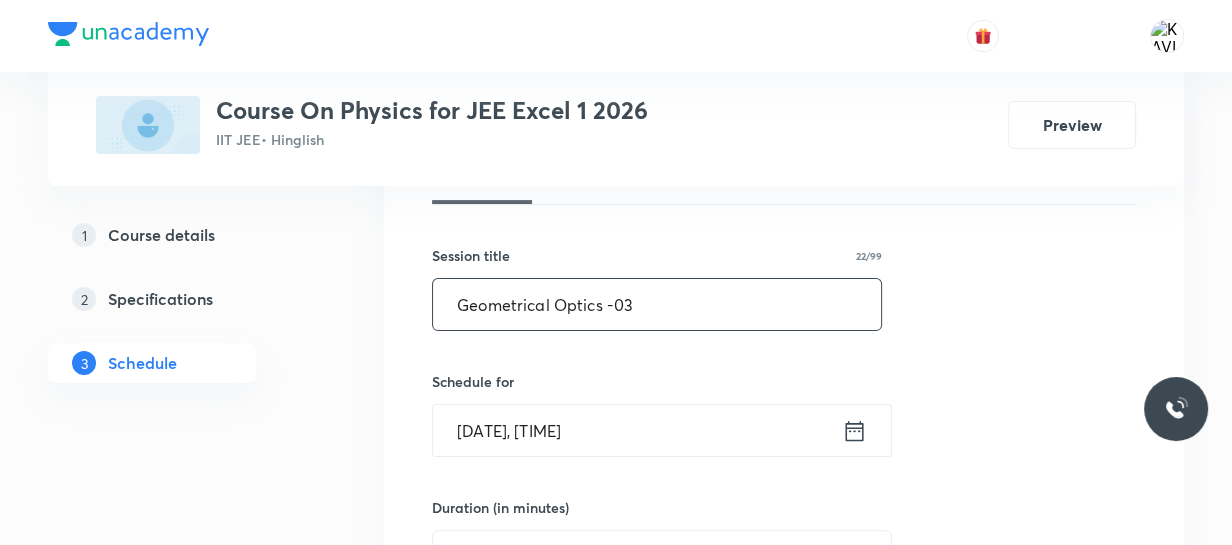 scroll, scrollTop: 445, scrollLeft: 0, axis: vertical 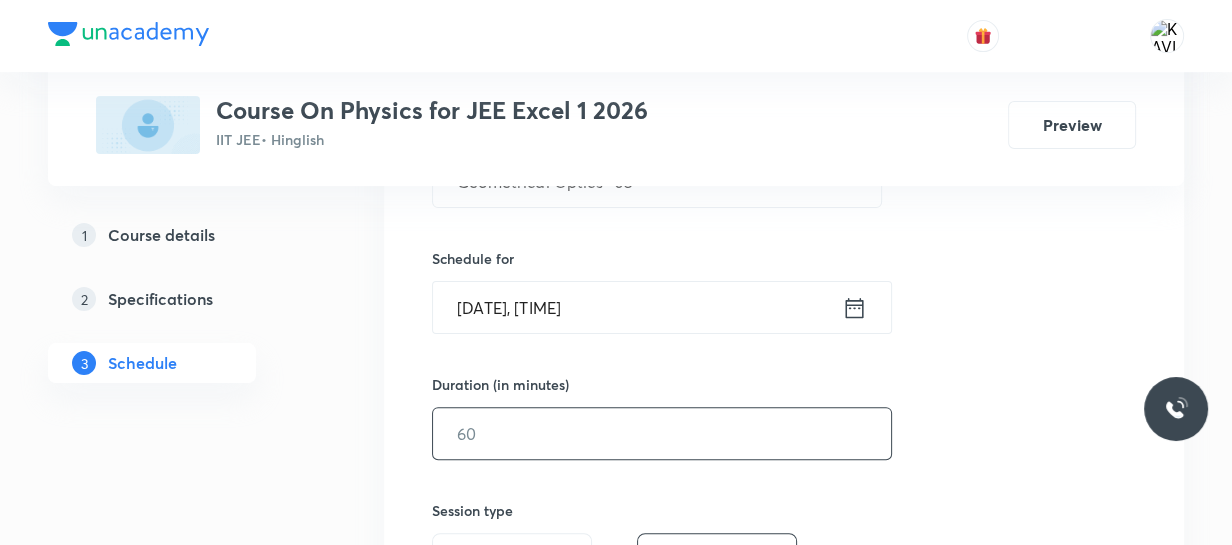 click at bounding box center (662, 433) 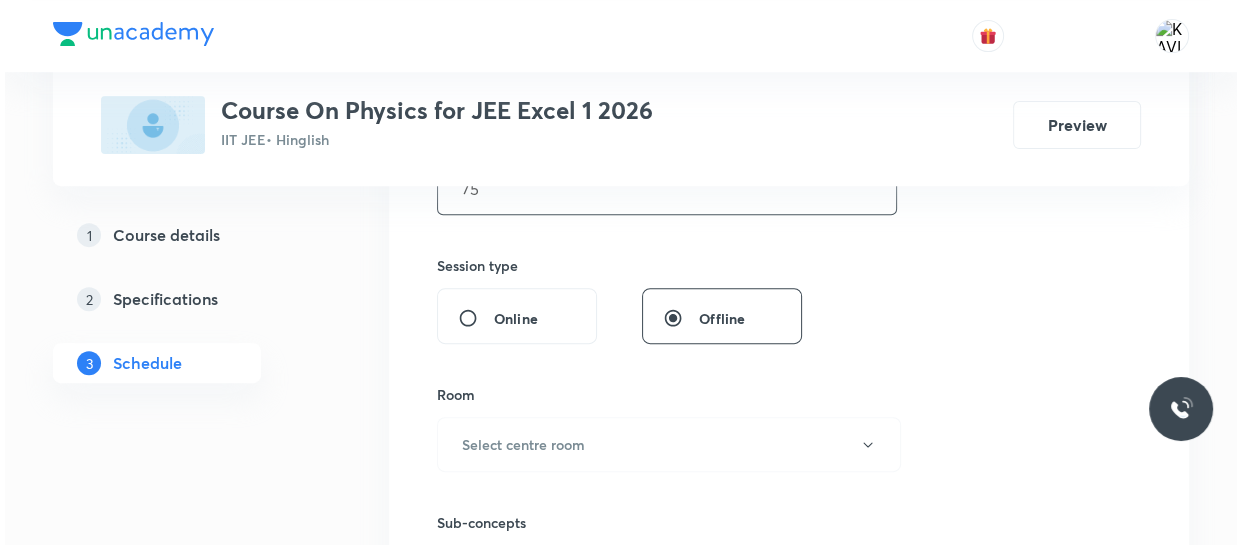 scroll, scrollTop: 690, scrollLeft: 0, axis: vertical 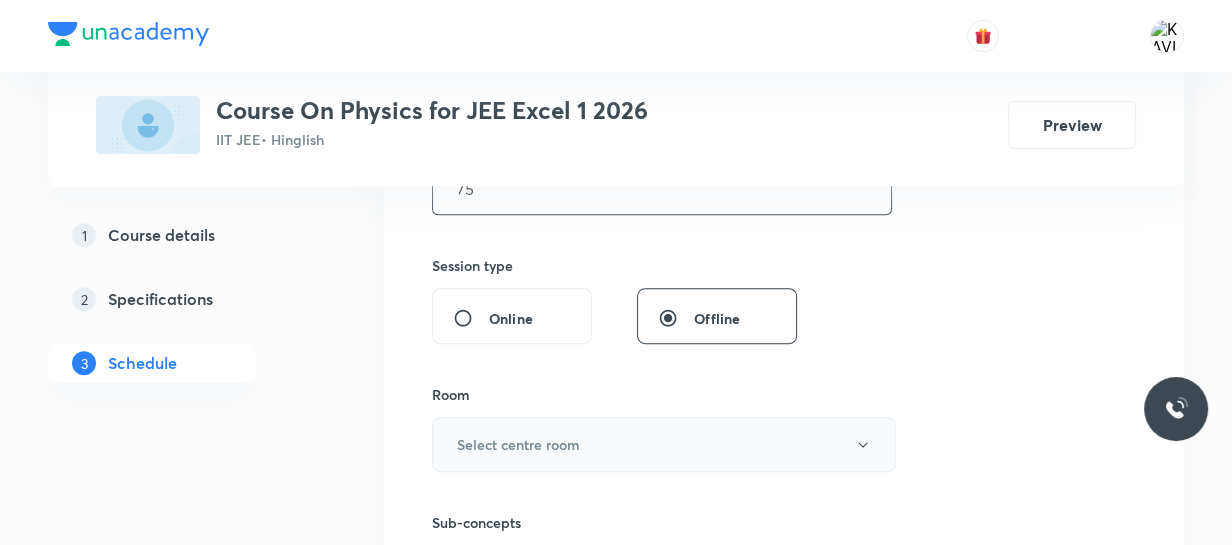 type on "75" 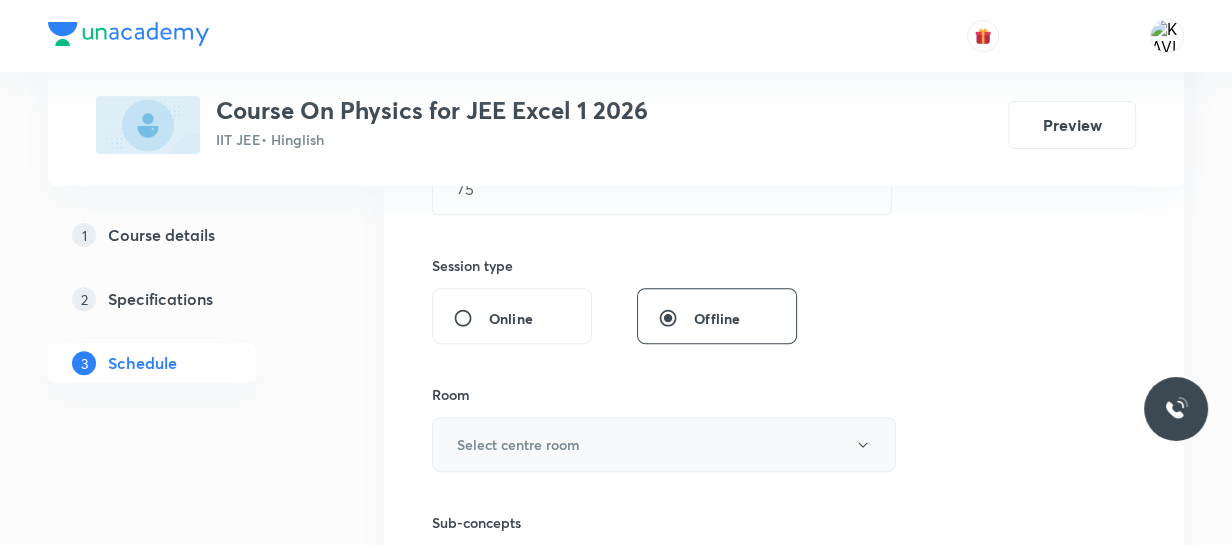 click on "Select centre room" at bounding box center (518, 444) 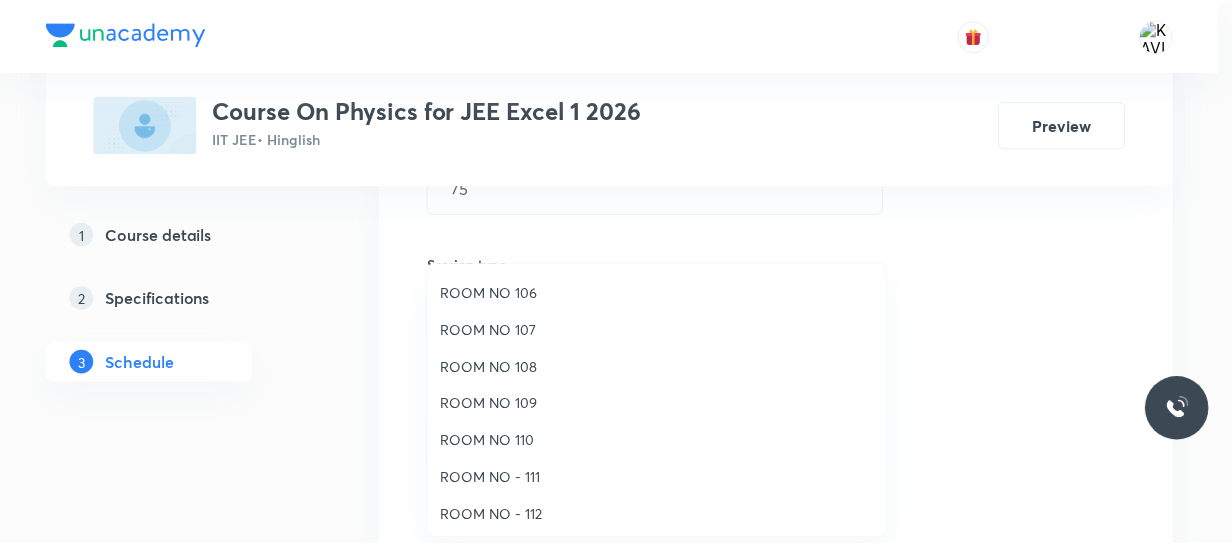 scroll, scrollTop: 183, scrollLeft: 0, axis: vertical 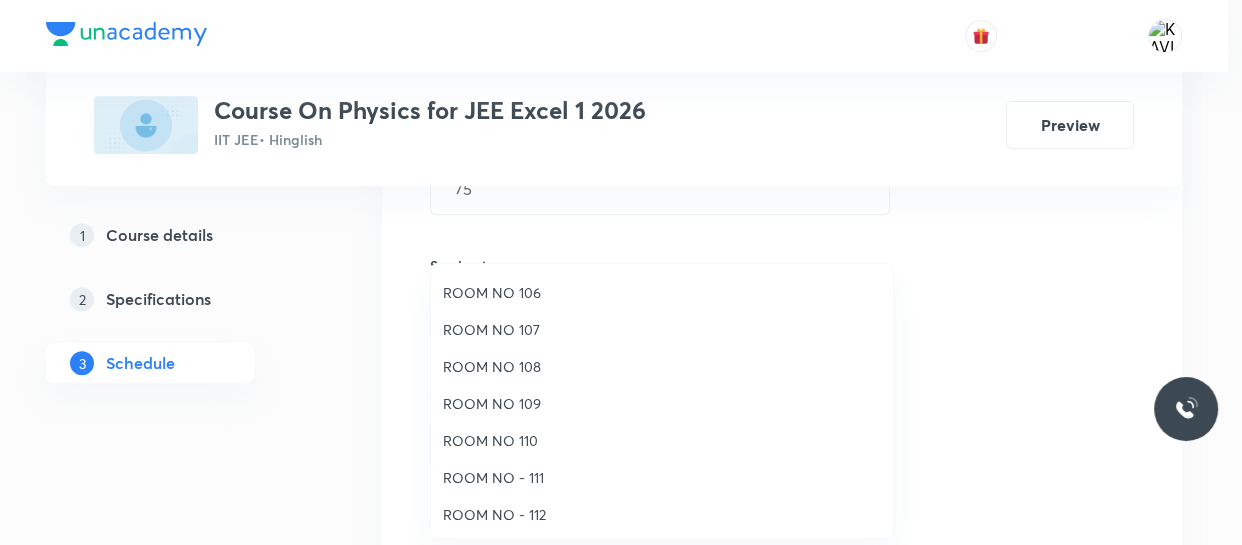click on "ROOM NO - 112" at bounding box center (662, 514) 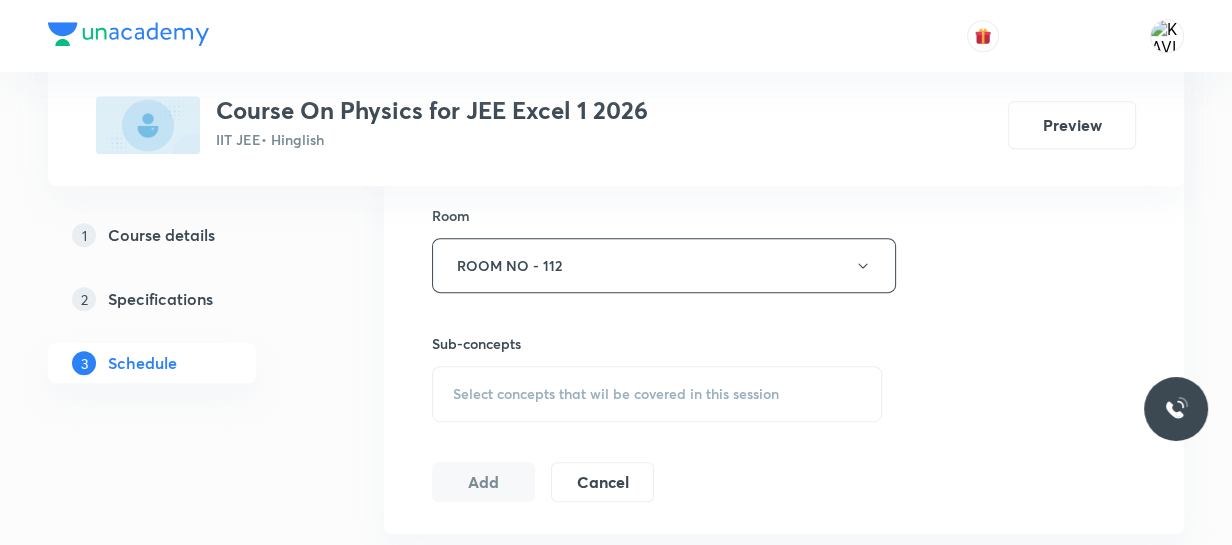 scroll, scrollTop: 870, scrollLeft: 0, axis: vertical 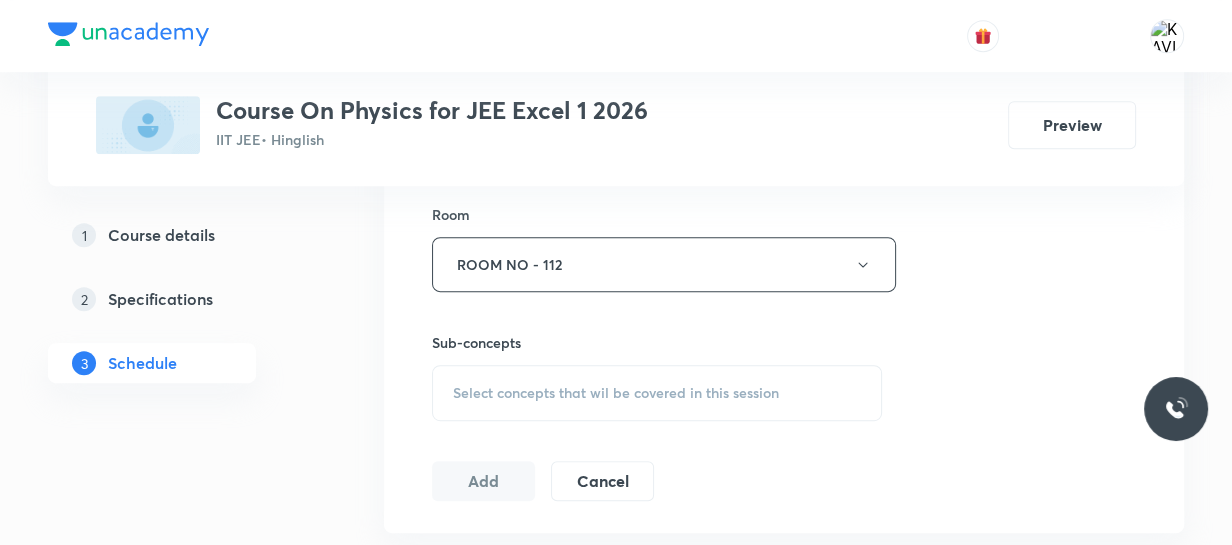 click on "Select concepts that wil be covered in this session" at bounding box center [657, 393] 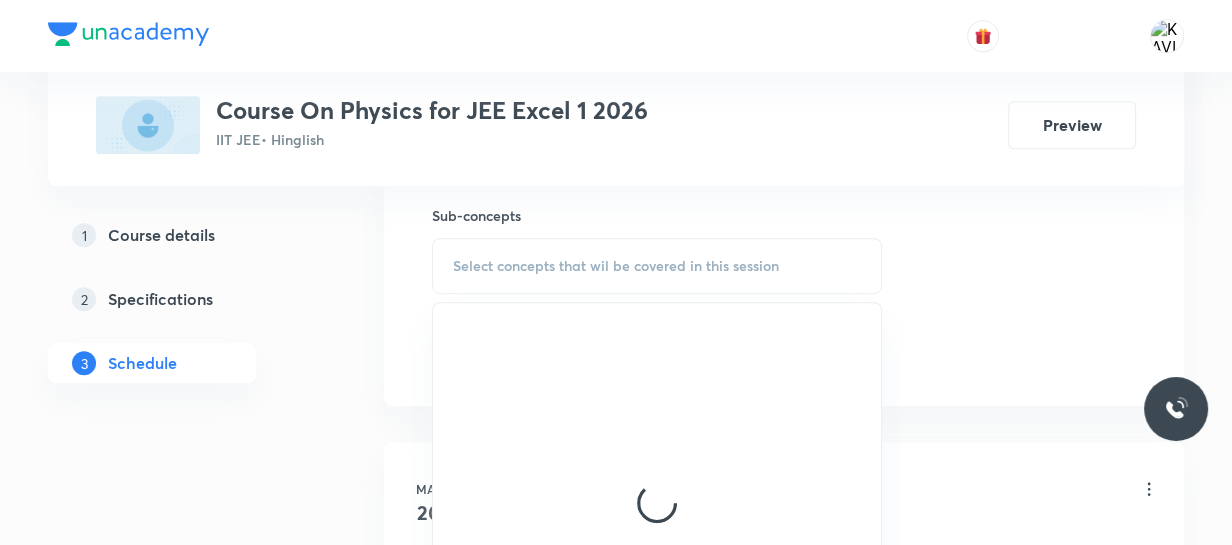 scroll, scrollTop: 998, scrollLeft: 0, axis: vertical 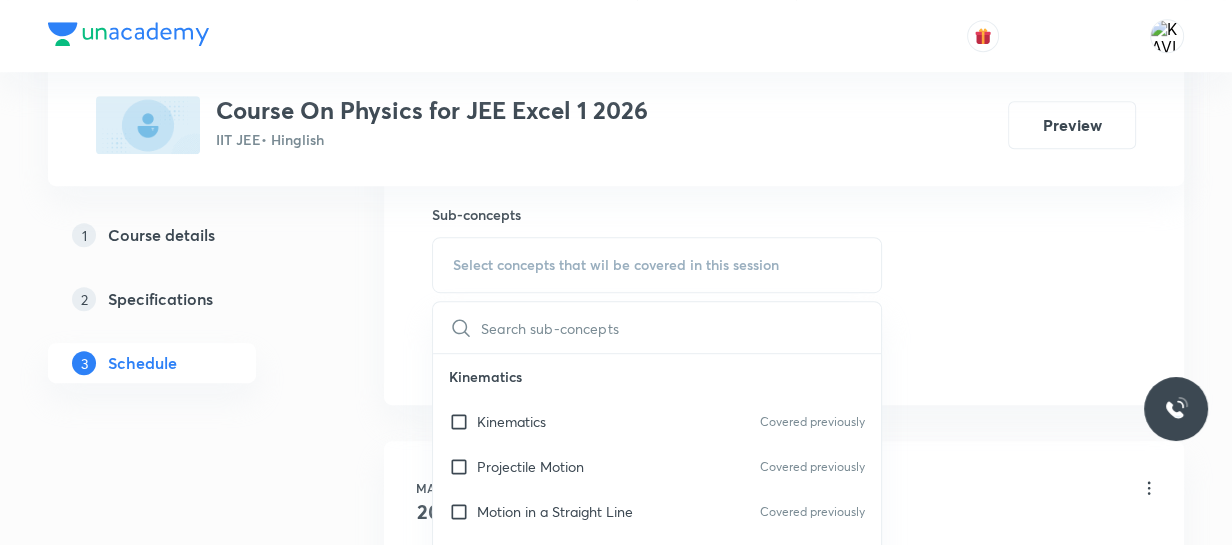 click at bounding box center (681, 327) 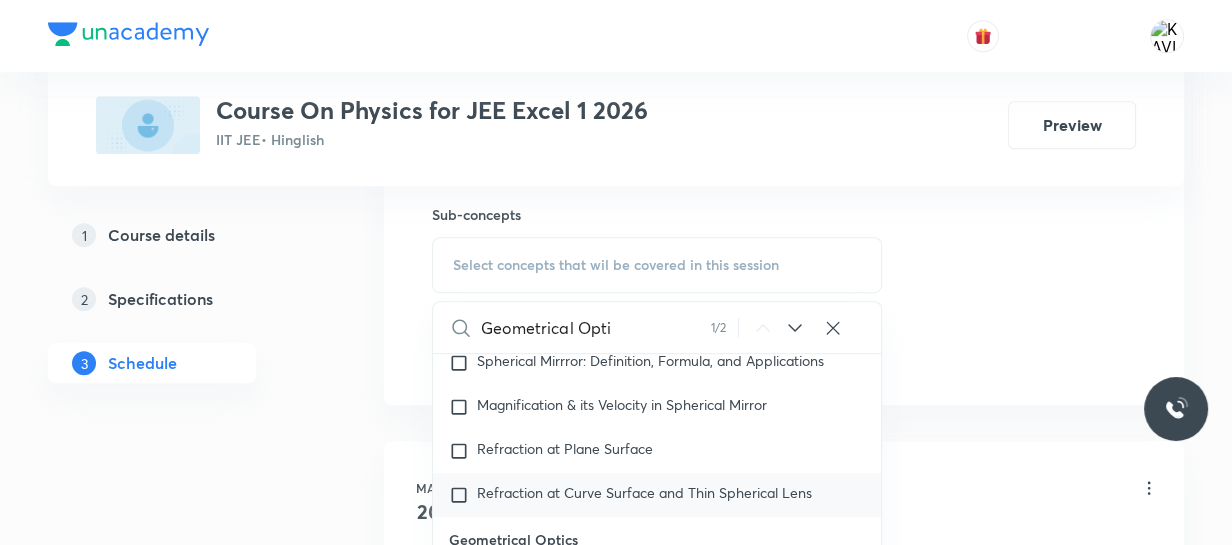 scroll, scrollTop: 14769, scrollLeft: 0, axis: vertical 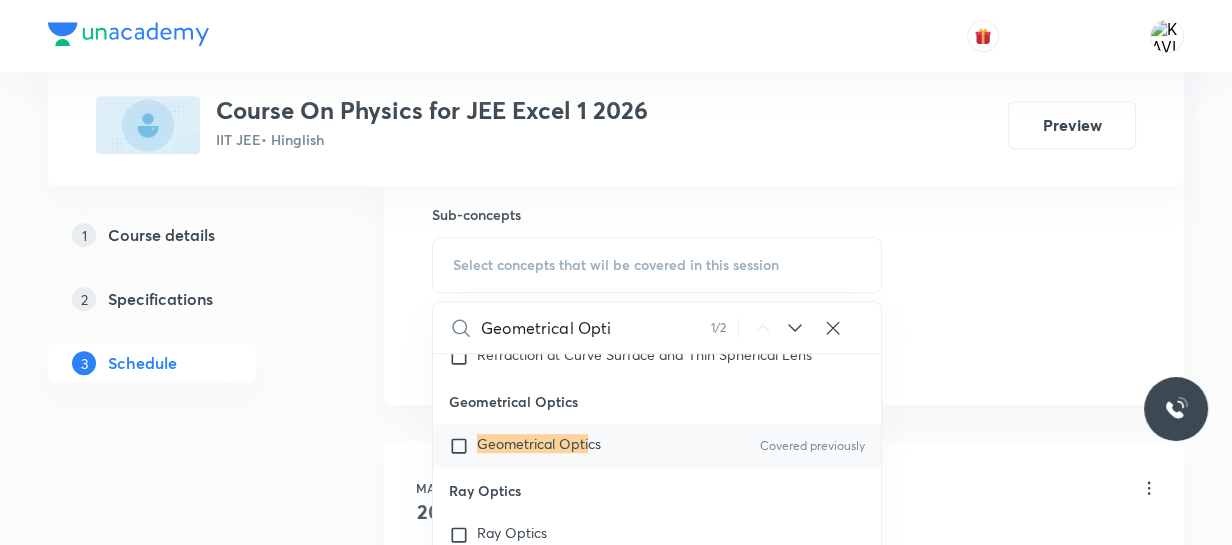 type on "Geometrical Opti" 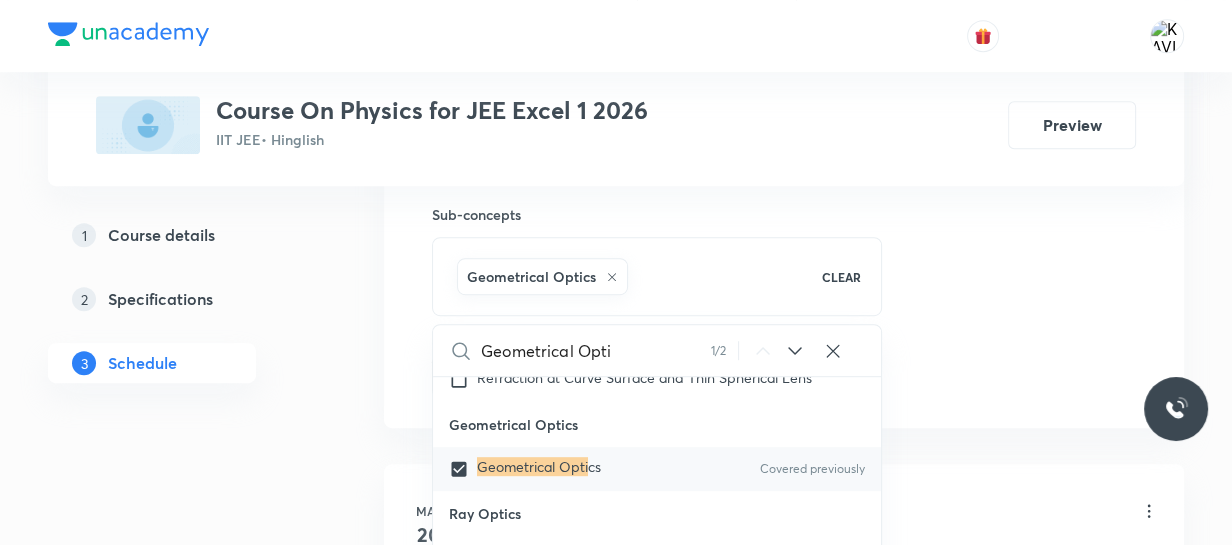 click on "Session  78 Live class Session title 22/99 Geometrical Optics -03 ​ Schedule for Aug 3, 2025, 10:00 AM ​ Duration (in minutes) 75 ​   Session type Online Offline Room ROOM NO - 112 Sub-concepts Geometrical Optics CLEAR Geometrical Opti 1 / 2 ​ Kinematics Kinematics Covered previously Projectile Motion Covered previously Motion in a Straight Line Covered previously Projectile Motion Covered previously Frame of Reference   Covered previously Horizontal Projectile Covered previously Trajectory  Covered previously Minimum Velocity & angle to hit a Given Point   Relative Motion Covered previously Displacement and Distance  Velocity and Speed  Covered previously Acceleration  Motion in a Straight Line  Covered previously One- Dimensional Motion in a Vertical Line  Motion Upon an Inclined Plane  Covered previously Relative Motion in One dimension Covered previously Graphs in Motion in One Dimension Covered previously Relative Motion Covered previously Motion in a Plane Covered previously Covered previously" at bounding box center (784, -85) 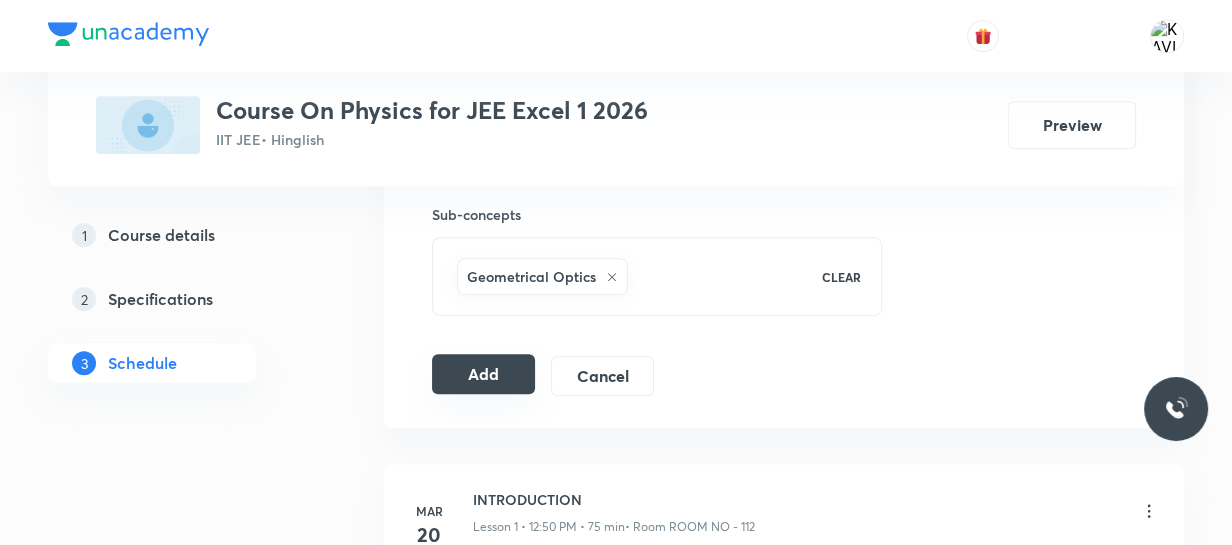 click on "Add" at bounding box center (483, 374) 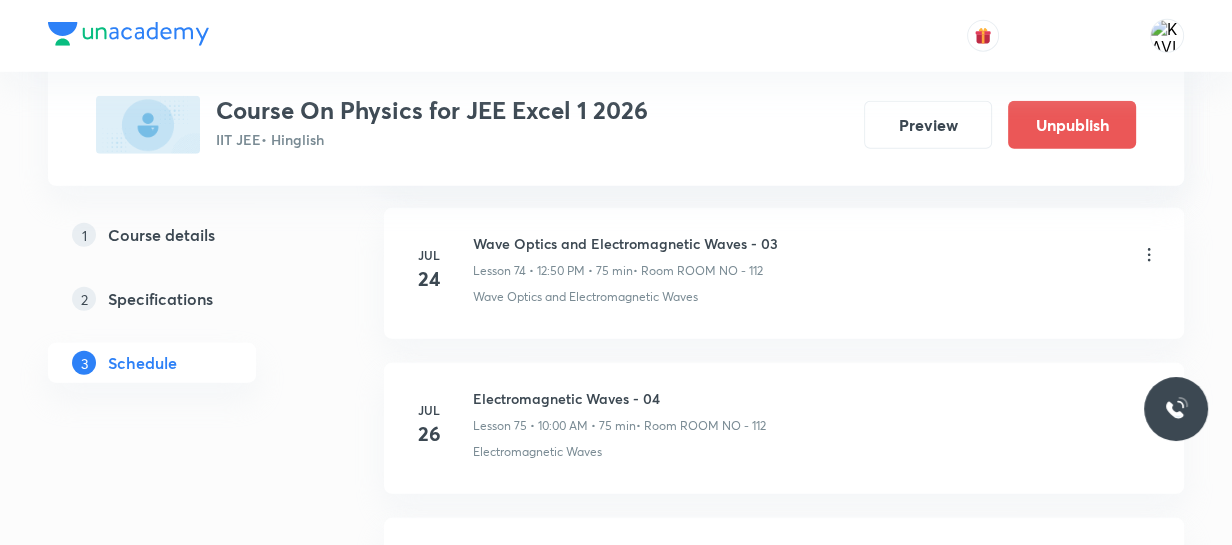 scroll, scrollTop: 12211, scrollLeft: 0, axis: vertical 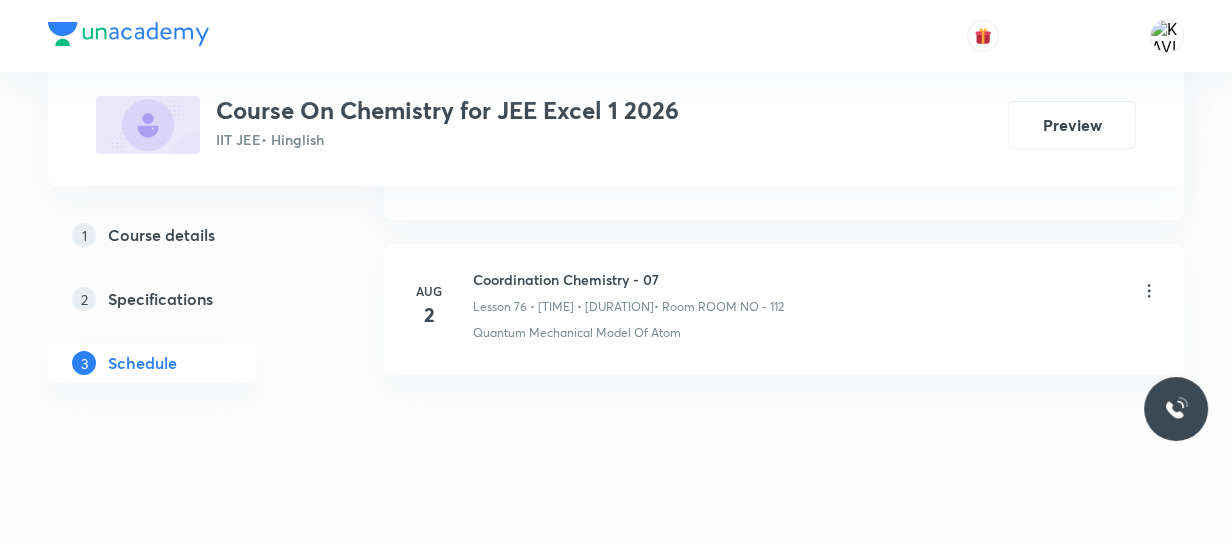 click on "Coordination Chemistry - 07" at bounding box center [628, 279] 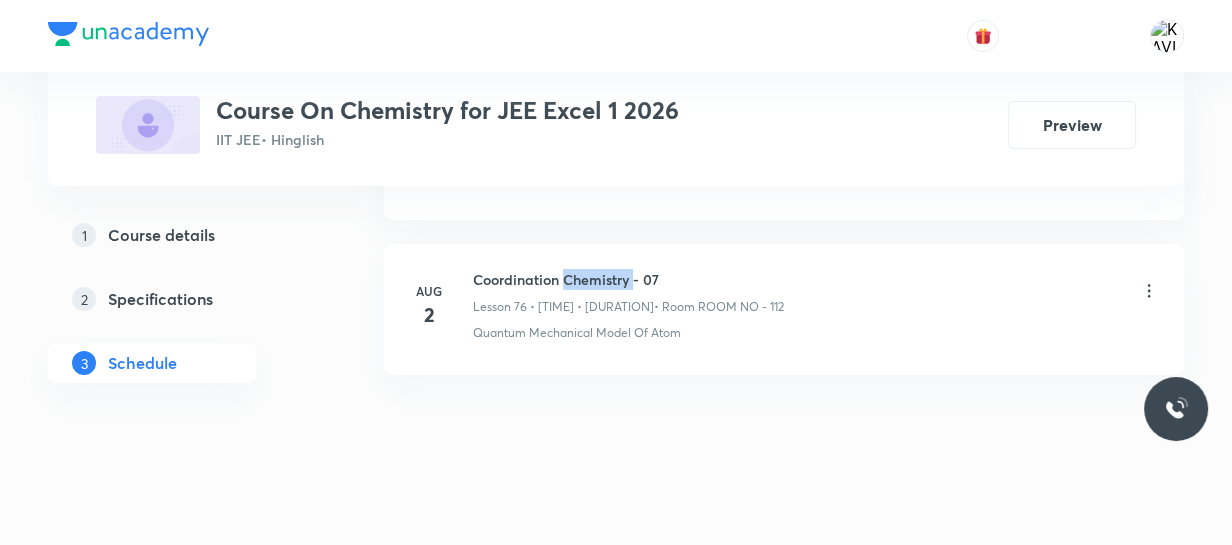 click on "Coordination Chemistry - 07" at bounding box center [628, 279] 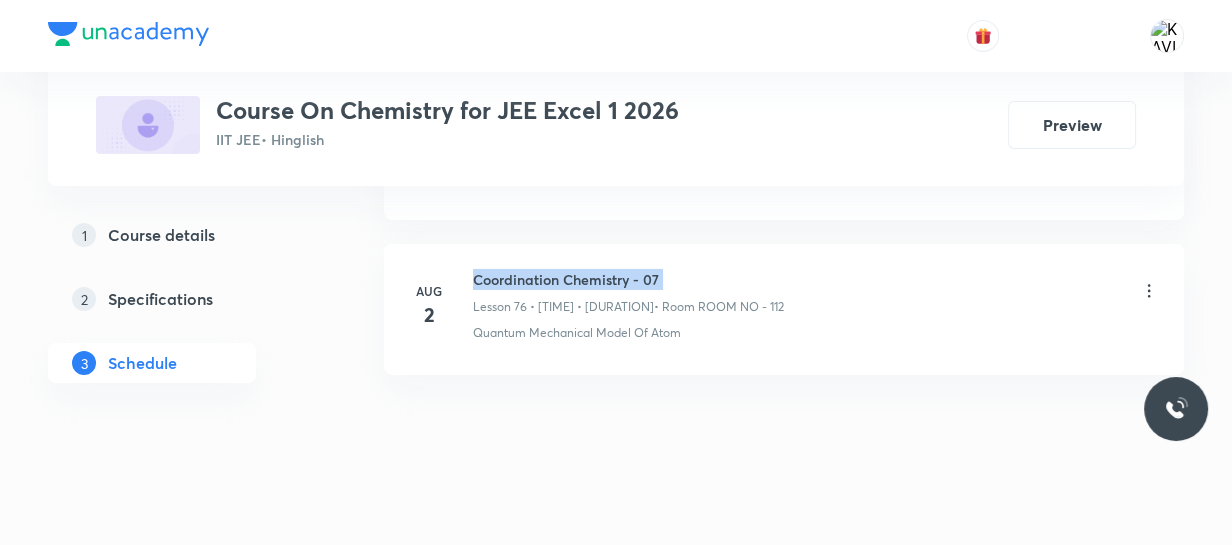 click on "Coordination Chemistry - 07" at bounding box center (628, 279) 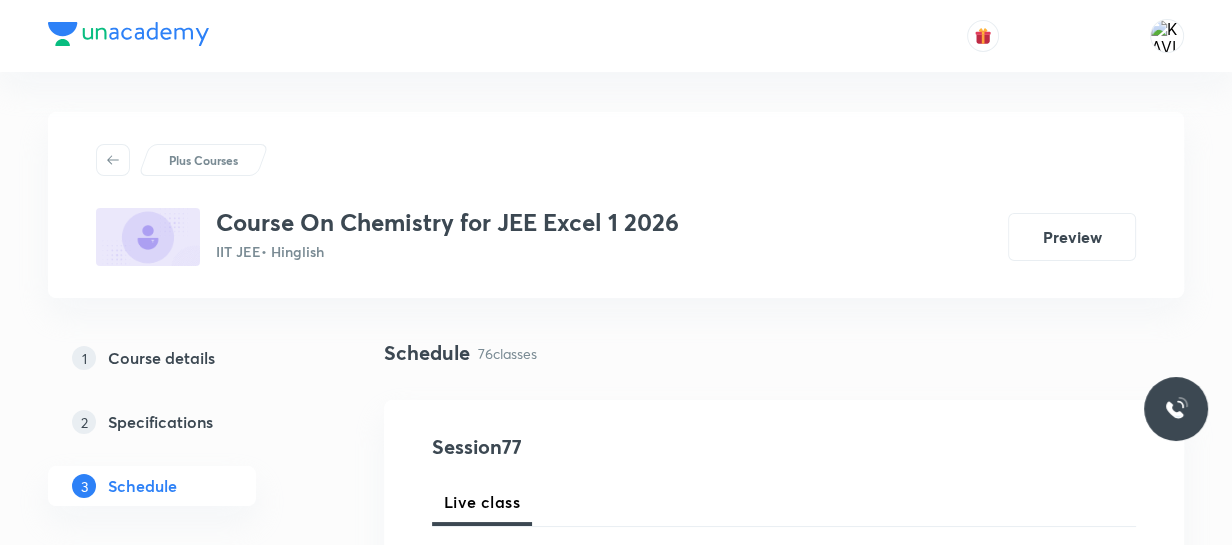 scroll, scrollTop: 378, scrollLeft: 0, axis: vertical 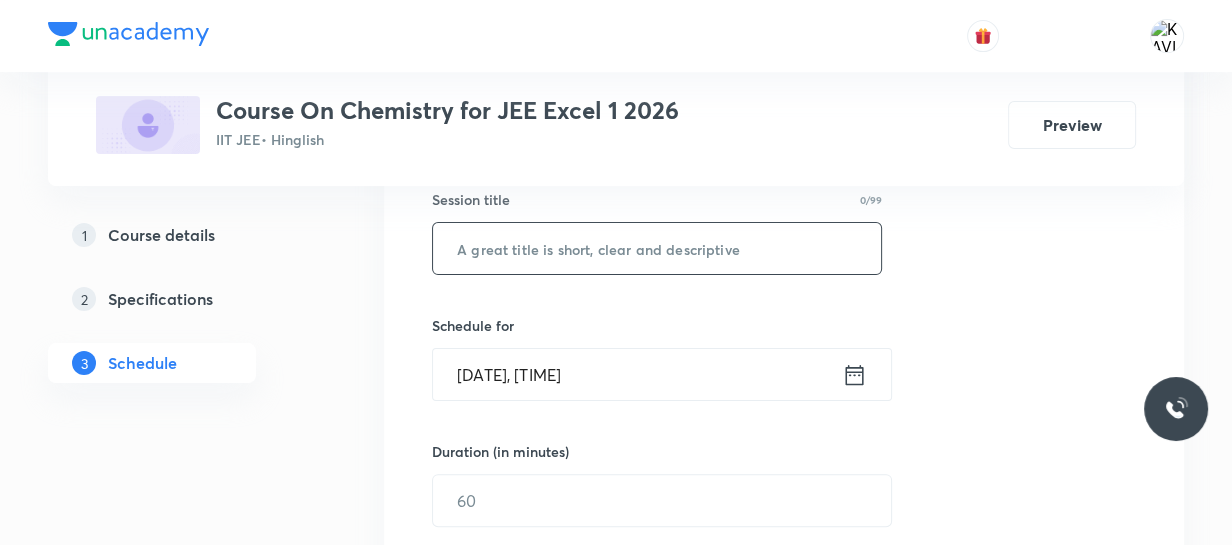 click at bounding box center (657, 248) 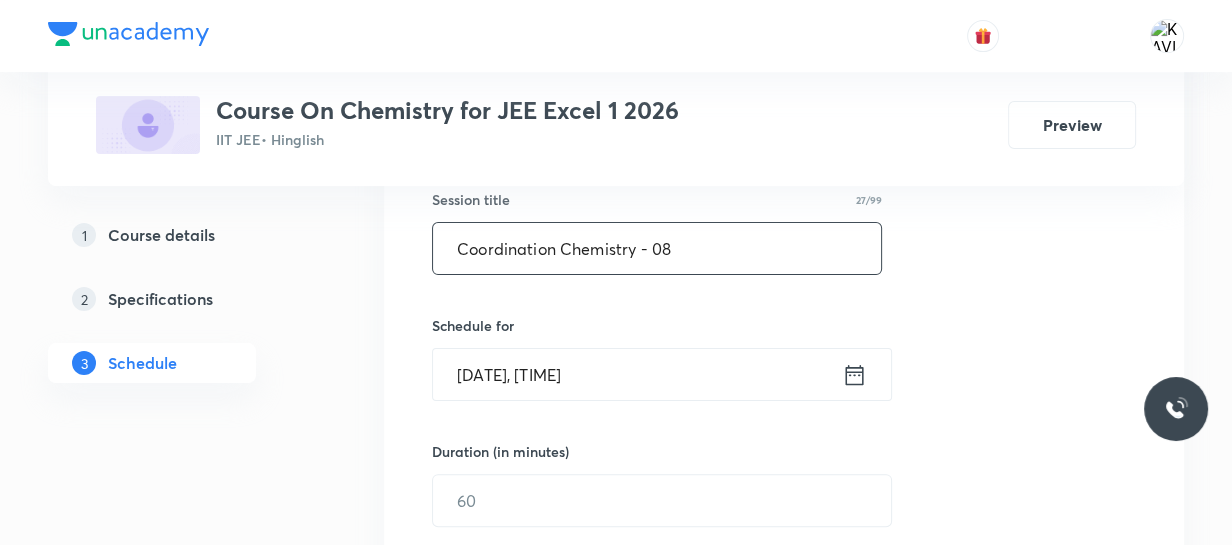 type on "Coordination Chemistry - 08" 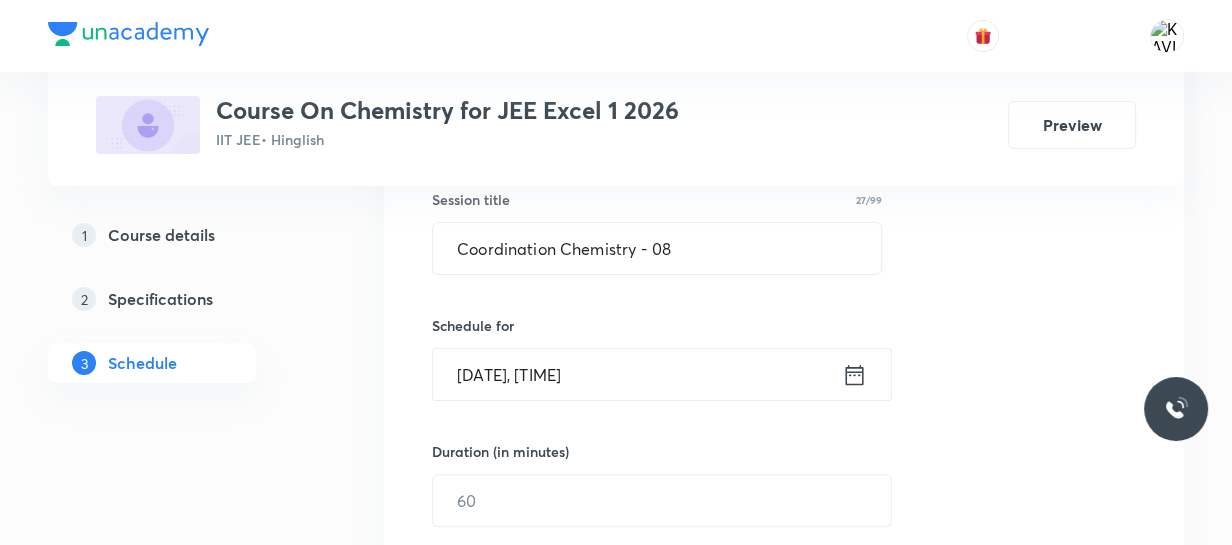 click 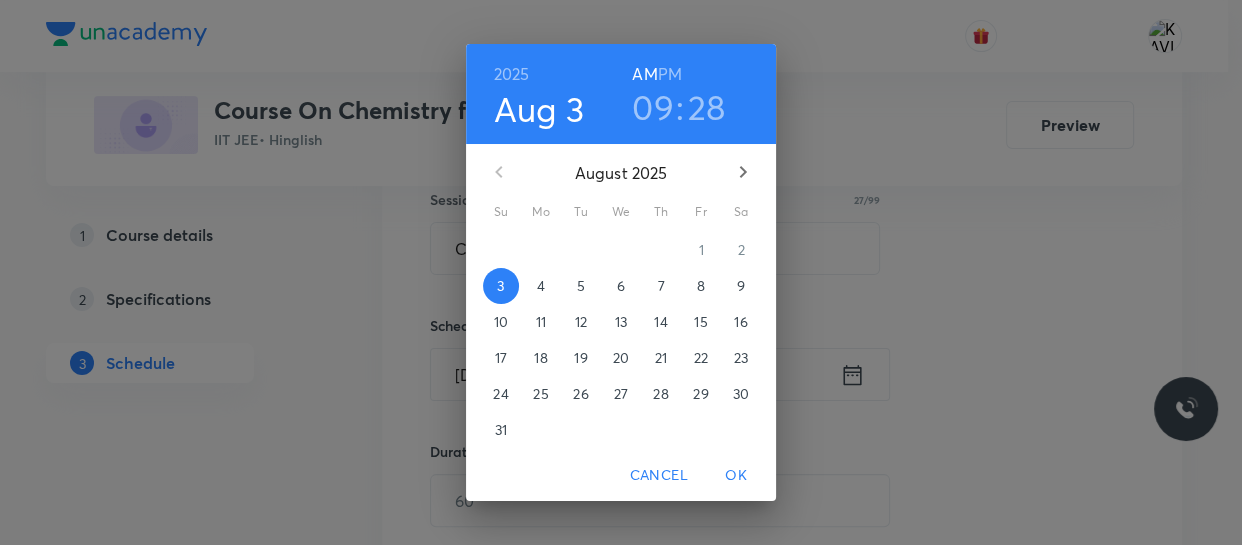 click on "09" at bounding box center [653, 107] 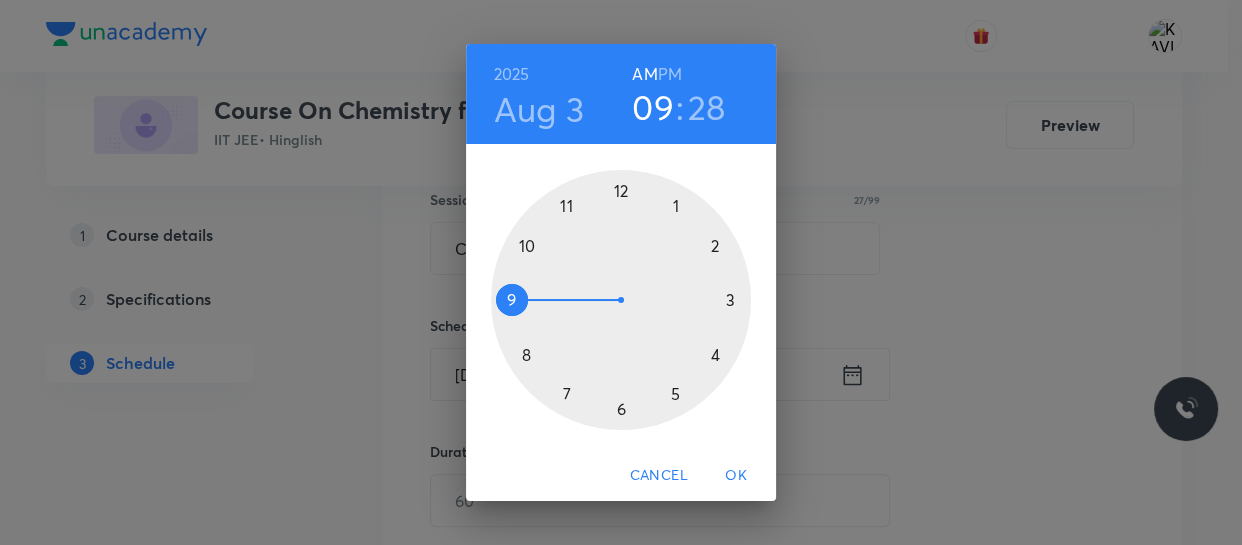 click at bounding box center [621, 300] 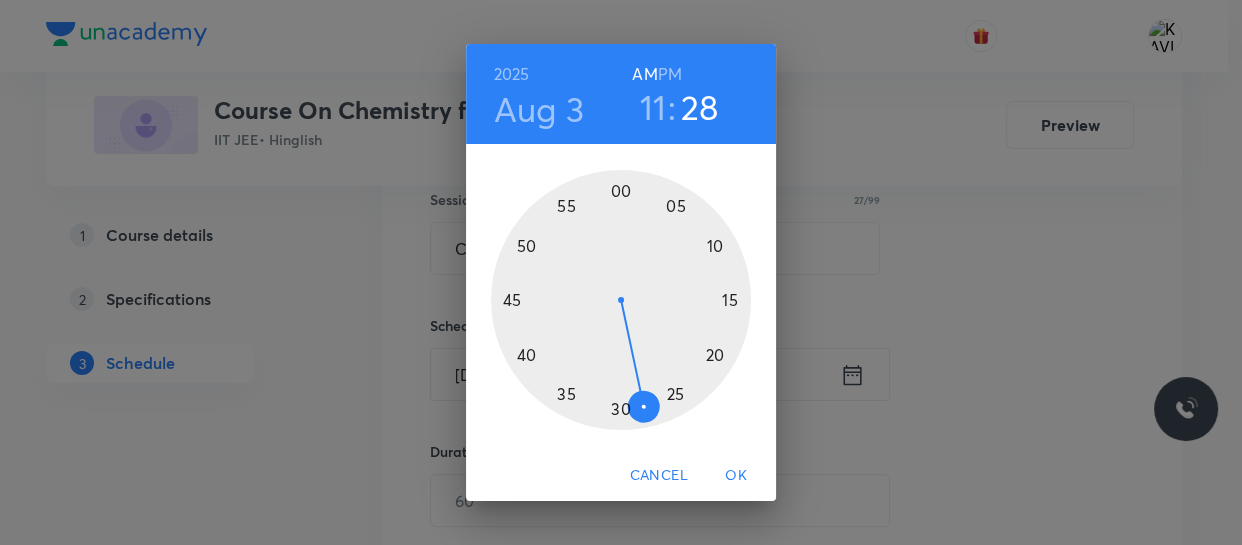 click at bounding box center [621, 300] 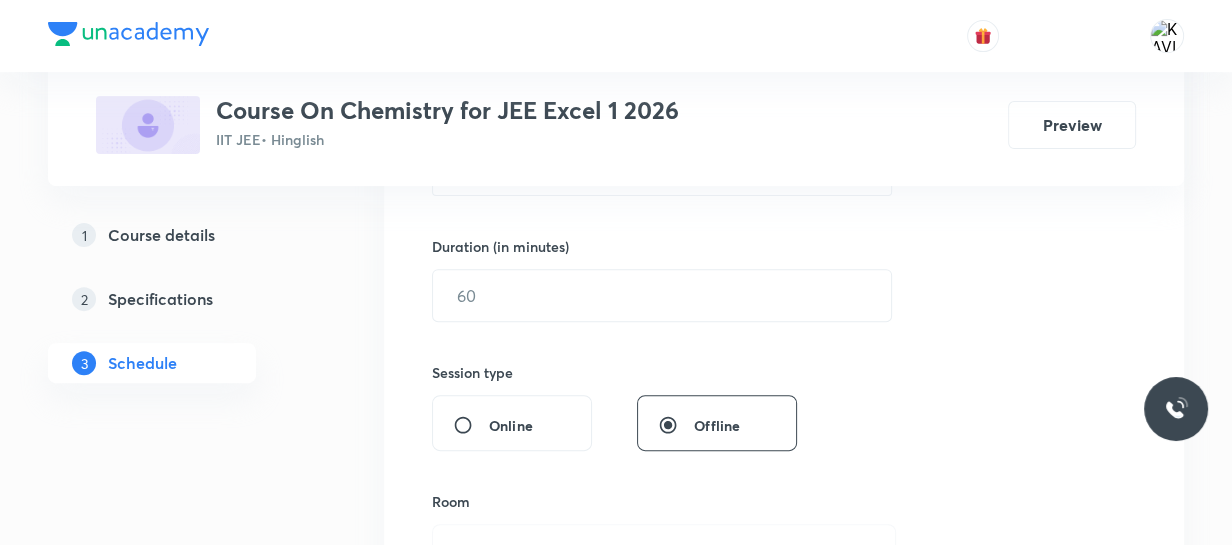 scroll, scrollTop: 587, scrollLeft: 0, axis: vertical 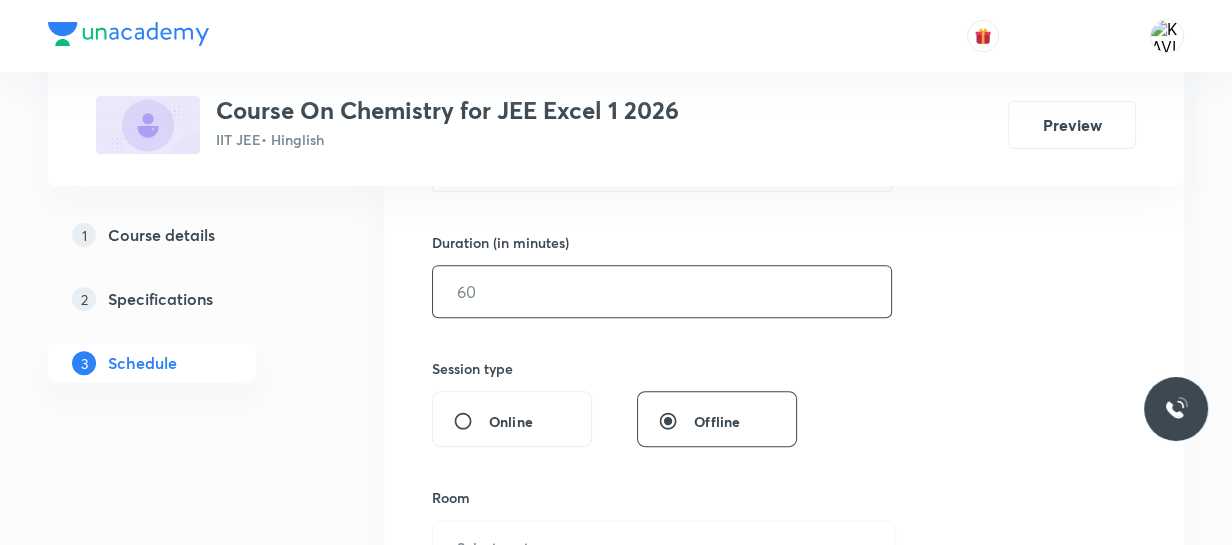 click at bounding box center (662, 291) 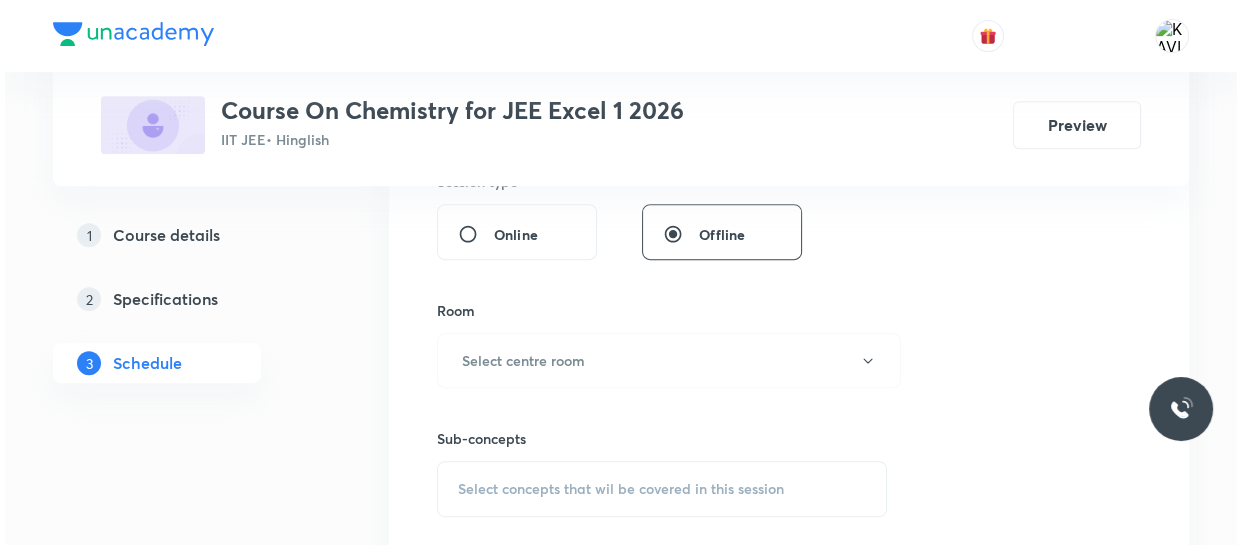 scroll, scrollTop: 775, scrollLeft: 0, axis: vertical 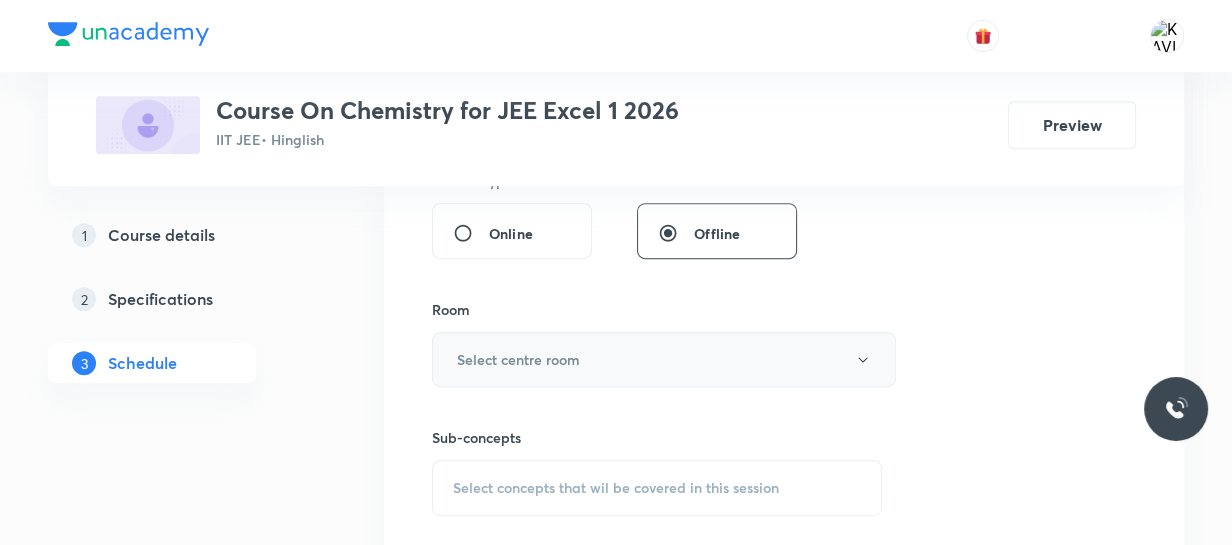 type on "75" 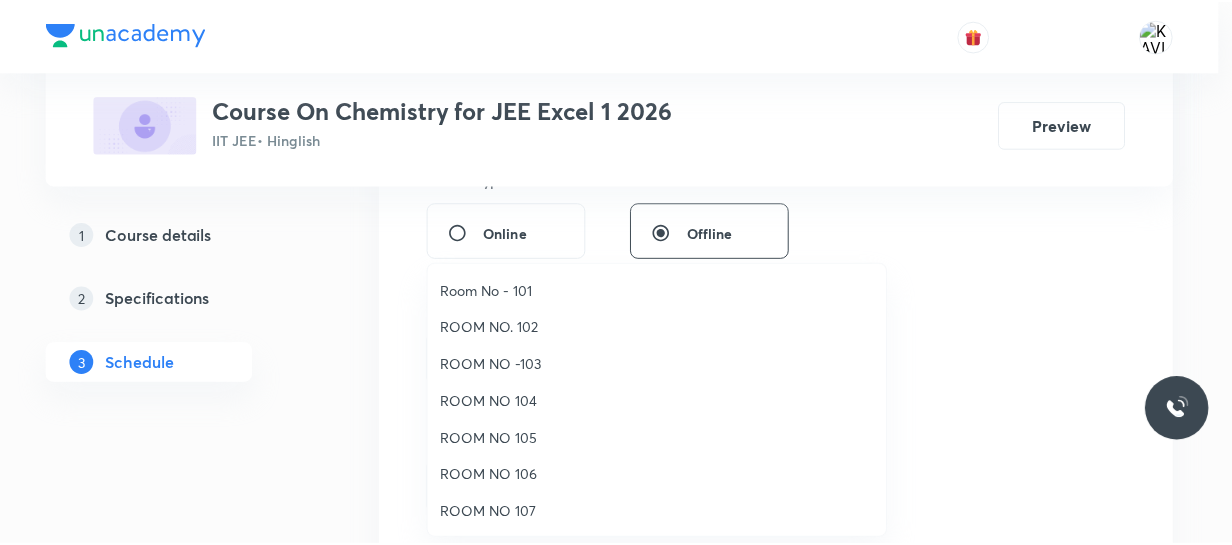 scroll, scrollTop: 222, scrollLeft: 0, axis: vertical 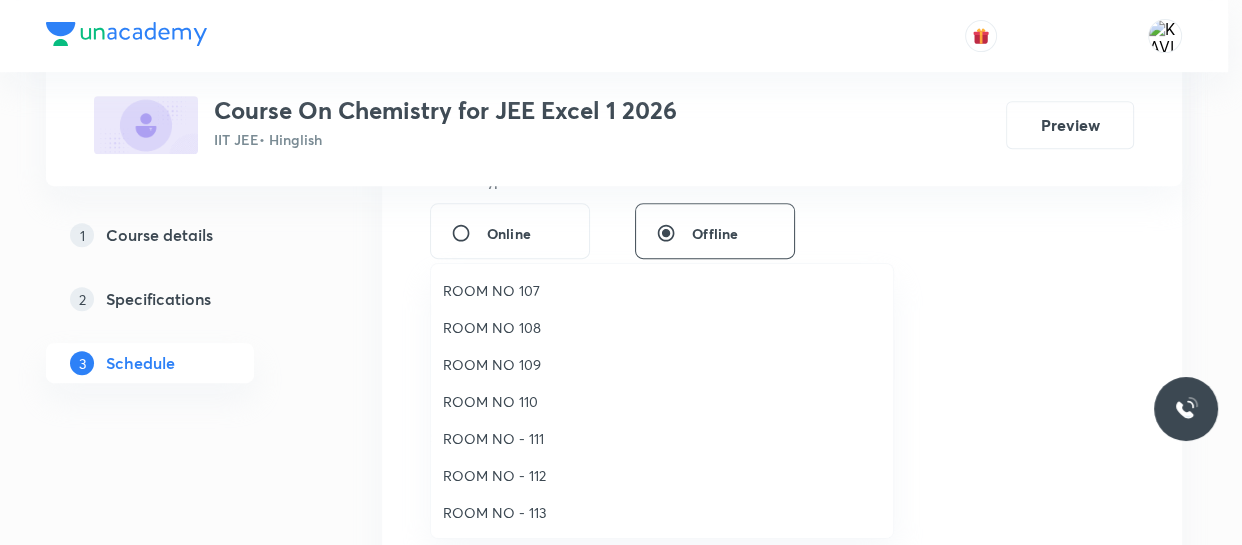 click on "ROOM NO - 112" at bounding box center [662, 475] 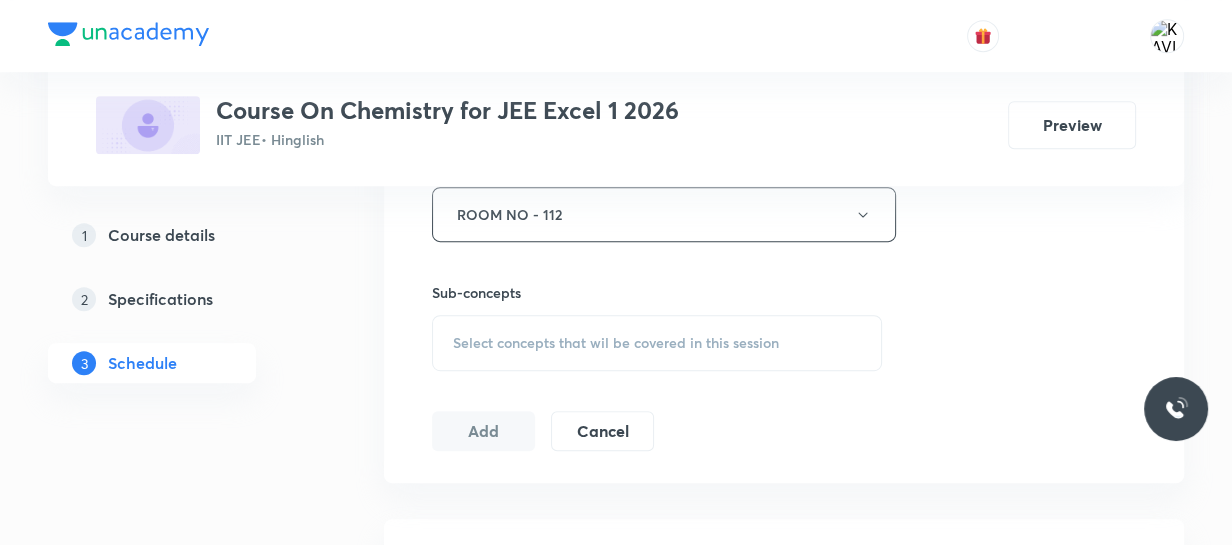 scroll, scrollTop: 925, scrollLeft: 0, axis: vertical 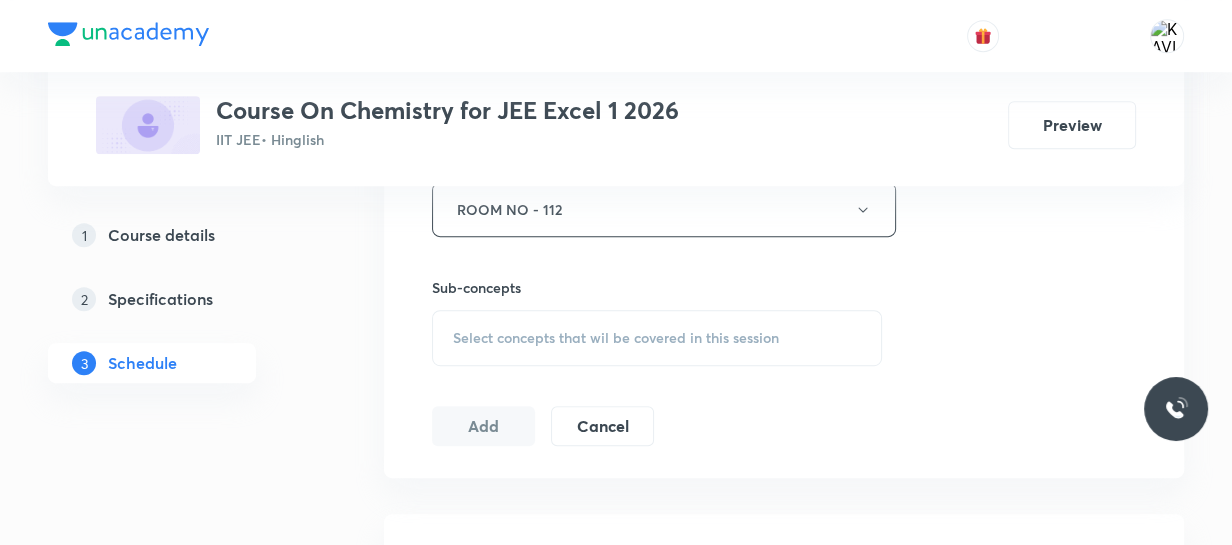 click on "Select concepts that wil be covered in this session" at bounding box center (657, 338) 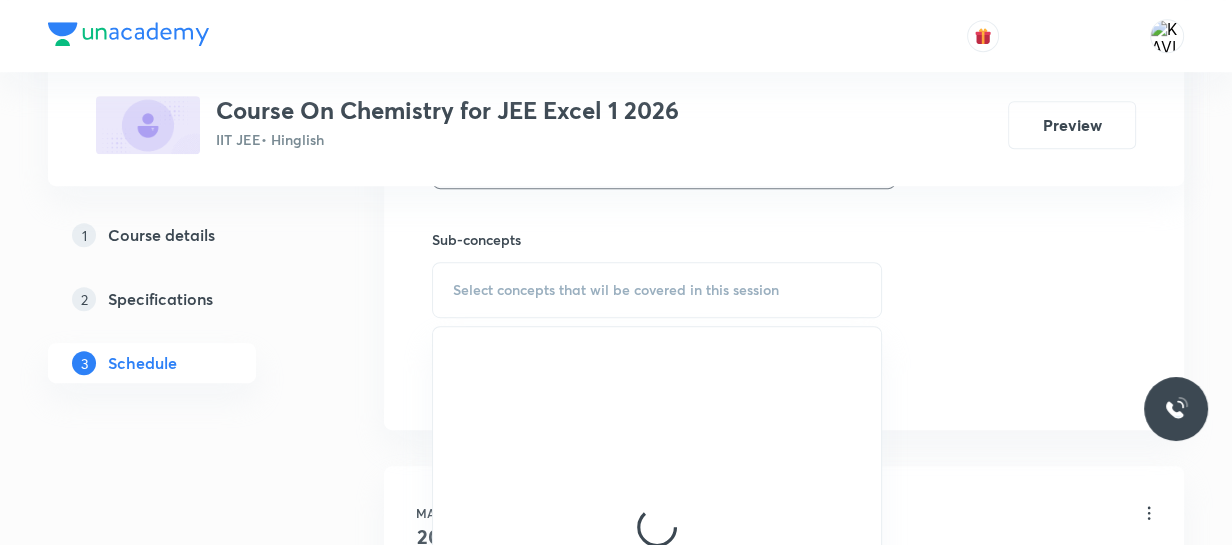 scroll, scrollTop: 977, scrollLeft: 0, axis: vertical 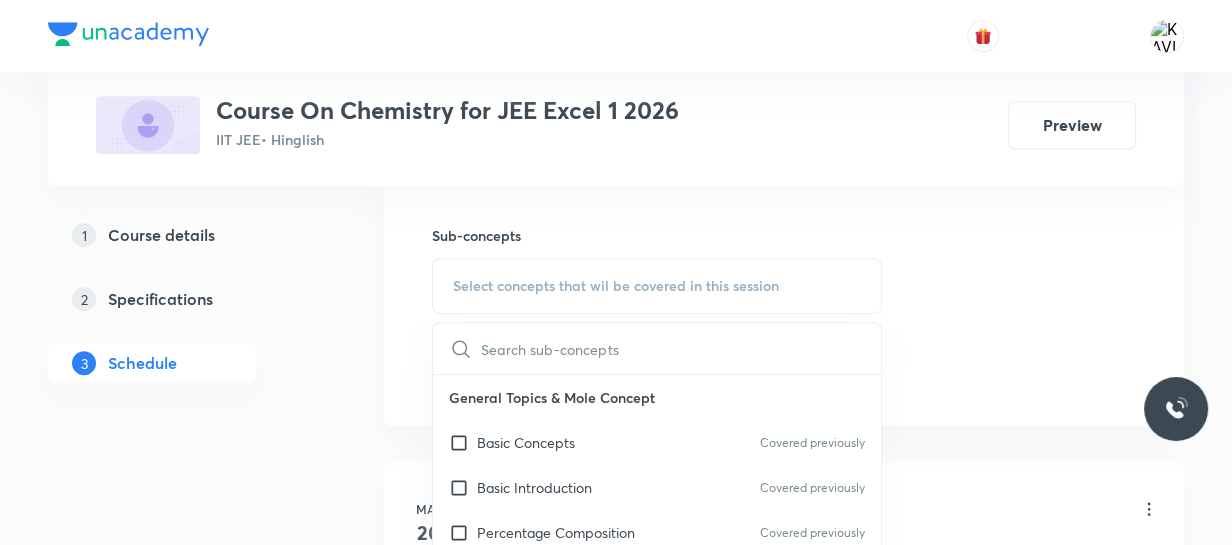 click at bounding box center (681, 348) 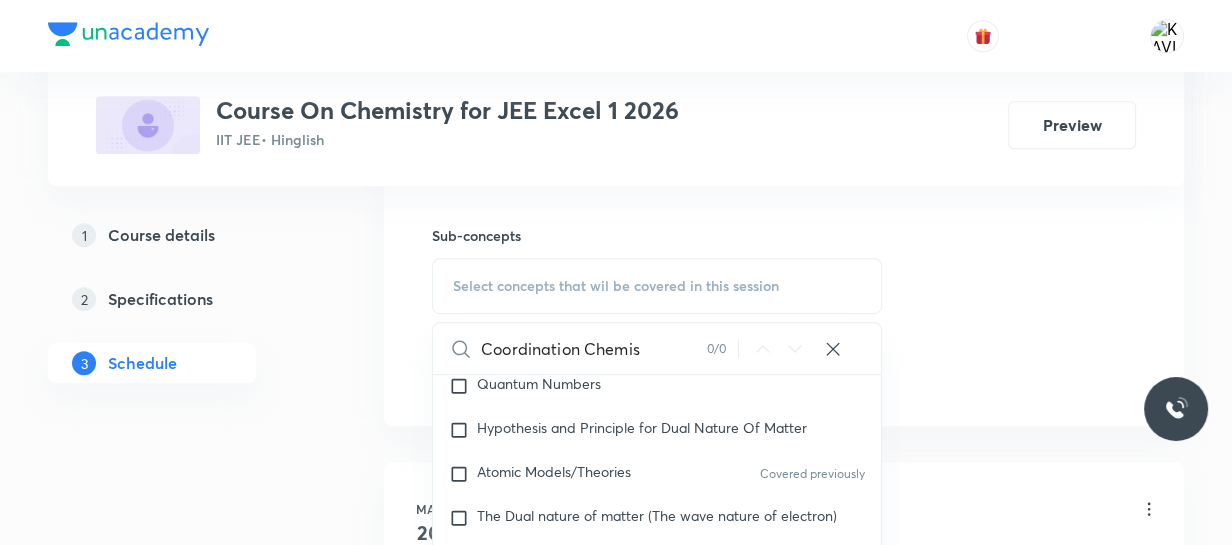 scroll, scrollTop: 1637, scrollLeft: 0, axis: vertical 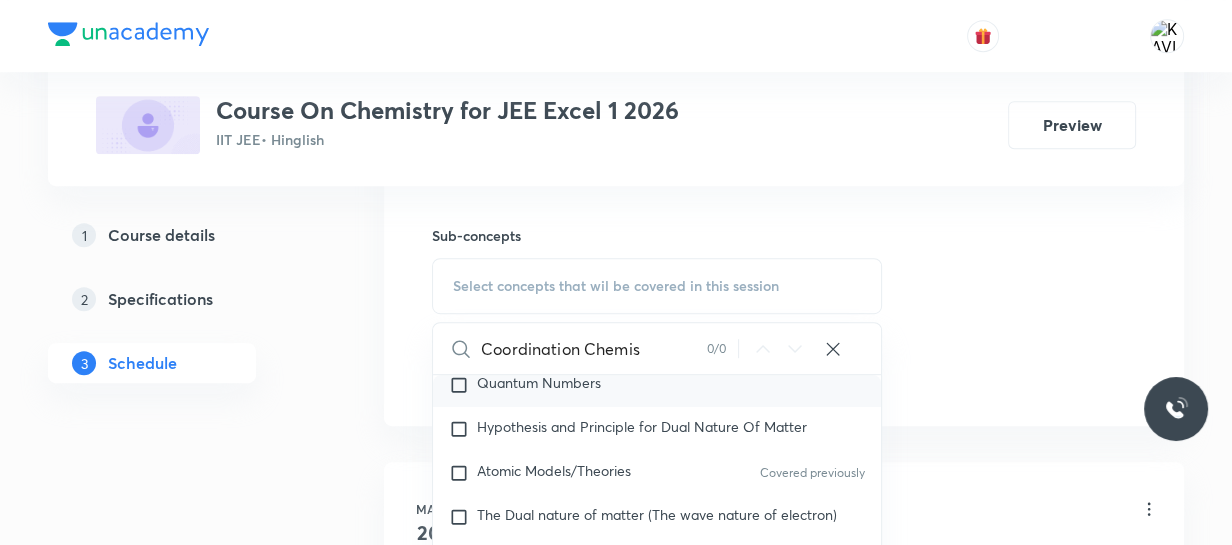 type on "Coordination Chemis" 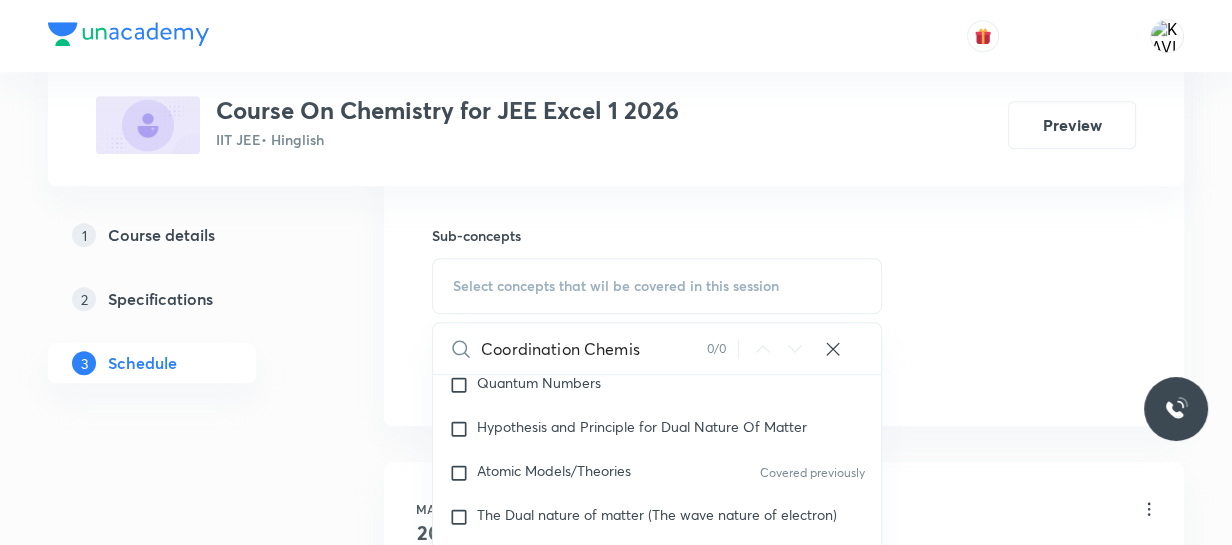 checkbox on "true" 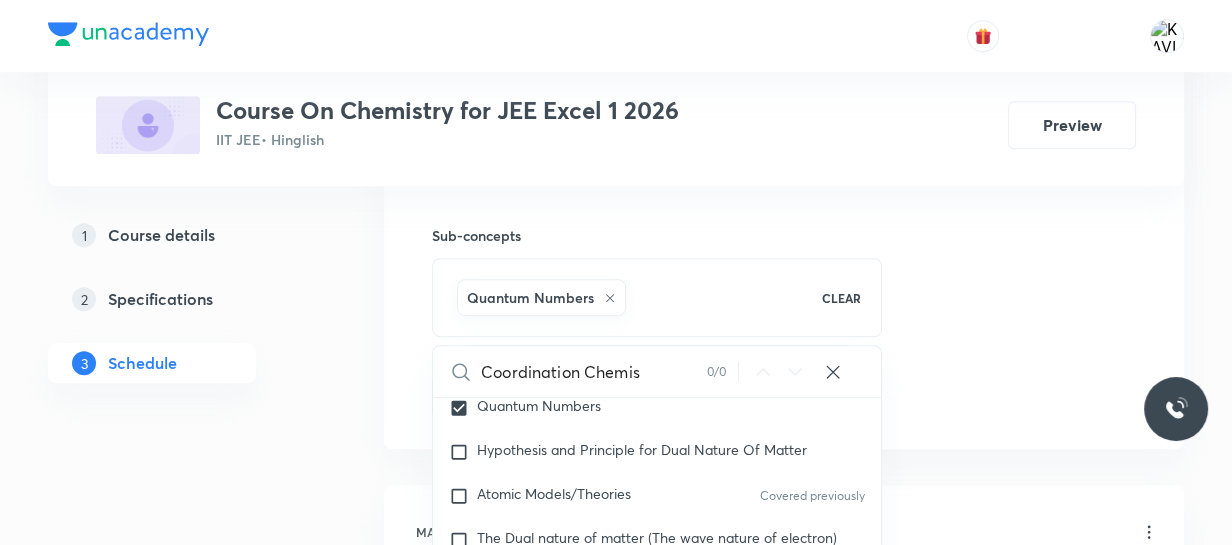 click on "Session  77 Live class Session title 27/99 Coordination Chemistry - 08 ​ Schedule for Aug 3, 2025, 11:25 AM ​ Duration (in minutes) 75 ​   Session type Online Offline Room ROOM NO - 112 Sub-concepts Quantum Numbers CLEAR Coordination Chemis 0 / 0 ​ General Topics & Mole Concept Basic Concepts Covered previously Basic Introduction Covered previously Percentage Composition Covered previously Stoichiometry Covered previously Principle of Atom Conservation (POAC) Covered previously Relation between Stoichiometric Quantities Covered previously Application of Mole Concept: Gravimetric Analysis Covered previously Different Laws Covered previously Formula and Composition Covered previously Concentration Terms Covered previously Some basic concepts of Chemistry Covered previously Atomic Structure Discovery Of Electron Covered previously Some Prerequisites of Physics Covered previously Discovery Of Protons And Neutrons Covered previously Atomic Models and Theories  Covered previously Covered previously Gas Laws" at bounding box center (784, -64) 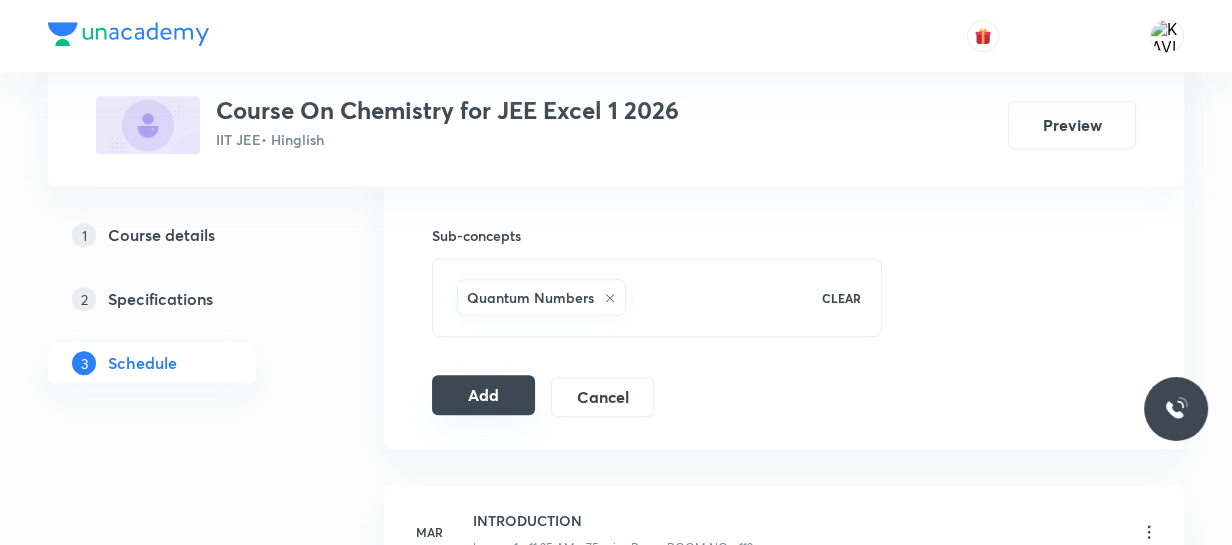 click on "Add" at bounding box center [483, 395] 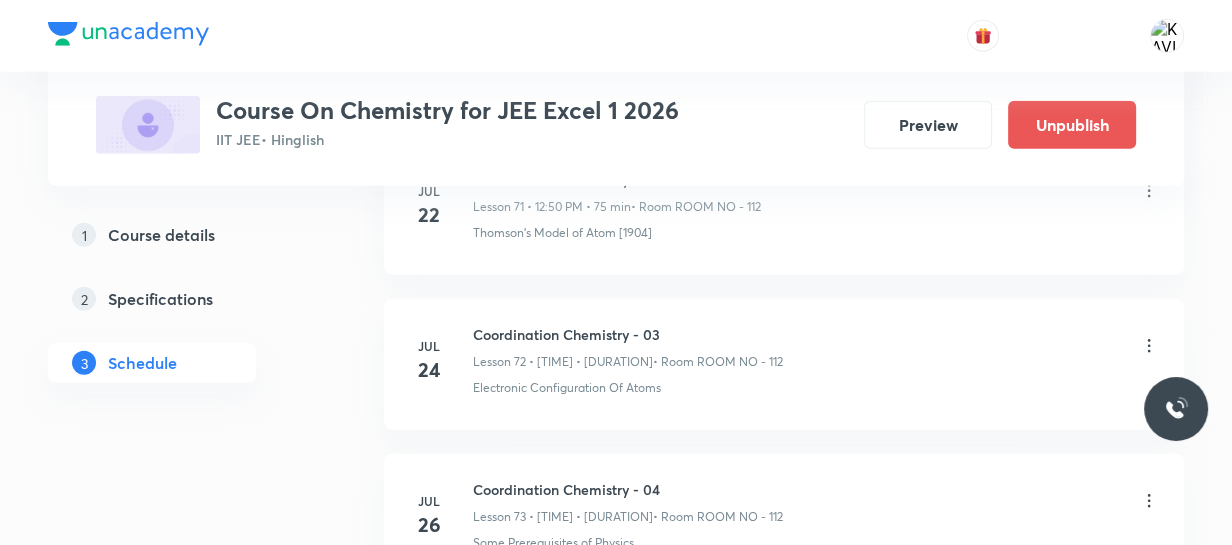 scroll, scrollTop: 12057, scrollLeft: 0, axis: vertical 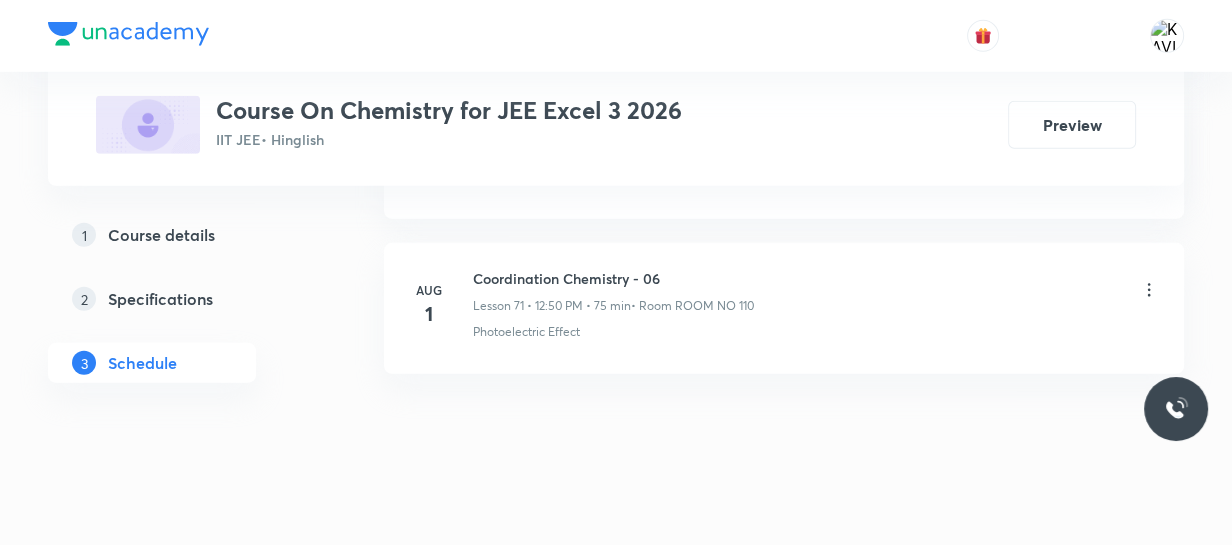 click on "Coordination Chemistry - 06" at bounding box center (613, 278) 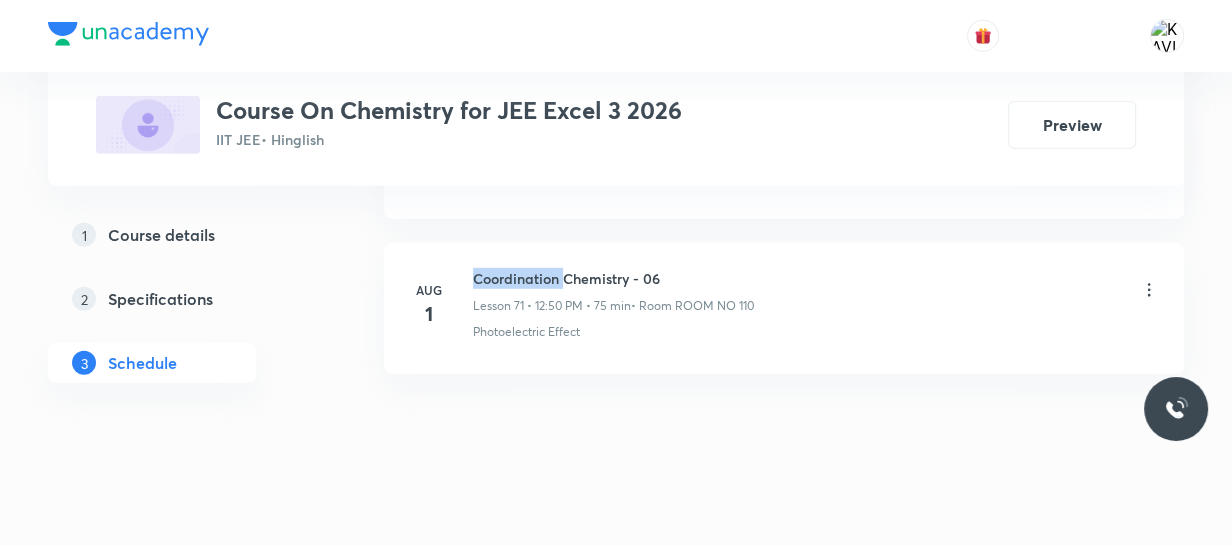 click on "Coordination Chemistry - 06" at bounding box center [613, 278] 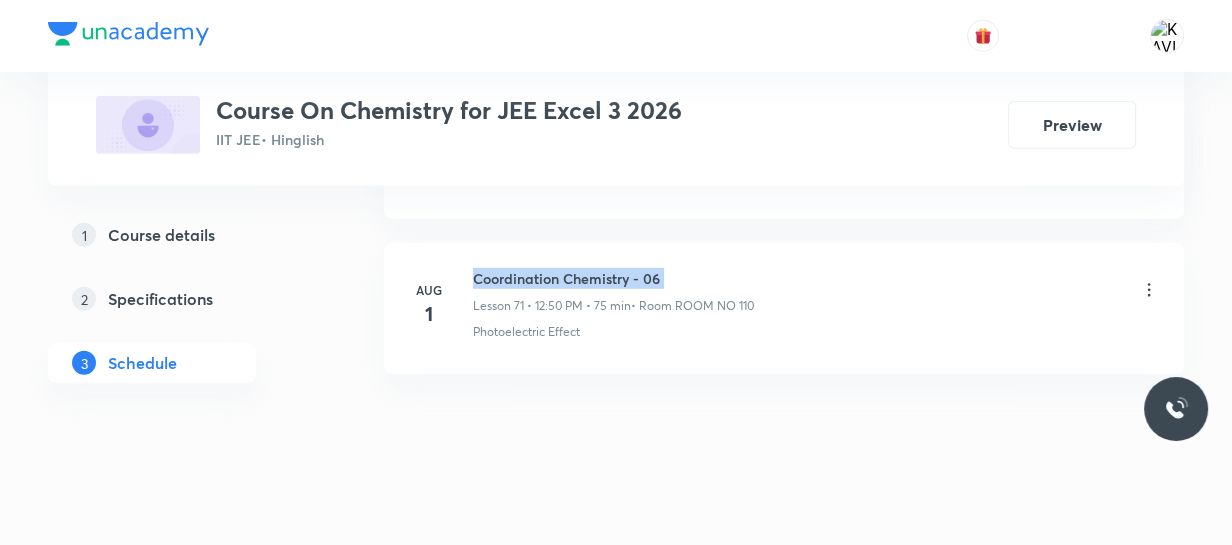 click on "Coordination Chemistry - 06" at bounding box center (613, 278) 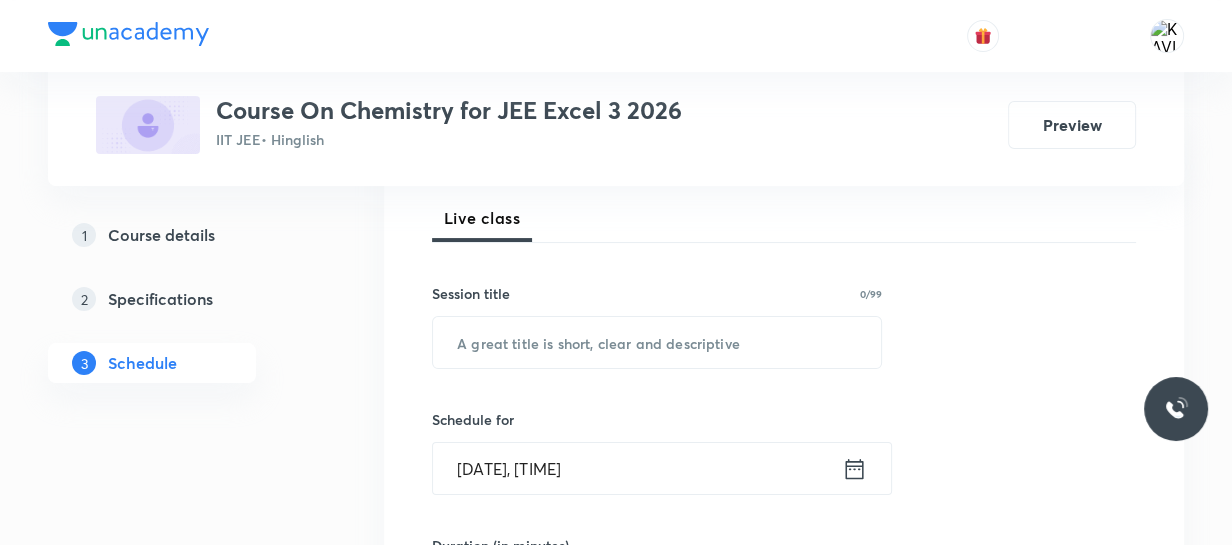 scroll, scrollTop: 299, scrollLeft: 0, axis: vertical 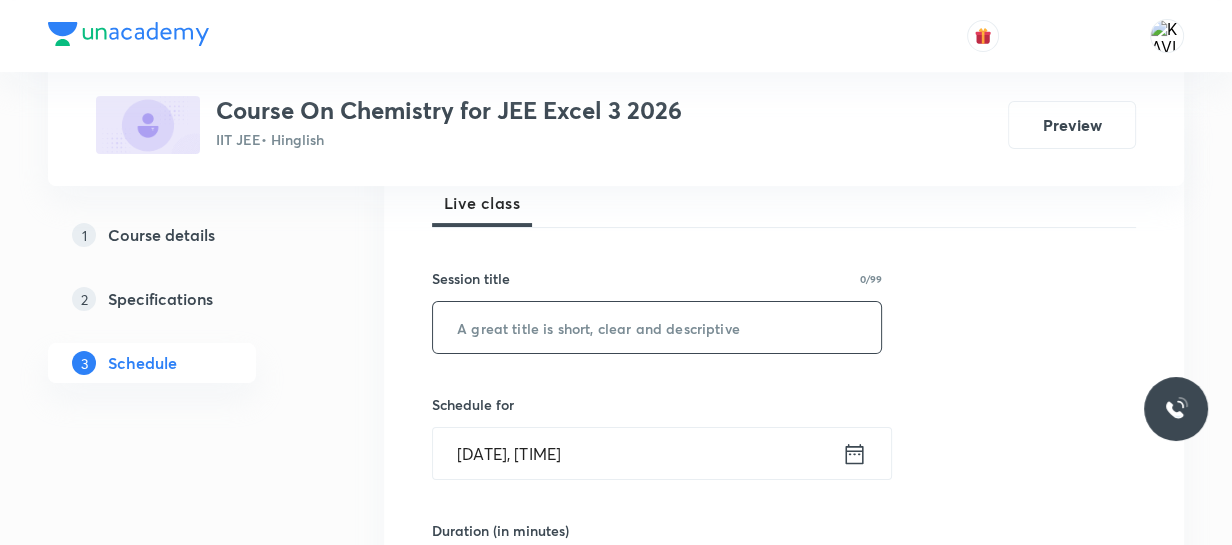 click at bounding box center [657, 327] 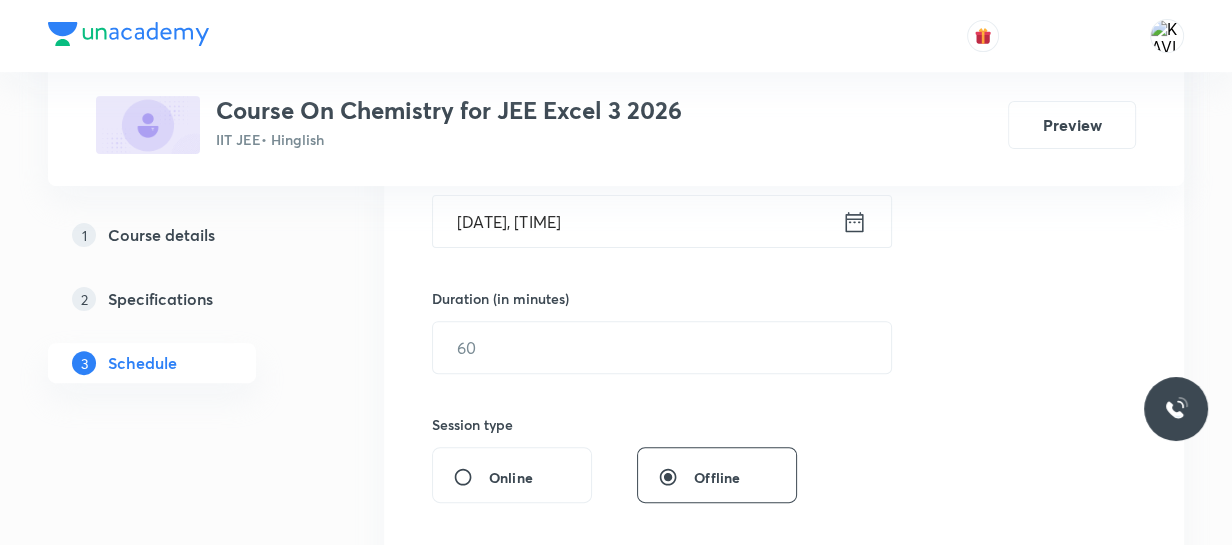 scroll, scrollTop: 532, scrollLeft: 0, axis: vertical 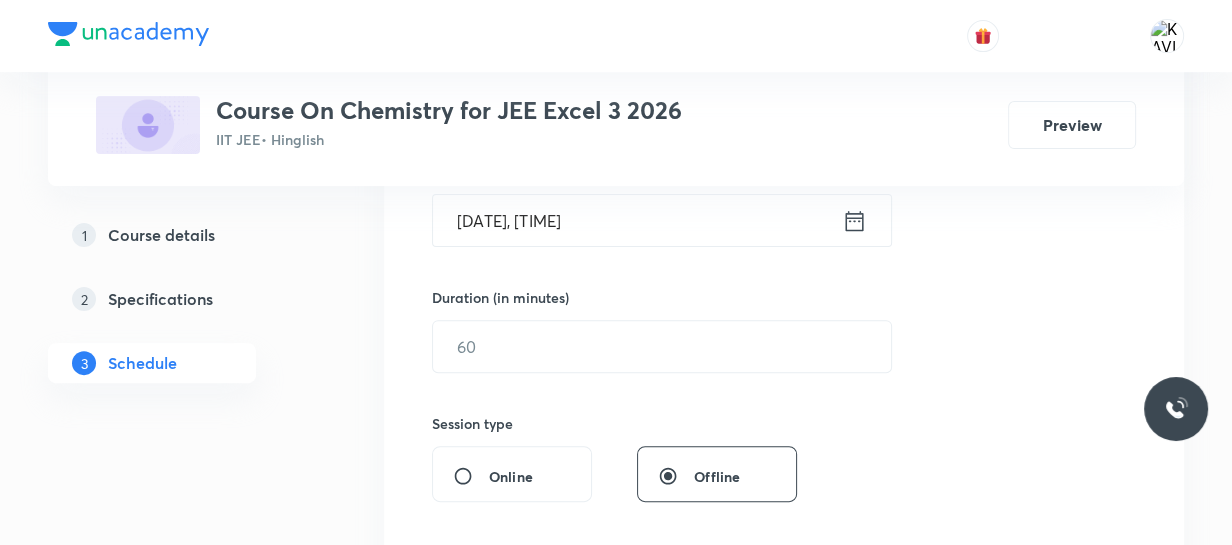 type on "Coordination Chemistry - 07" 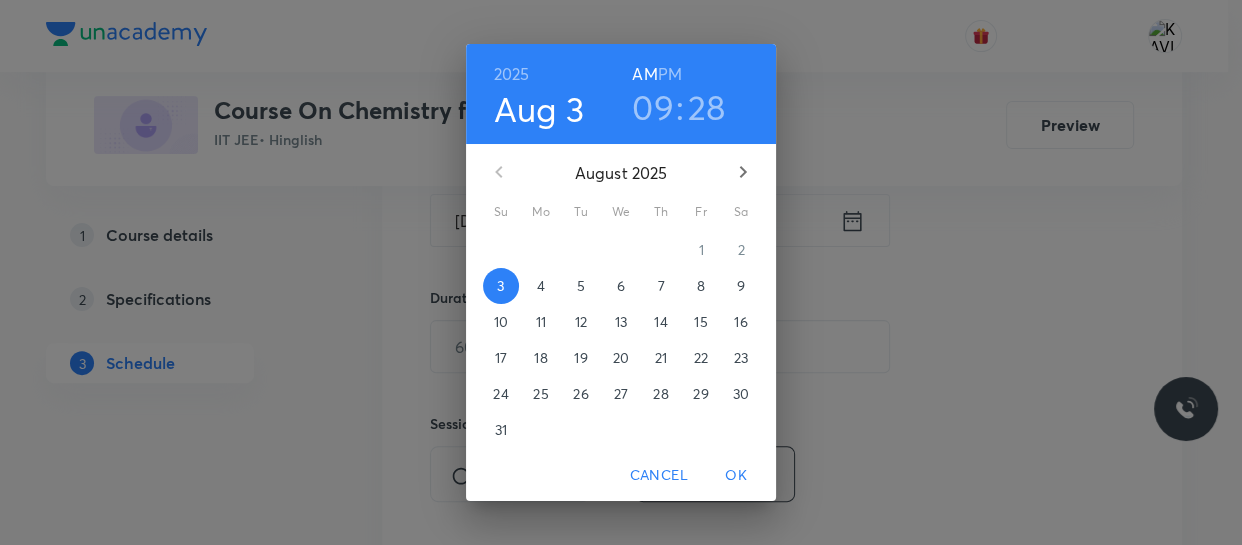 click on "09" at bounding box center [653, 107] 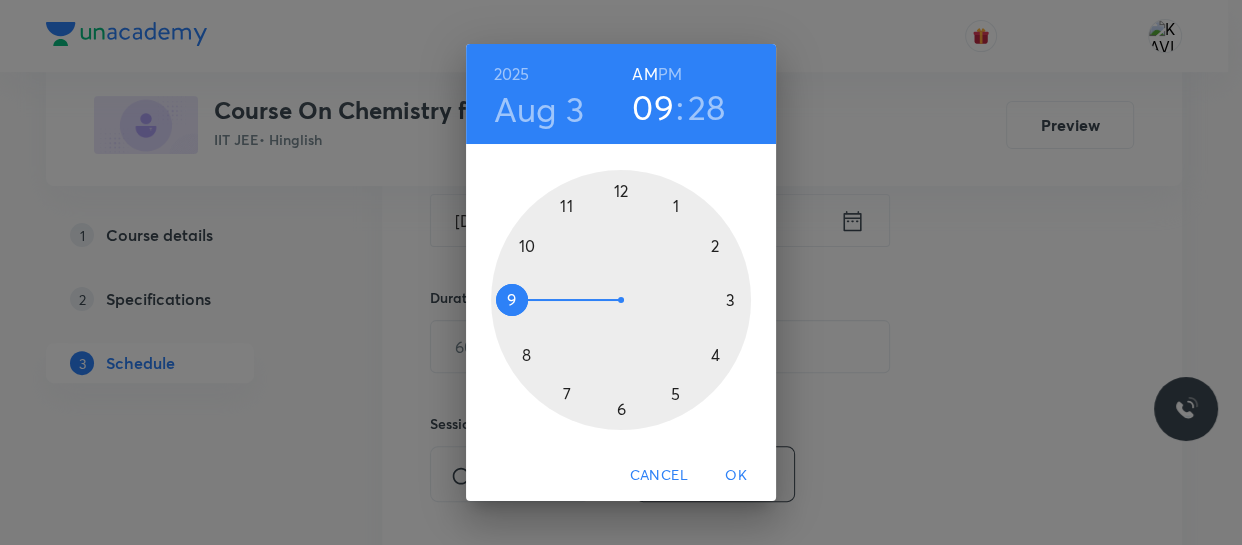click at bounding box center [621, 300] 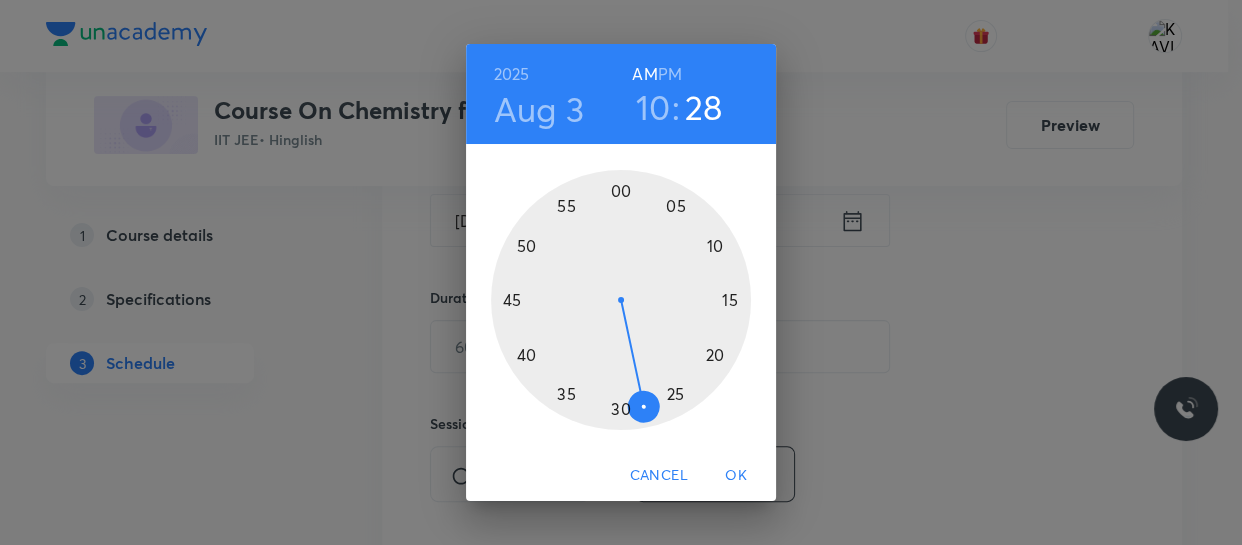 click at bounding box center [621, 300] 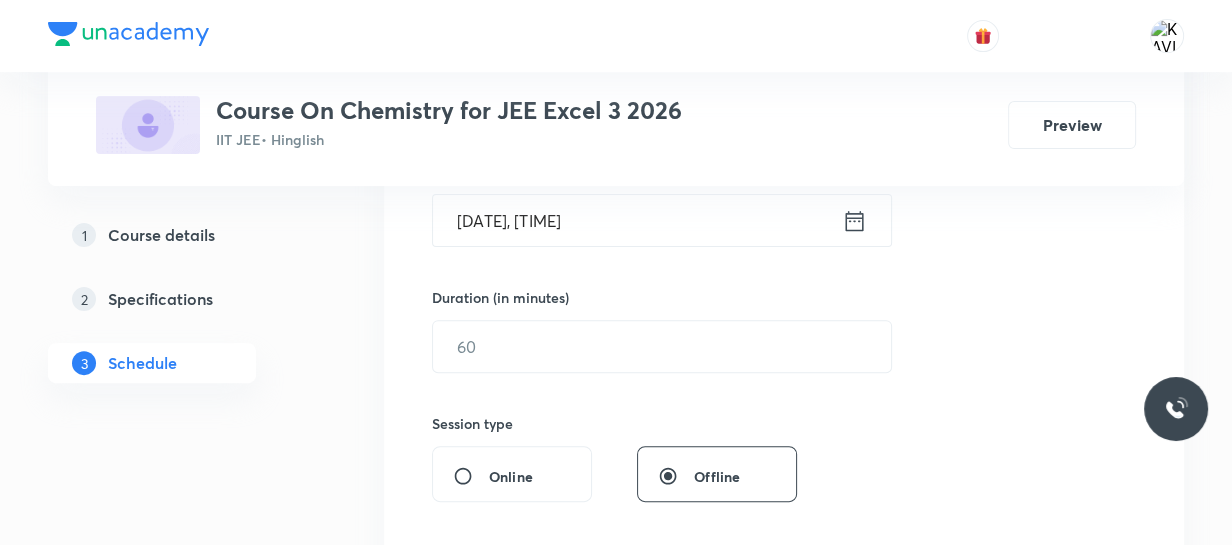 scroll, scrollTop: 557, scrollLeft: 0, axis: vertical 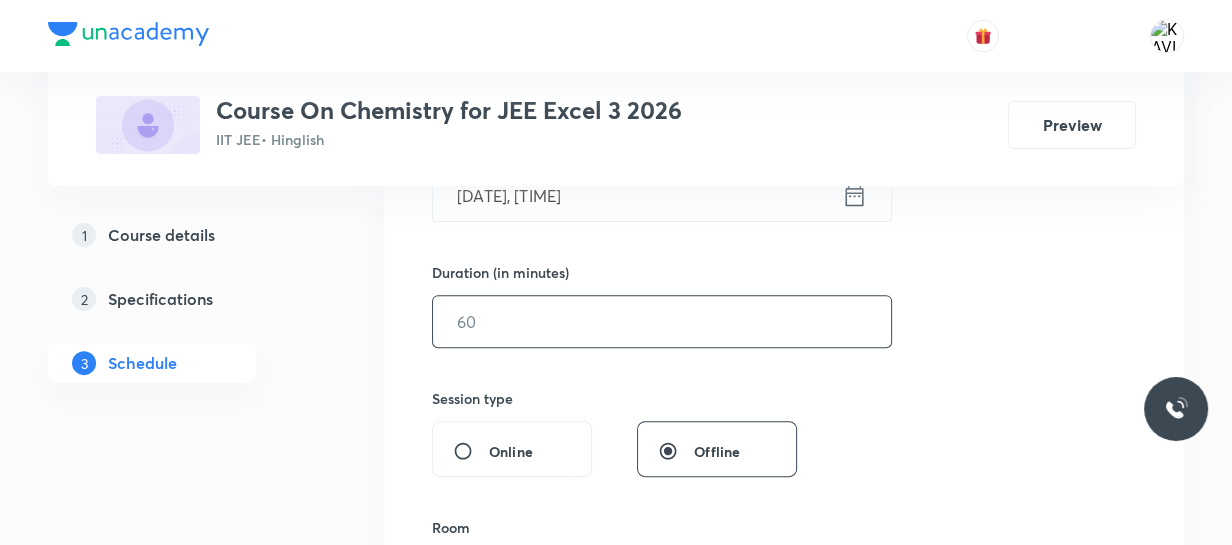 click at bounding box center (662, 321) 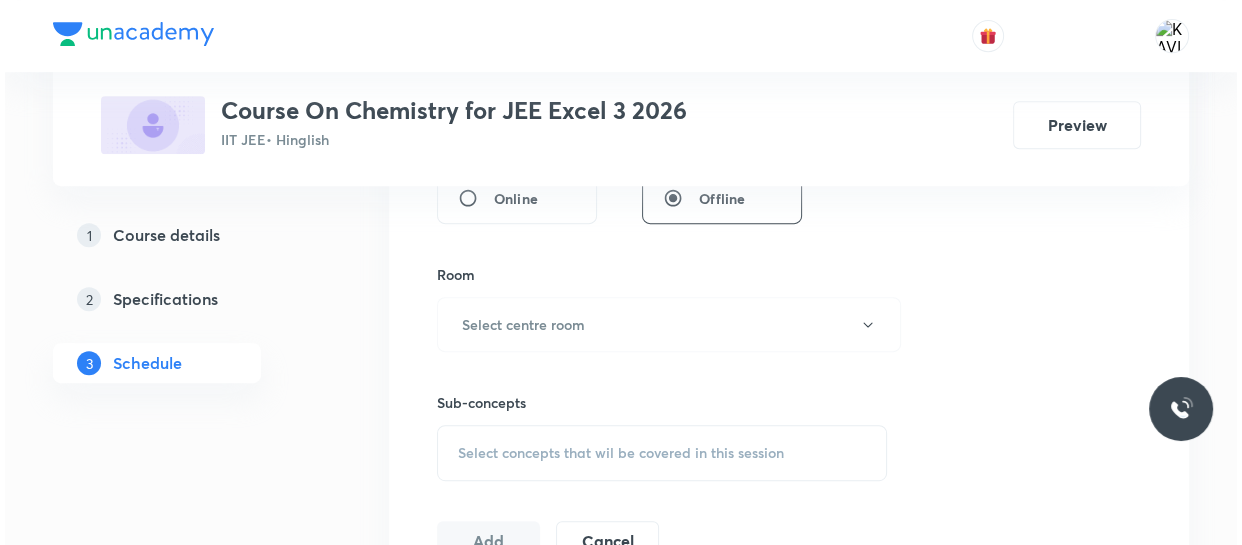 scroll, scrollTop: 810, scrollLeft: 0, axis: vertical 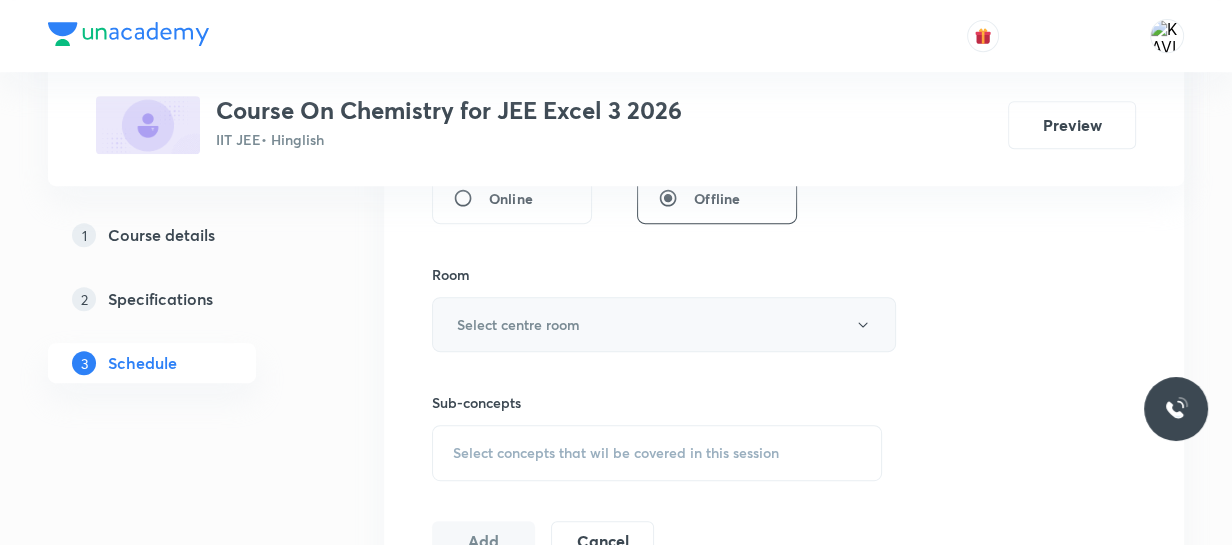 type on "75" 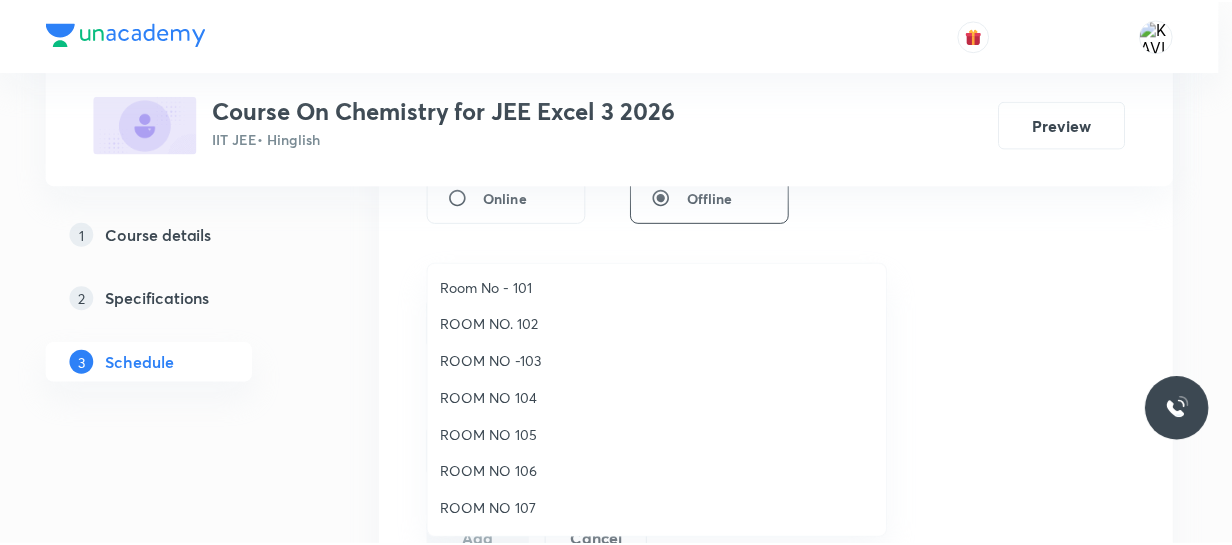 scroll, scrollTop: 222, scrollLeft: 0, axis: vertical 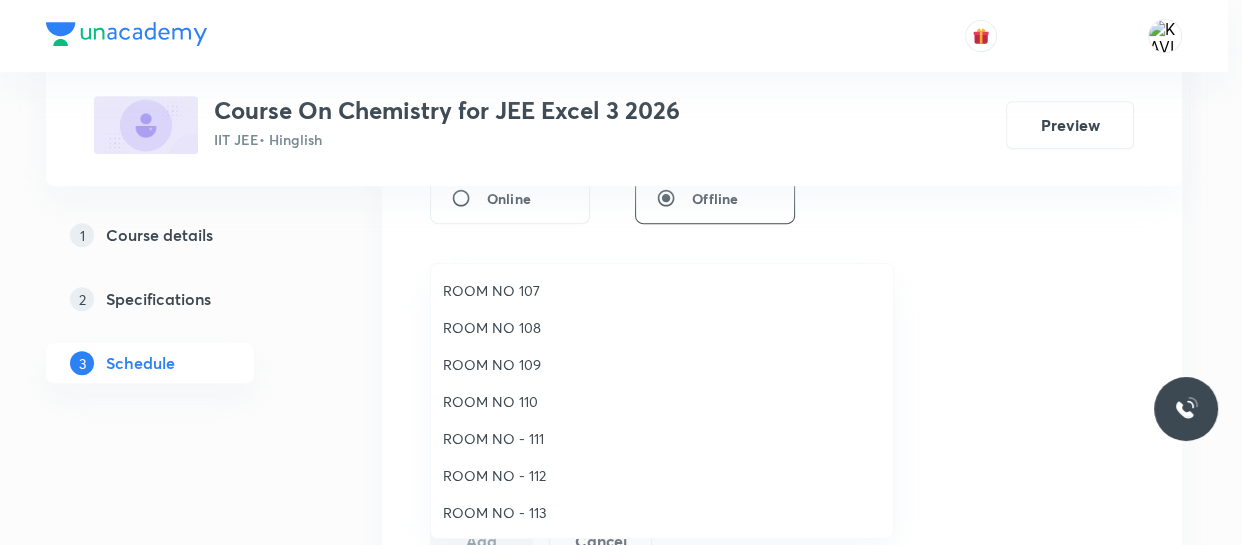 click on "ROOM NO 110" at bounding box center (662, 401) 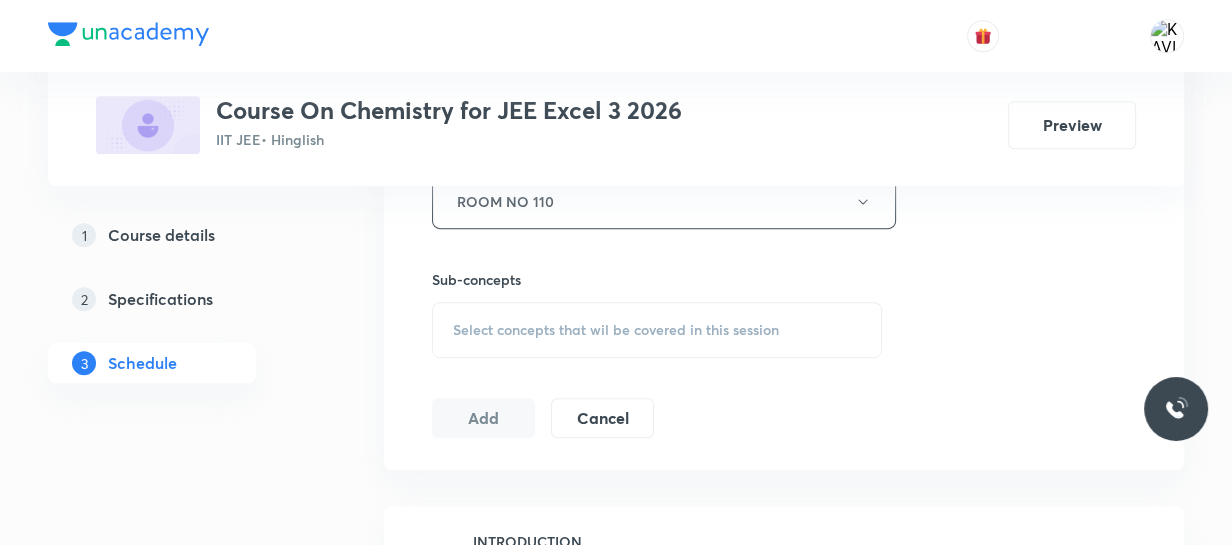 scroll, scrollTop: 938, scrollLeft: 0, axis: vertical 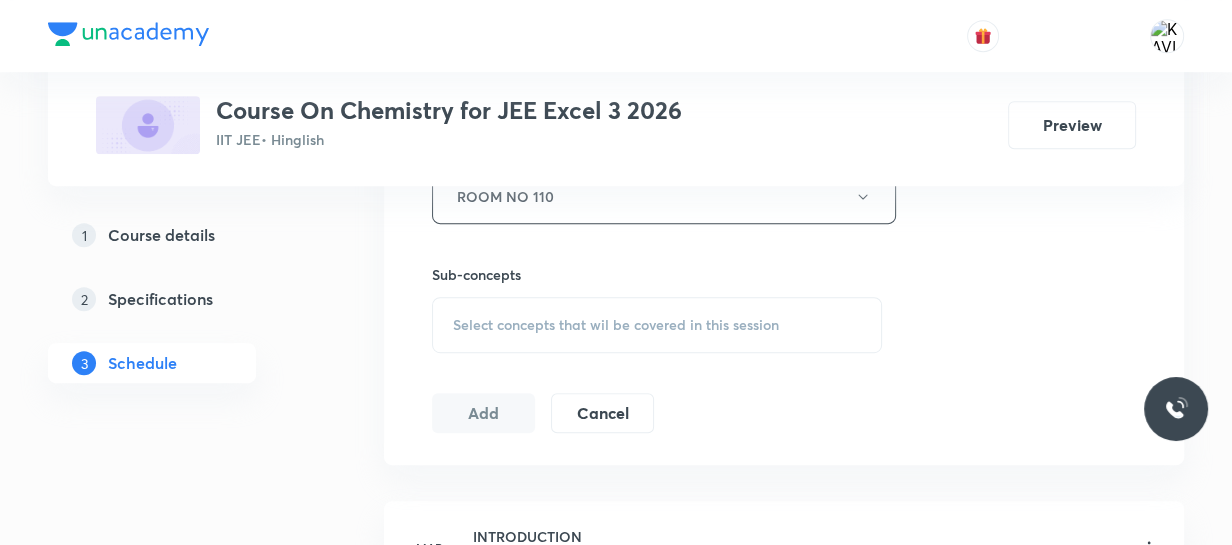 click on "Select concepts that wil be covered in this session" at bounding box center (616, 325) 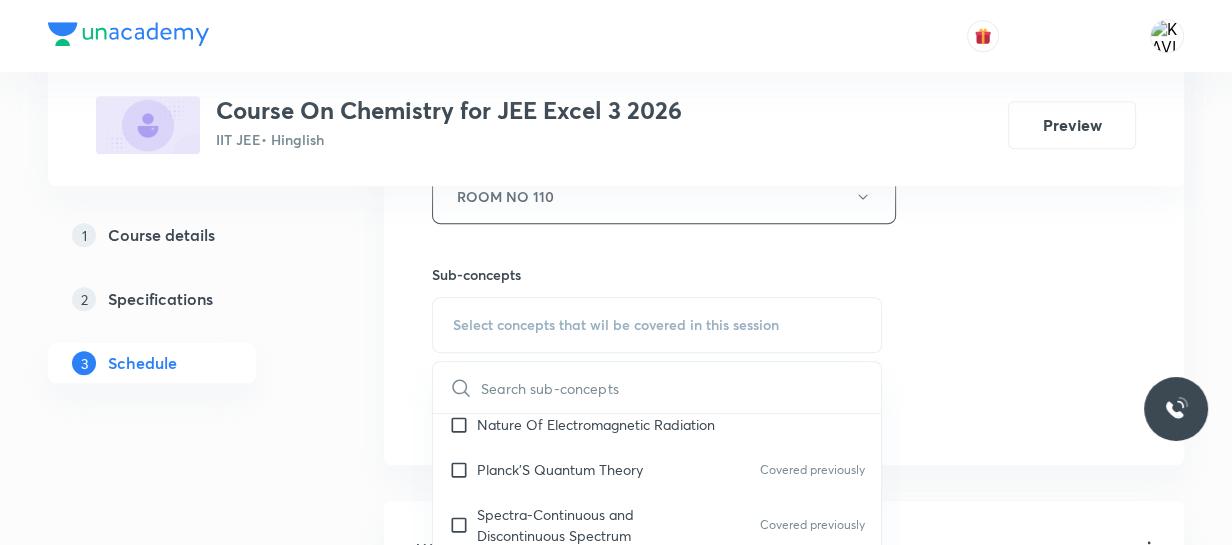 scroll, scrollTop: 1042, scrollLeft: 0, axis: vertical 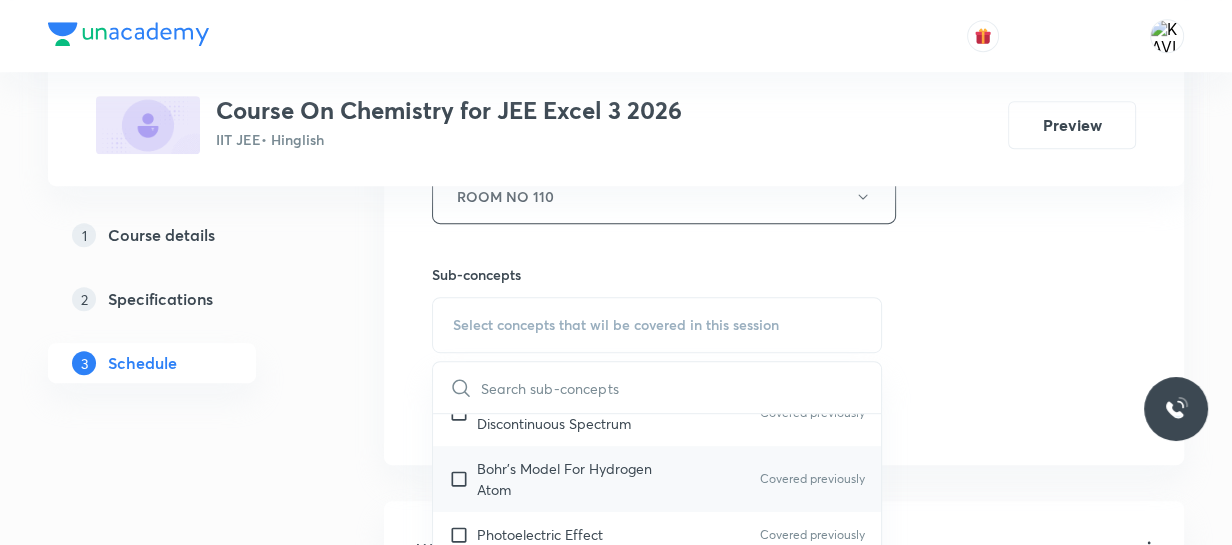 click on "Bohr’s Model For Hydrogen Atom Covered previously" at bounding box center [657, 479] 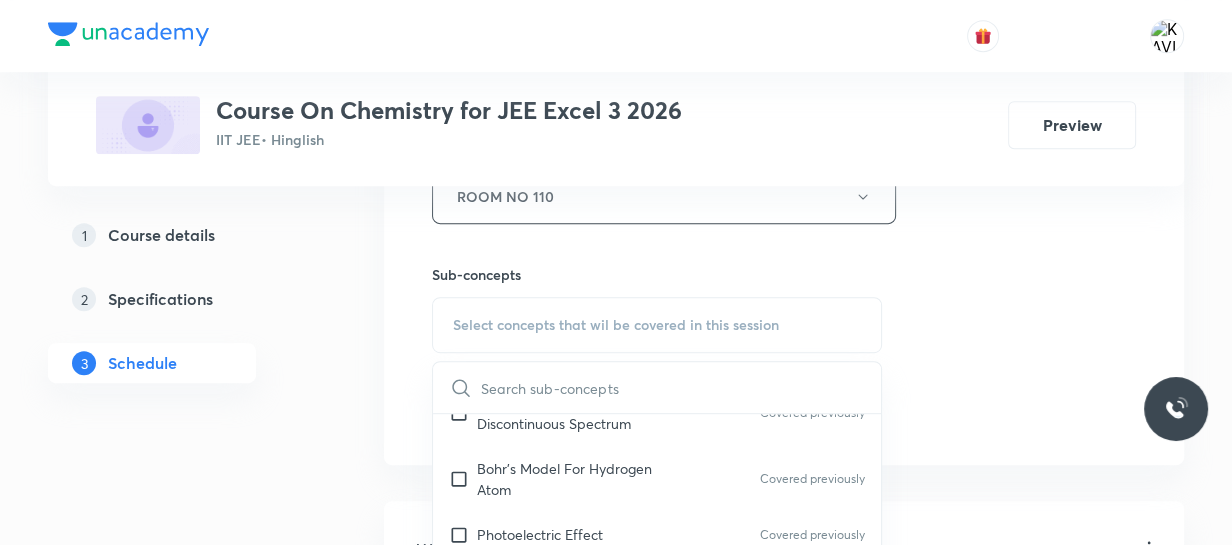 checkbox on "true" 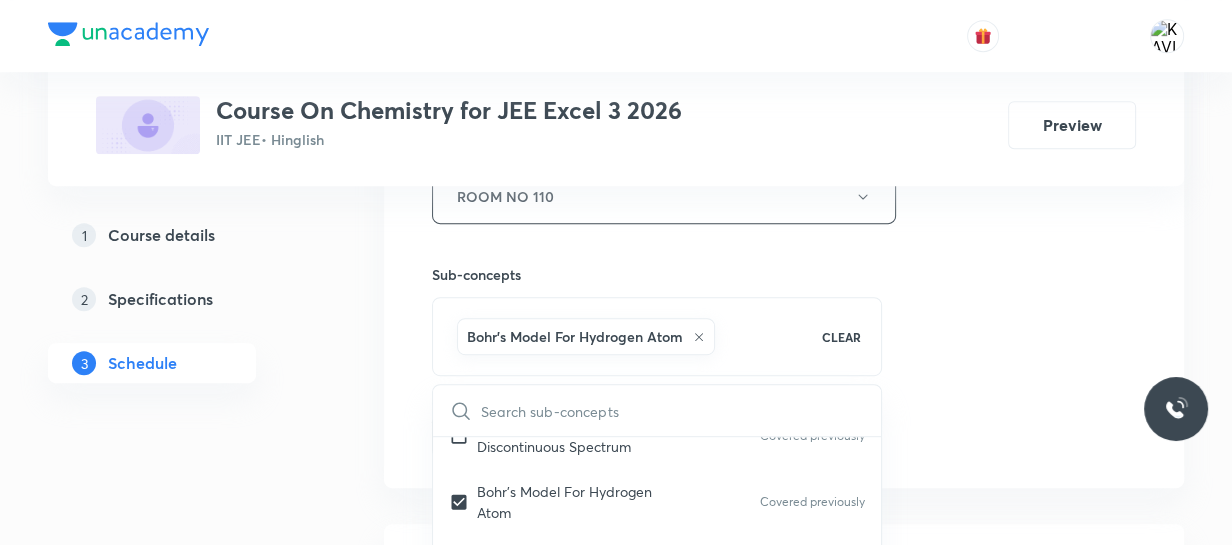 click on "Session  72 Live class Session title 27/99 Coordination Chemistry - 07 ​ Schedule for Aug 3, 2025, 10:00 AM ​ Duration (in minutes) 75 ​   Session type Online Offline Room ROOM NO 110 Sub-concepts Bohr’s Model For Hydrogen Atom CLEAR ​ General Topics & Mole Concept Basic Concepts Covered previously Basic Introduction Covered previously Percentage Composition Covered previously Stoichiometry Covered previously Principle of Atom Conservation (POAC) Covered previously Relation between Stoichiometric Quantities Application of Mole Concept: Gravimetric Analysis Different Laws Formula and Composition Covered previously Concentration Terms Some basic concepts of Chemistry Atomic Structure Discovery Of Electron Covered previously Some Prerequisites of Physics Covered previously Discovery Of Protons And Neutrons Covered previously Atomic Models and Theories  Covered previously Representation Of Atom With Electrons And Neutrons Covered previously Nature of Waves Covered previously Planck’S Quantum Theory" at bounding box center [784, -25] 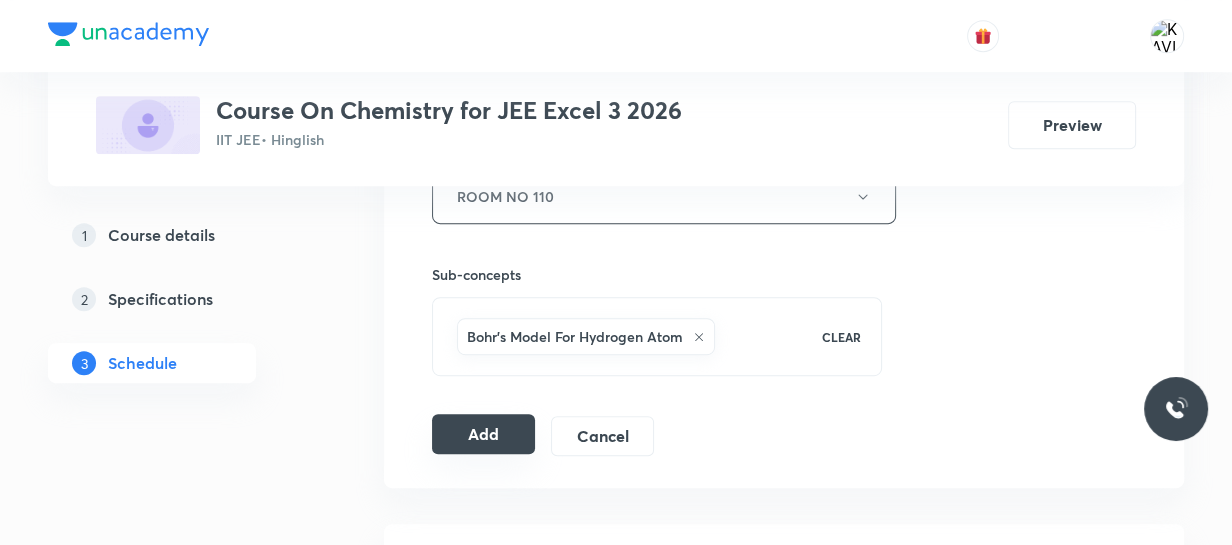 click on "Add" at bounding box center (483, 434) 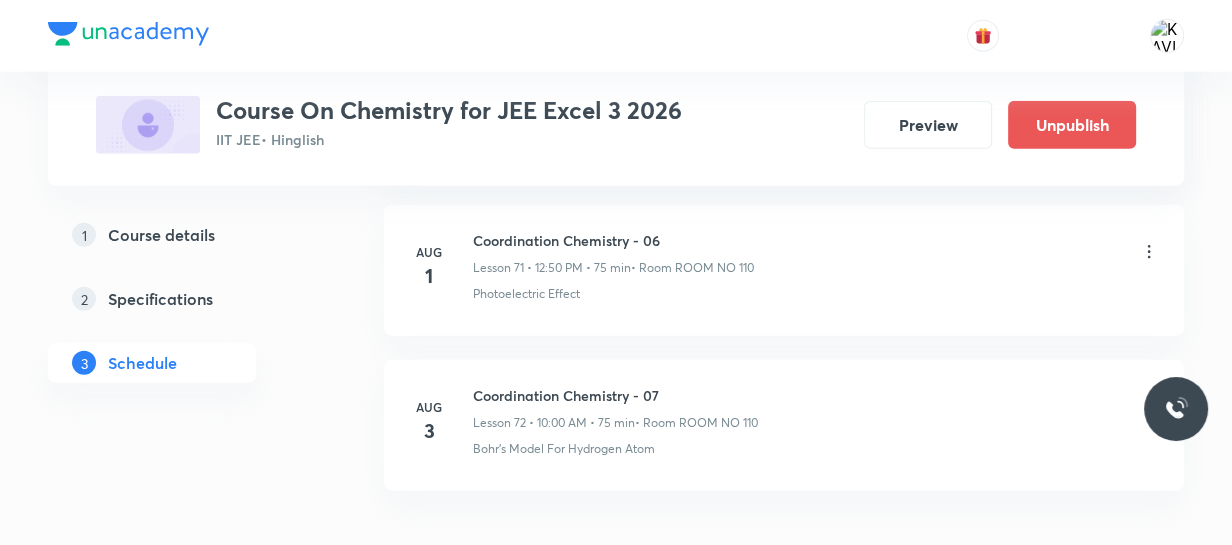 scroll, scrollTop: 11282, scrollLeft: 0, axis: vertical 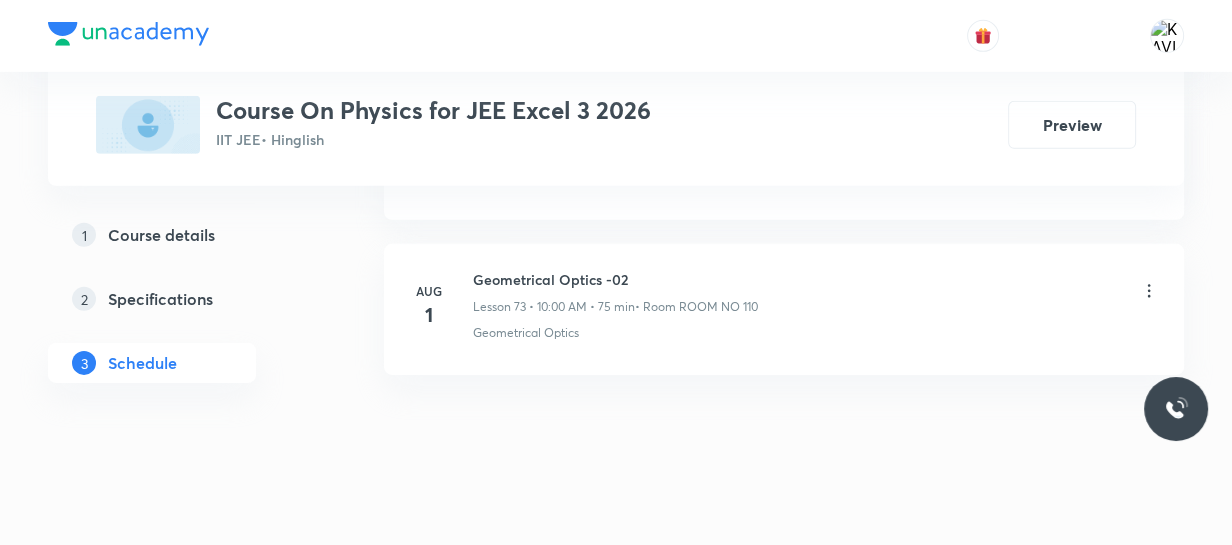 click on "Geometrical Optics -02" at bounding box center [615, 279] 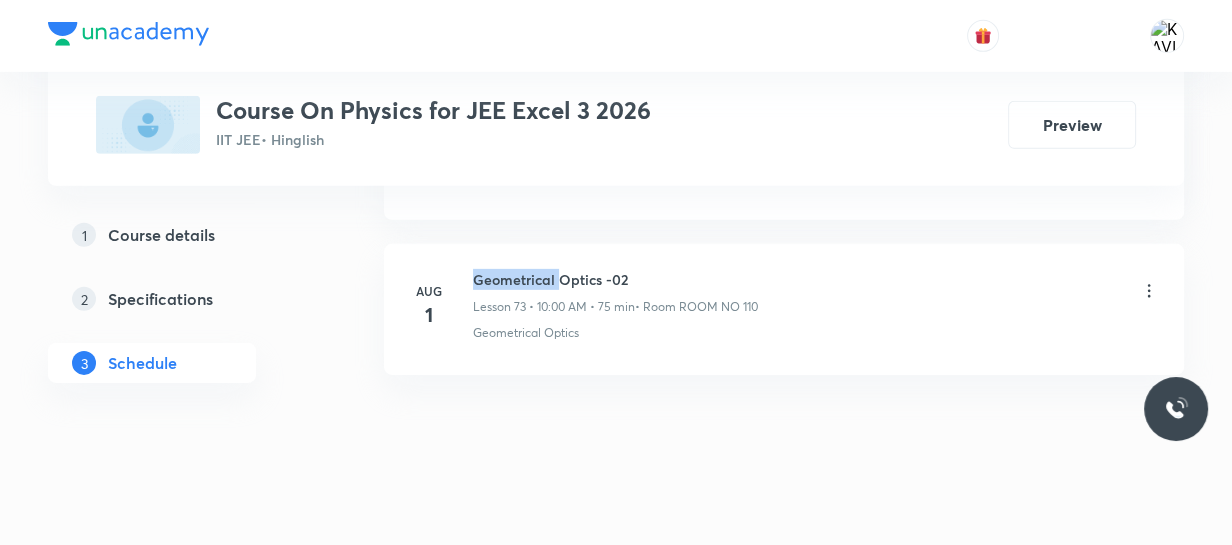 click on "Geometrical Optics -02" at bounding box center (615, 279) 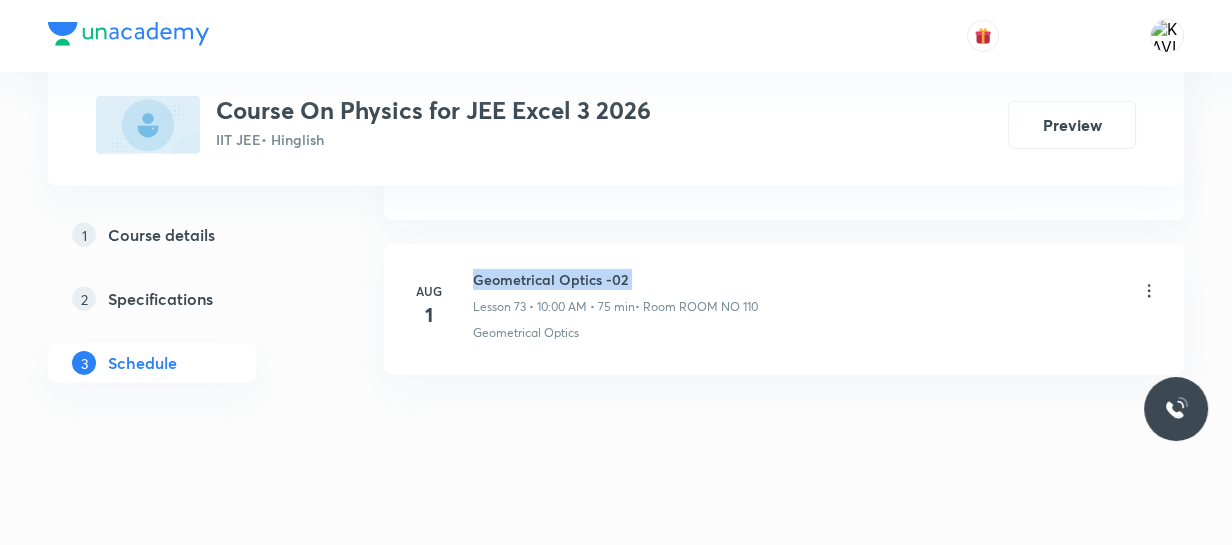 click on "Geometrical Optics -02" at bounding box center [615, 279] 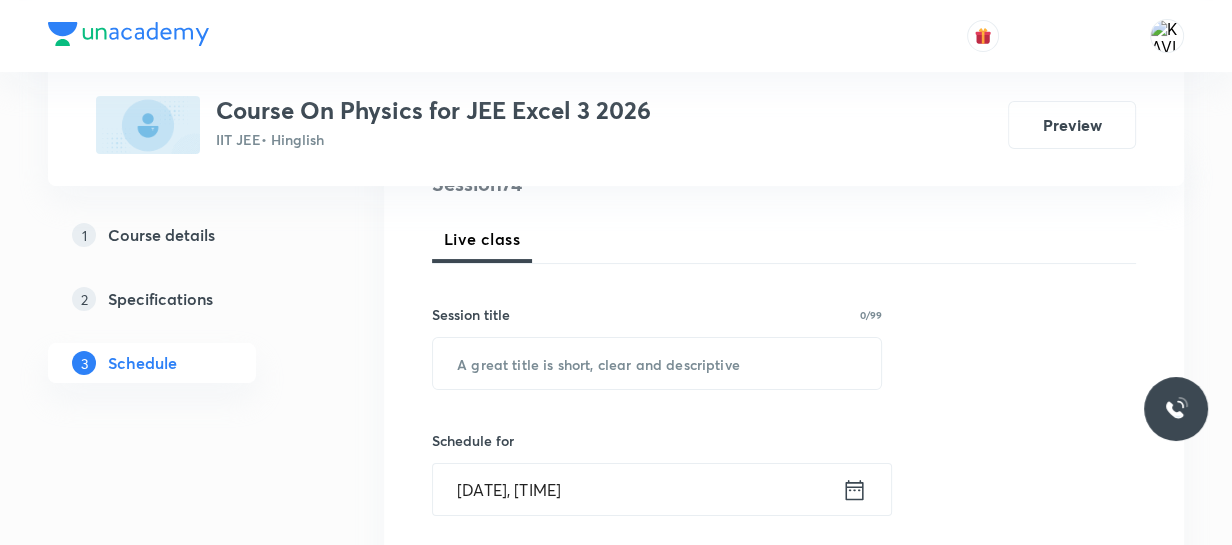 scroll, scrollTop: 264, scrollLeft: 0, axis: vertical 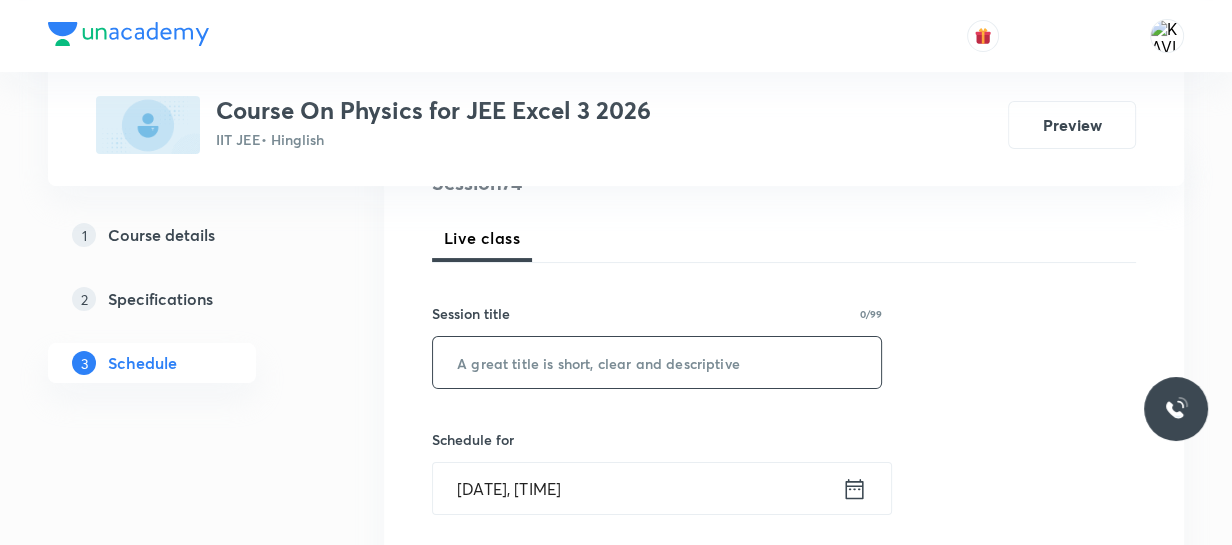 click at bounding box center (657, 362) 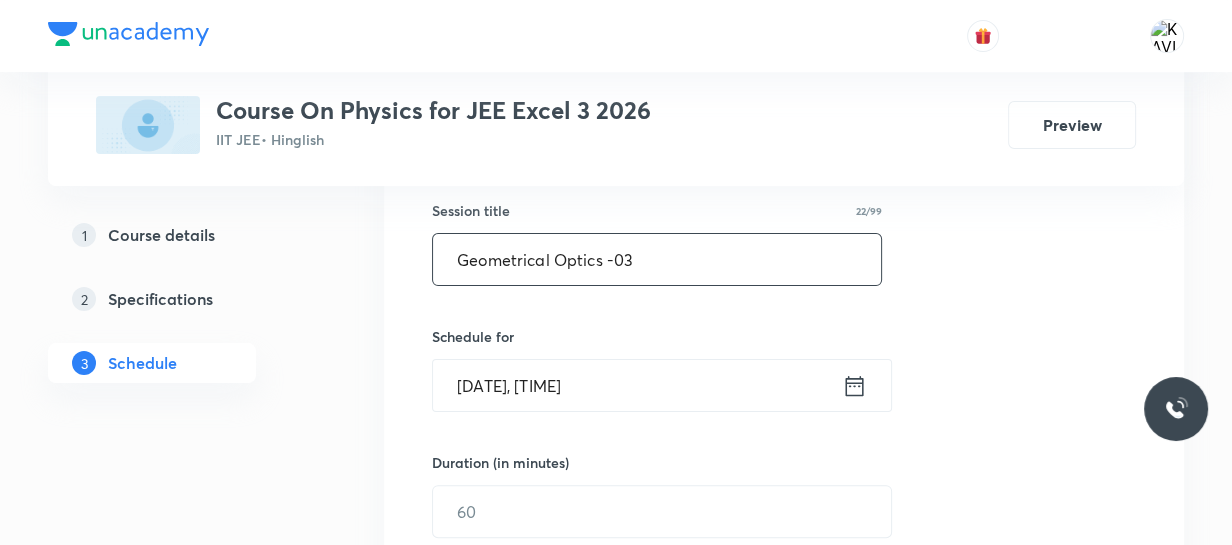 scroll, scrollTop: 372, scrollLeft: 0, axis: vertical 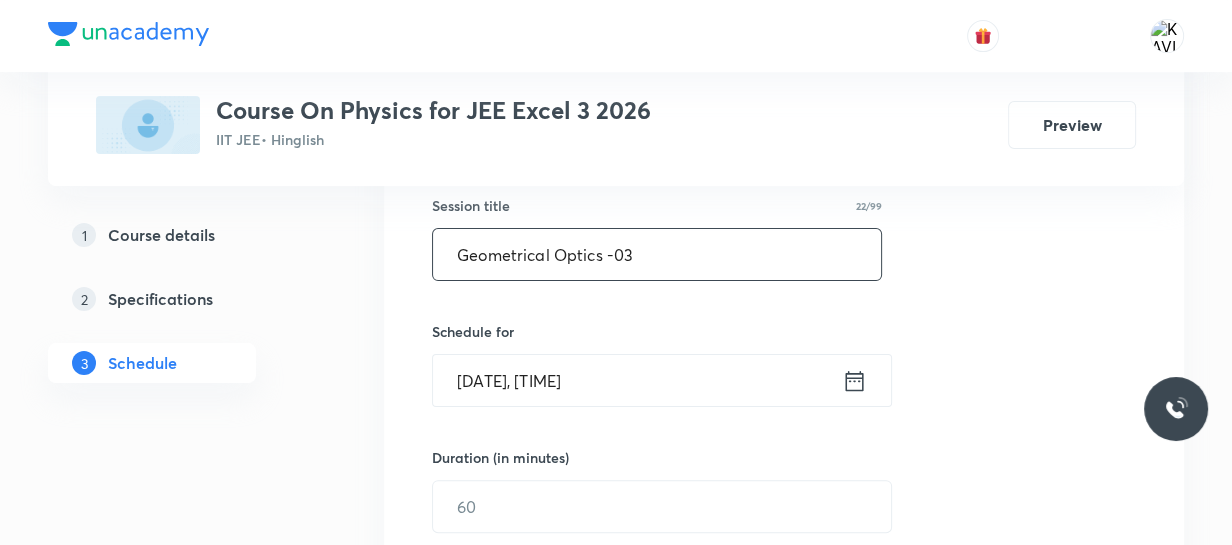 type on "Geometrical Optics -03" 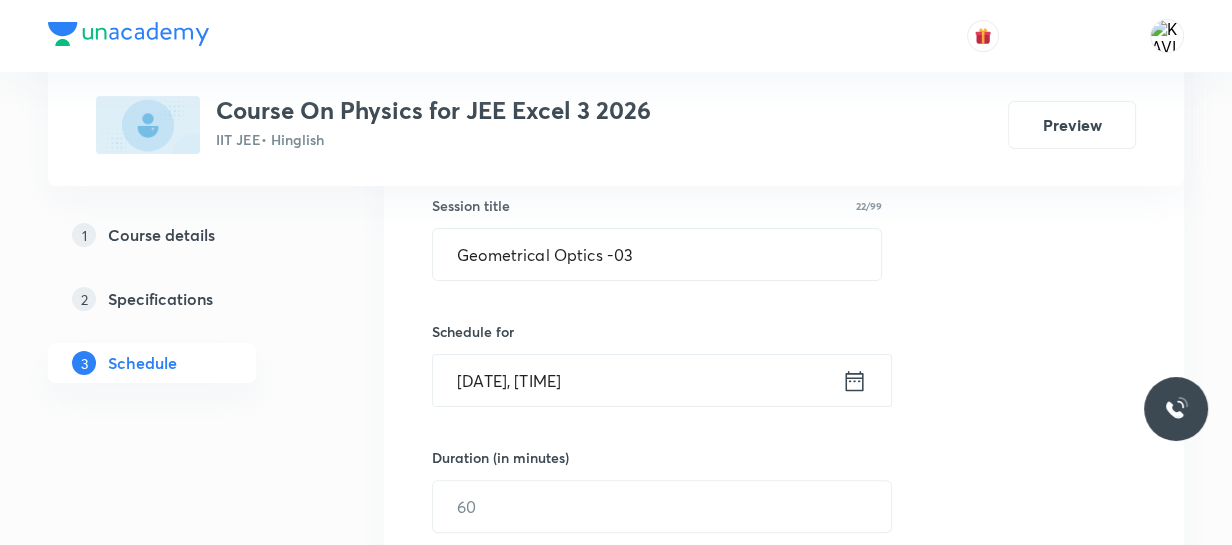 click 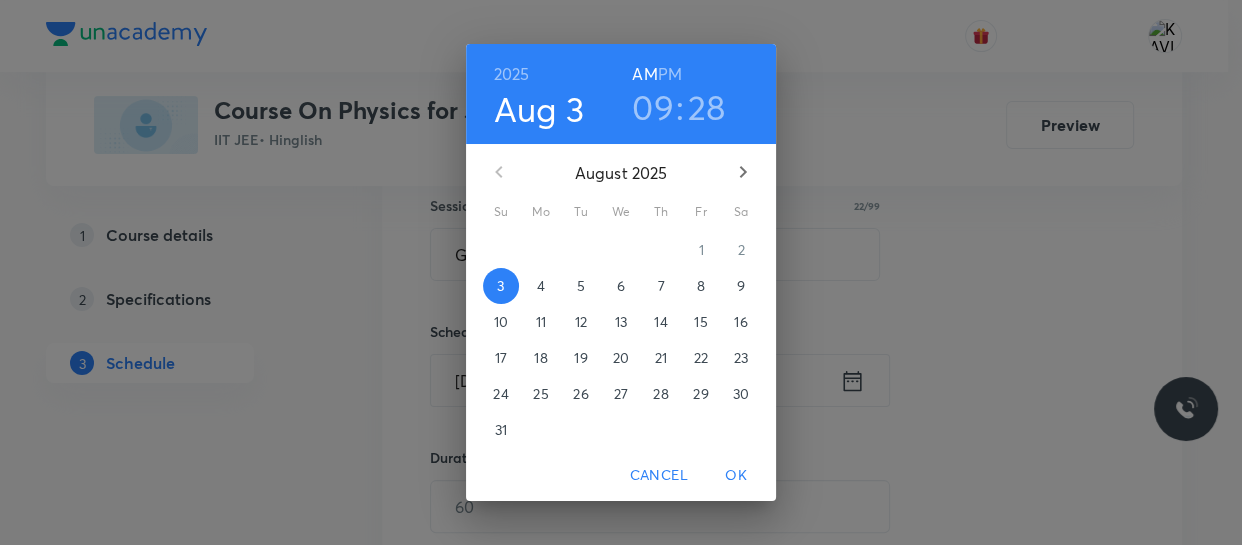 click on "PM" at bounding box center [670, 74] 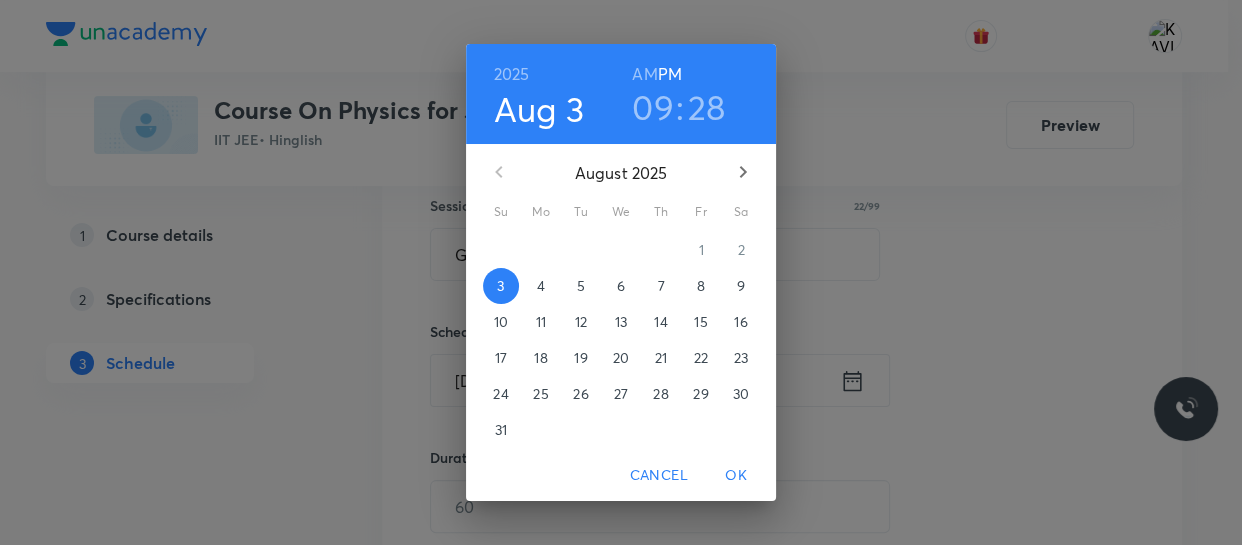 click on "09" at bounding box center [653, 107] 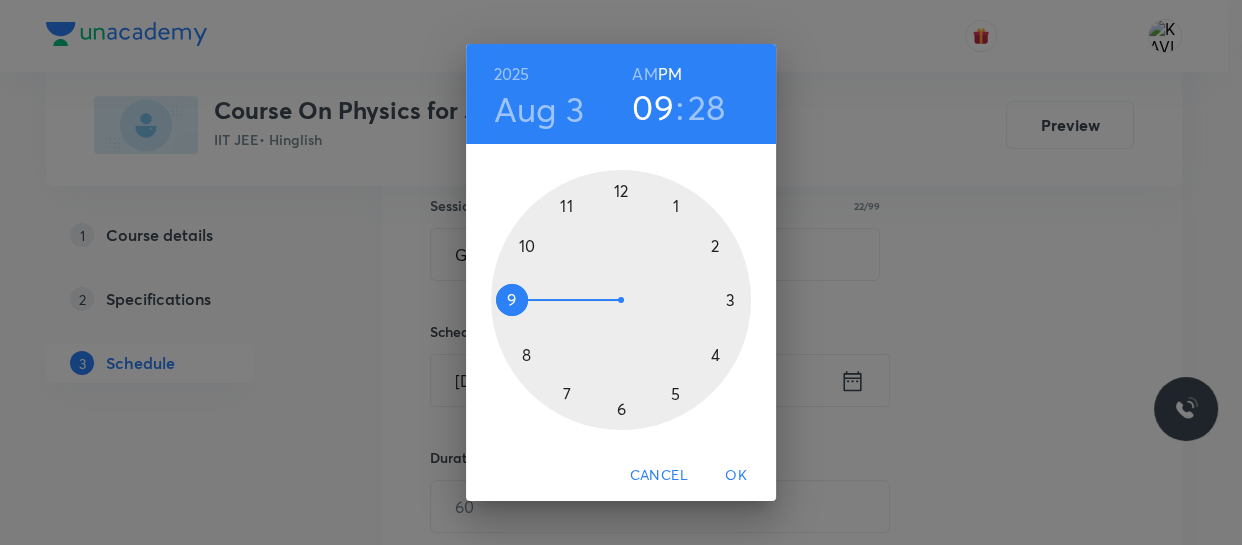 click at bounding box center [621, 300] 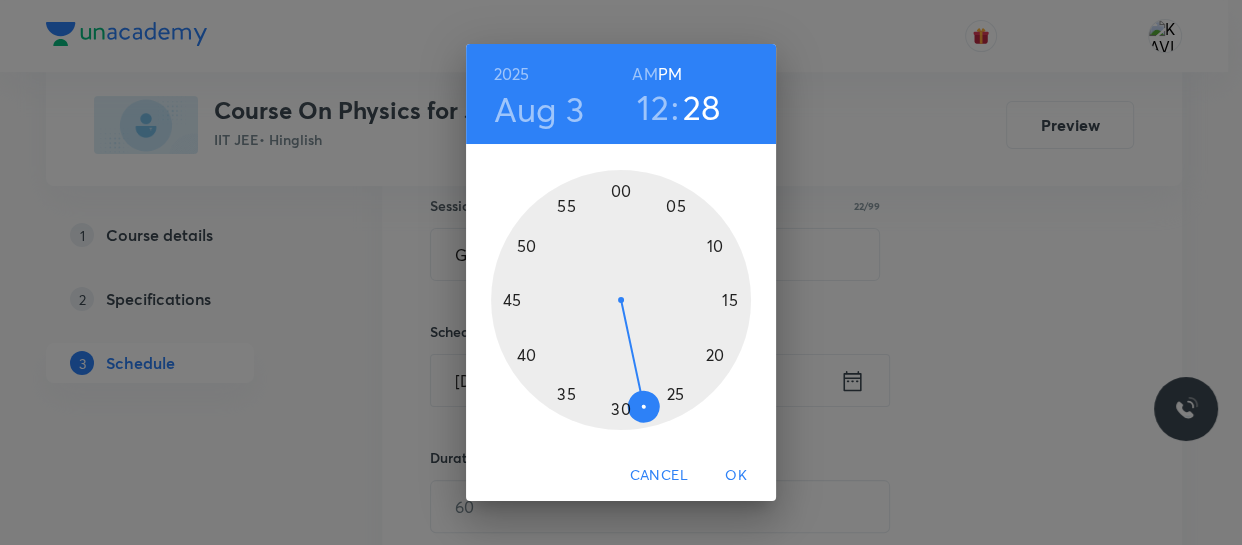 click at bounding box center [621, 300] 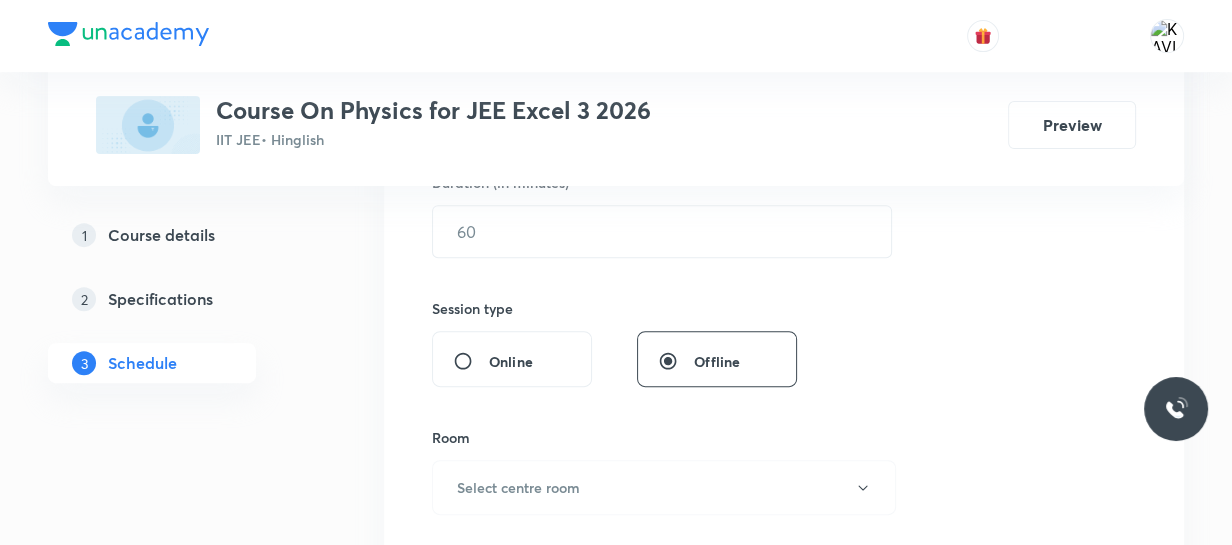 scroll, scrollTop: 649, scrollLeft: 0, axis: vertical 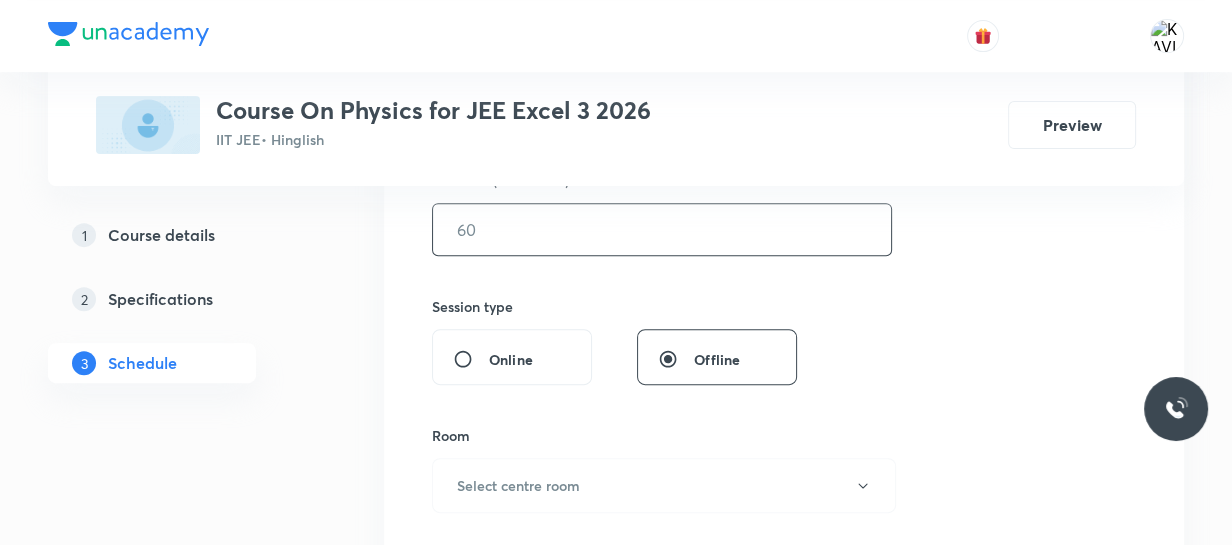 click at bounding box center (662, 229) 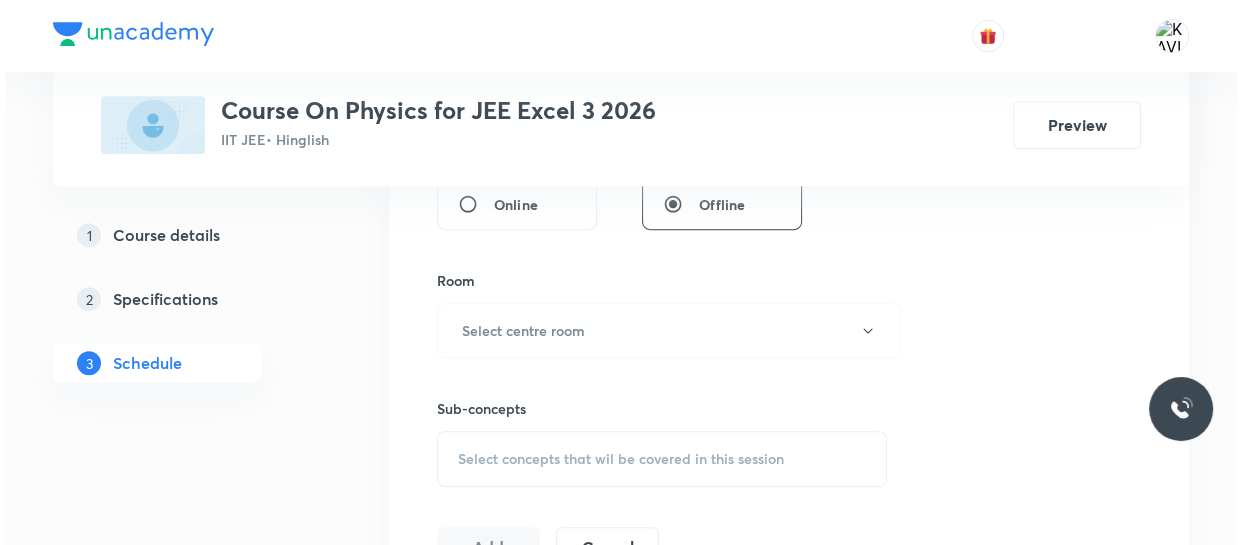 scroll, scrollTop: 805, scrollLeft: 0, axis: vertical 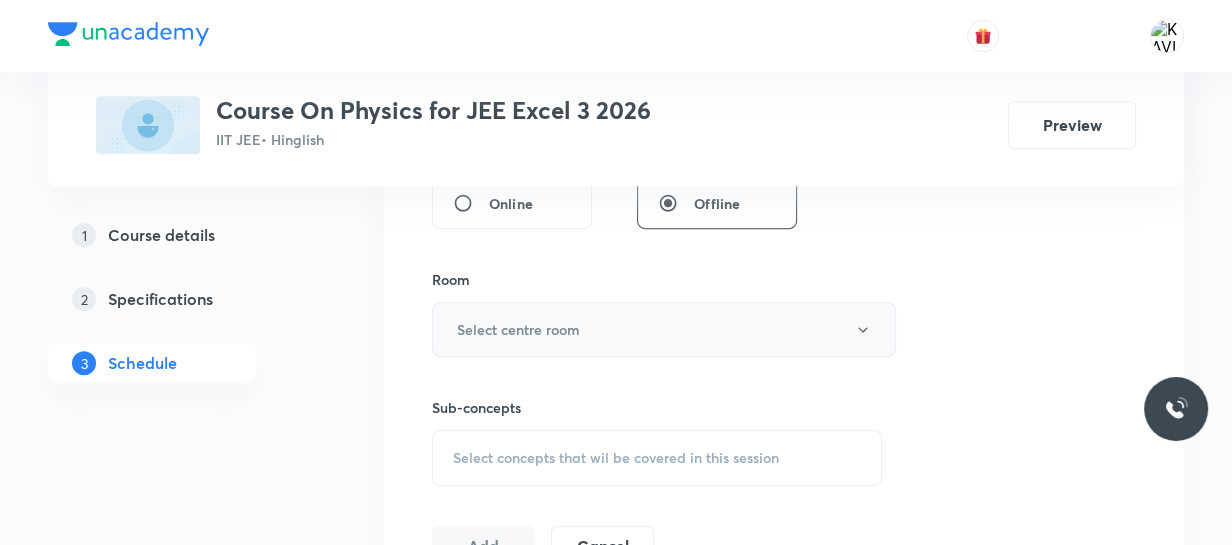 type on "75" 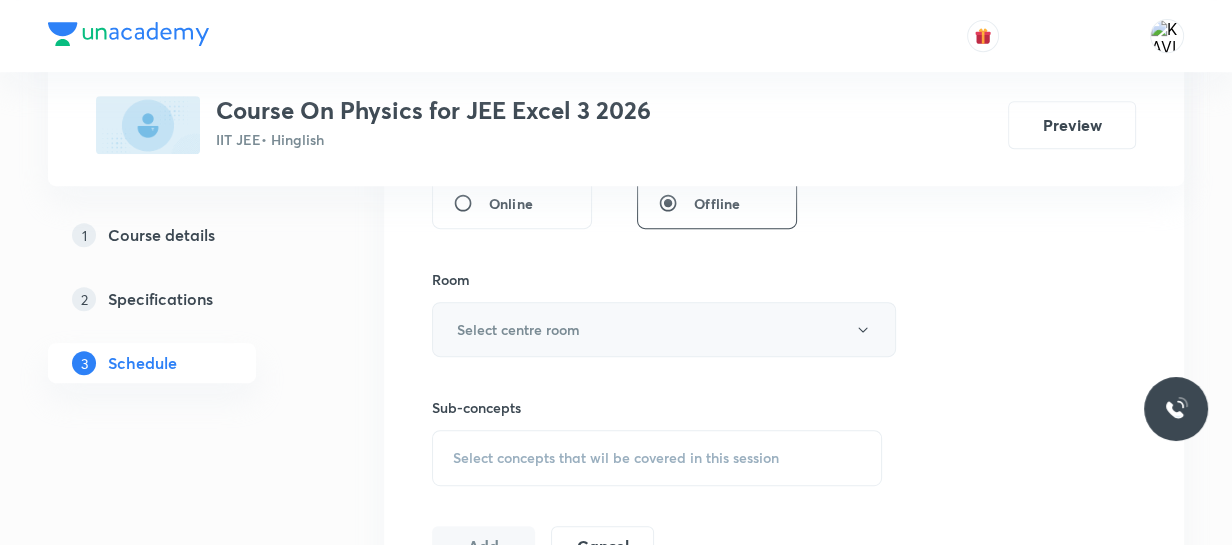 click on "Select centre room" at bounding box center (518, 329) 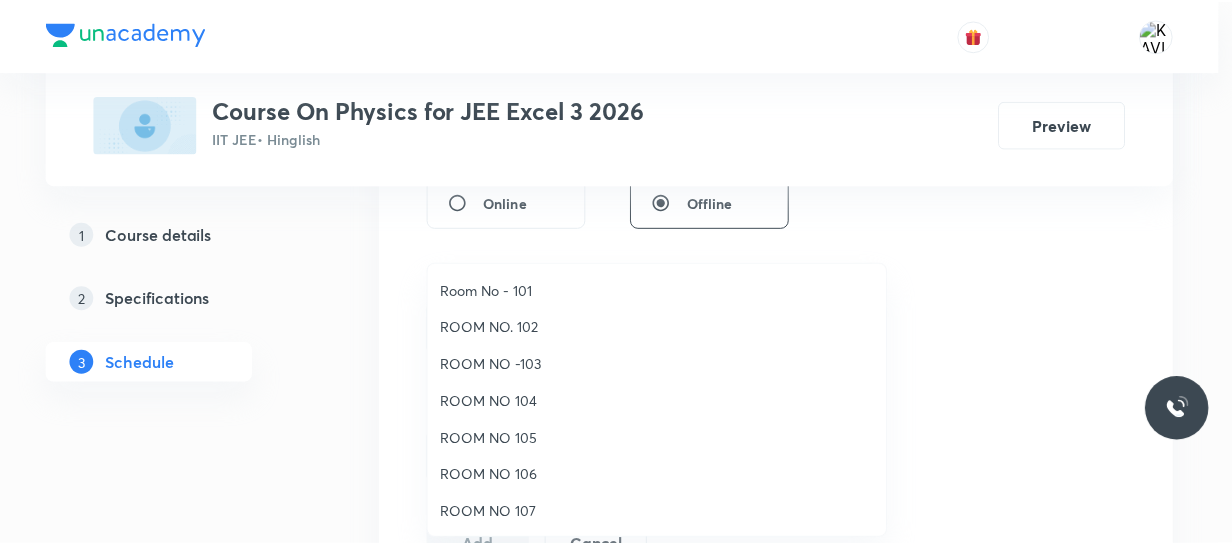 scroll, scrollTop: 222, scrollLeft: 0, axis: vertical 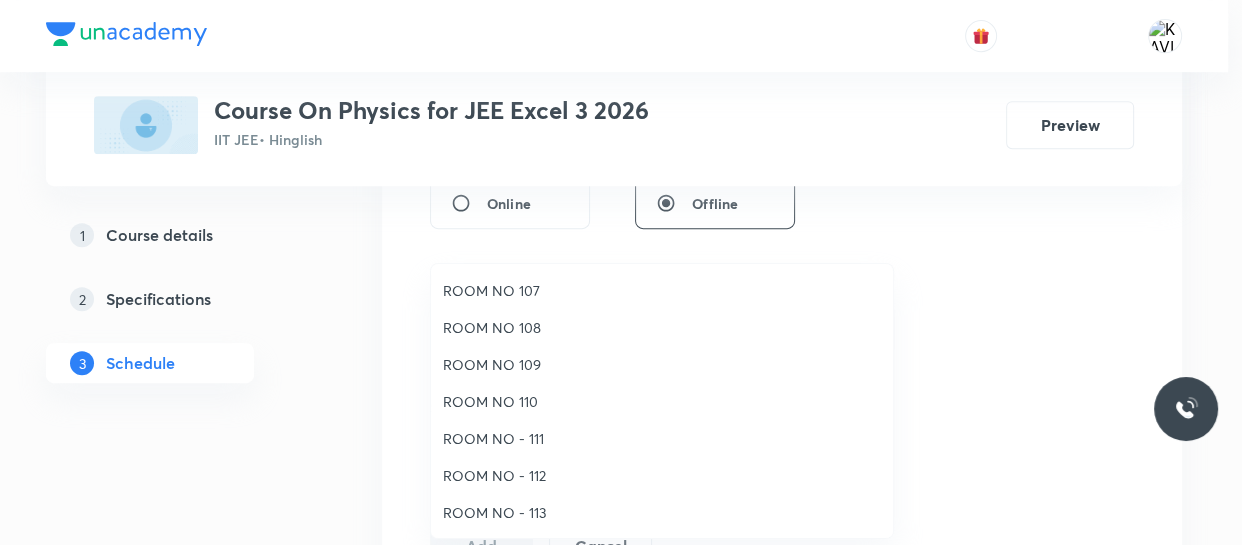 click on "ROOM NO 110" at bounding box center (662, 401) 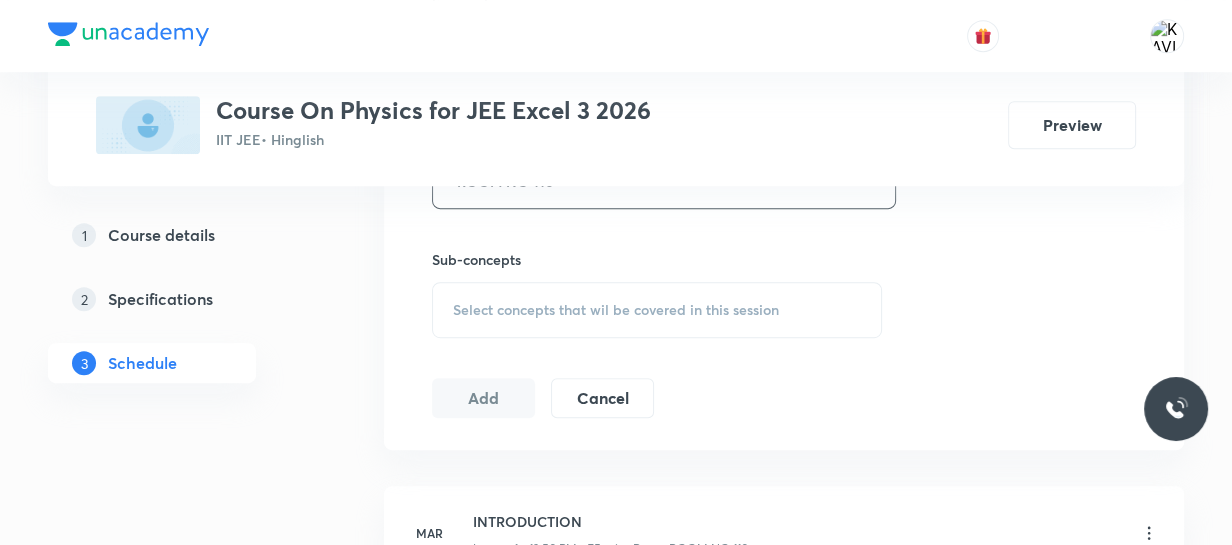scroll, scrollTop: 954, scrollLeft: 0, axis: vertical 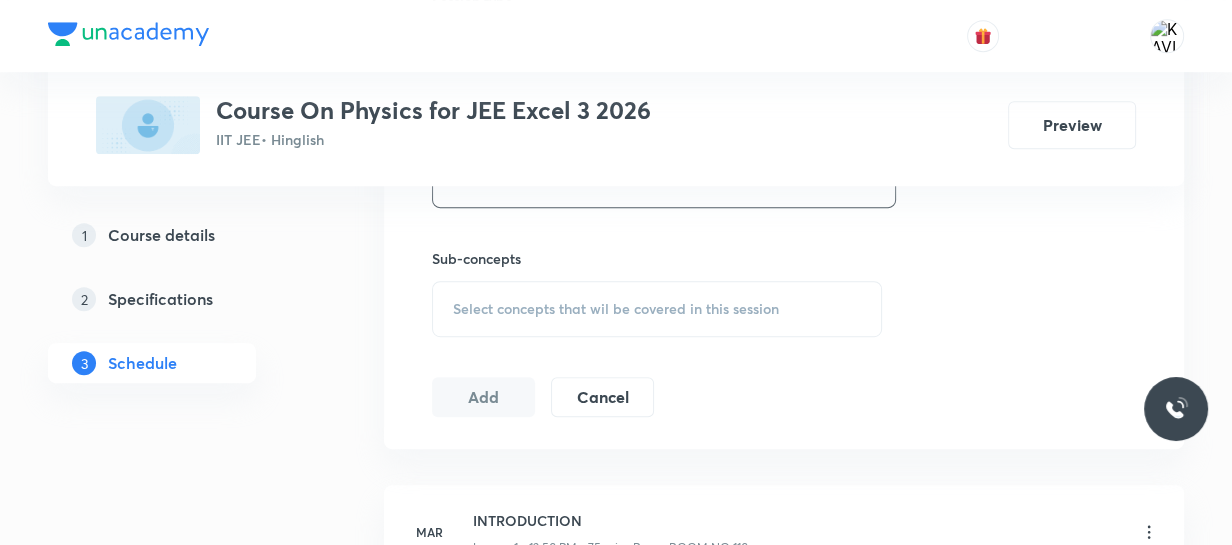 click on "Select concepts that wil be covered in this session" at bounding box center (616, 309) 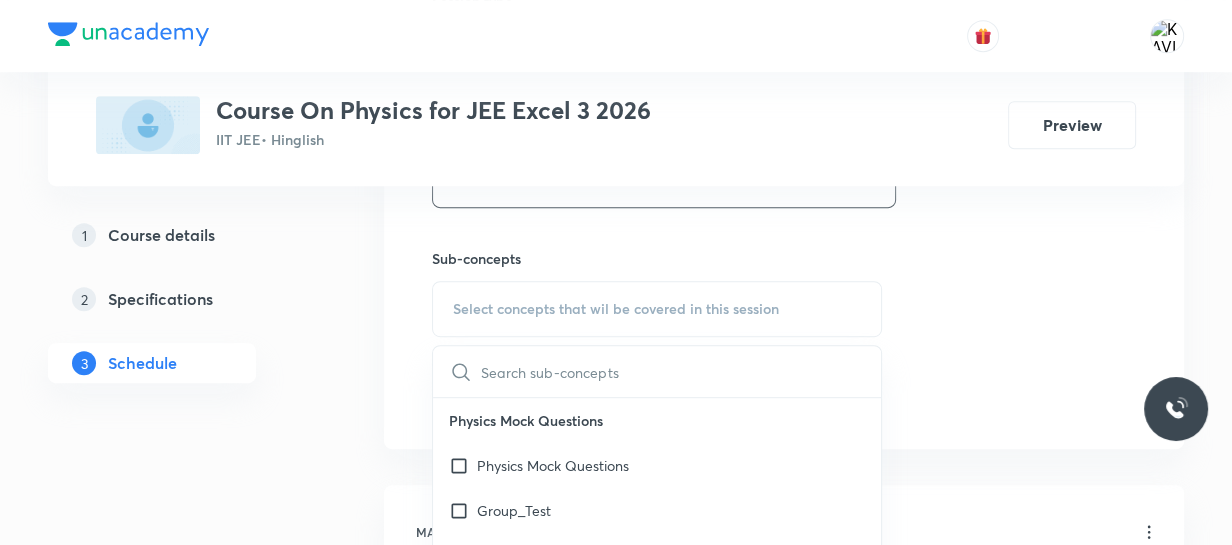 scroll, scrollTop: 1003, scrollLeft: 0, axis: vertical 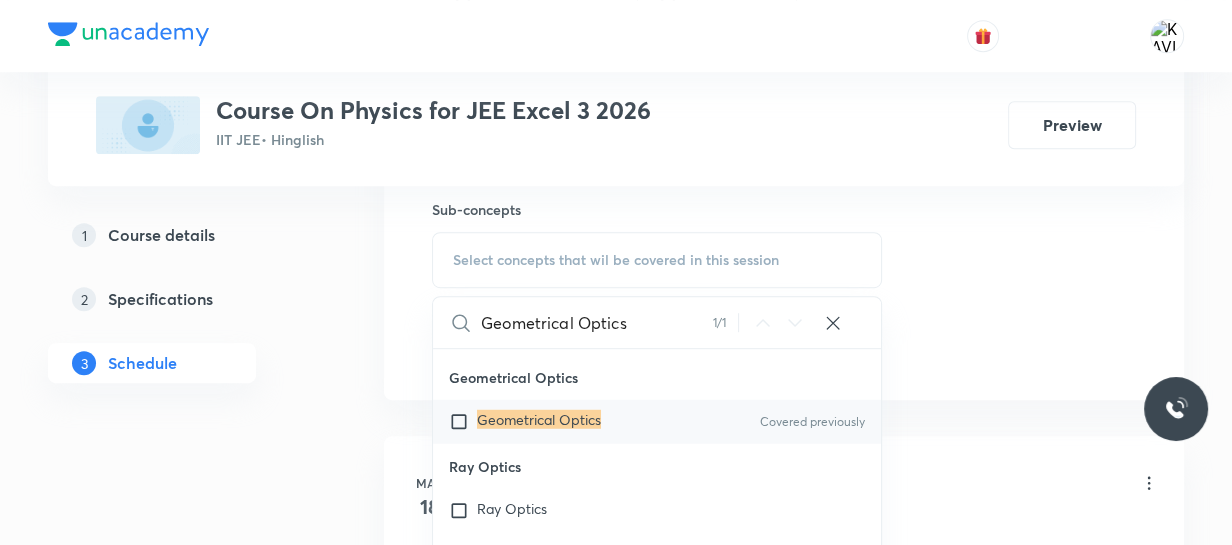type on "Geometrical Optics" 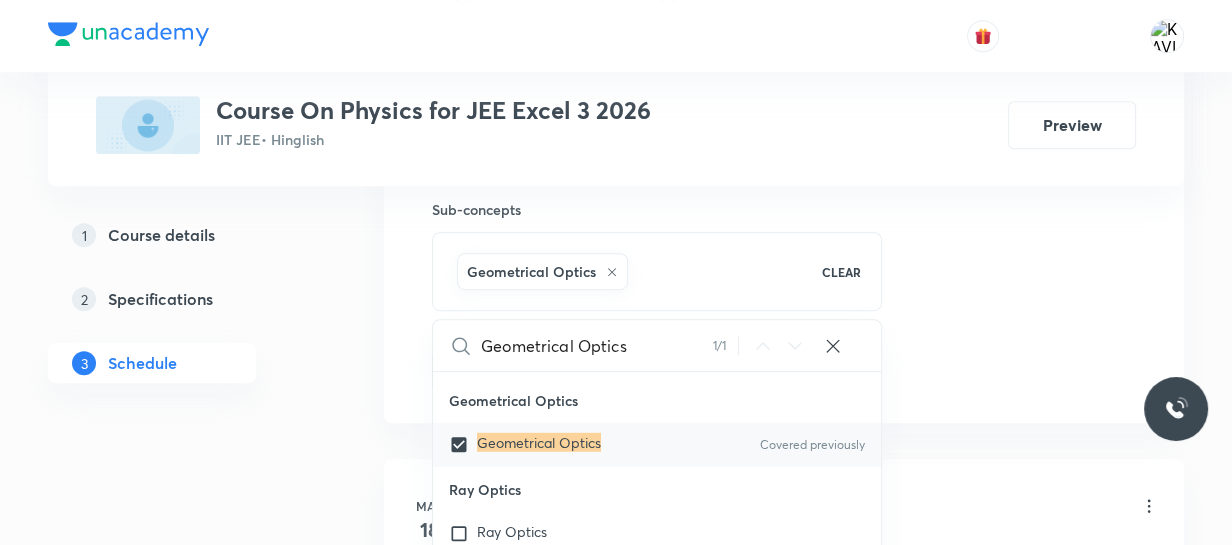 click on "Session  74 Live class Session title 22/99 Geometrical Optics -03 ​ Schedule for Aug 3, 2025, 12:50 PM ​ Duration (in minutes) 75 ​   Session type Online Offline Room ROOM NO 110 Sub-concepts Geometrical Optics CLEAR Geometrical Optics 1 / 1 ​ Physics Mock Questions Physics Mock Questions Group_Test Travelling Waves Propagation of Disturbance Covered previously Wave Function  Covered previously Equation of a Plane Progressive Wave (Travelling Wave) Travelling Wave Model Sinusoidal Waves on strings  Covered previously Speed of Waves on String  Rate of Energy Transfer by sinusoidal waves on String Covered previously Interpretation of dy/dx in Longitudinal Waves and transverse wave  Covered previously Superposition & Reflection Sound Waves Covered previously Superposition of Sinusoidal Waves Propagation of Sound Waves Covered previously Interference of the Waves Covered previously Speed of Sound Waves Covered previously Quinck's Tube Covered previously Speed of Sound:Newton's Formula Covered previously" at bounding box center (784, -90) 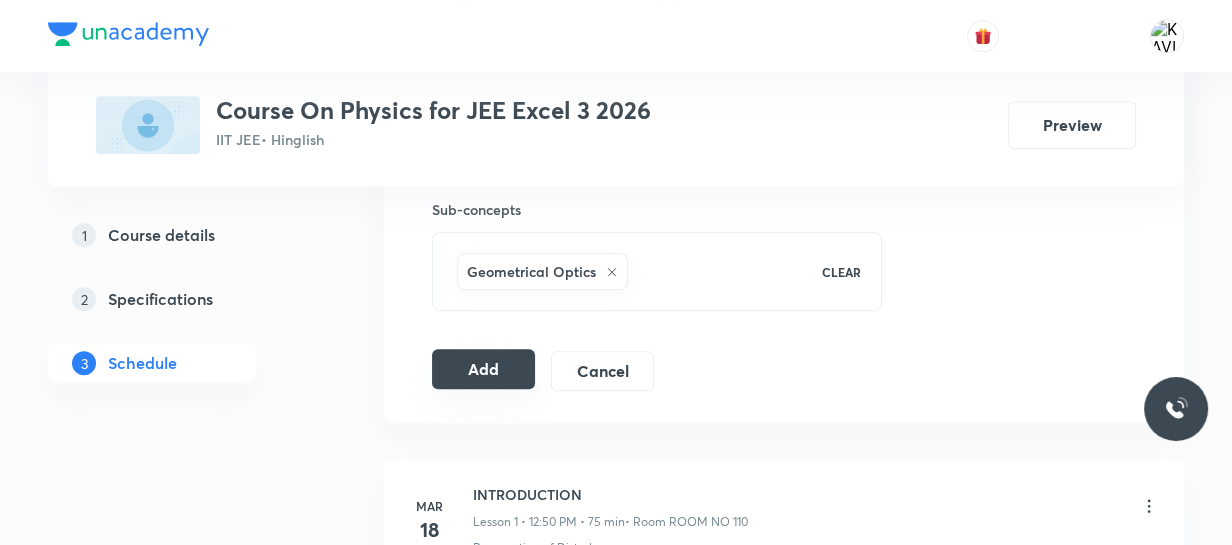click on "Add" at bounding box center [483, 369] 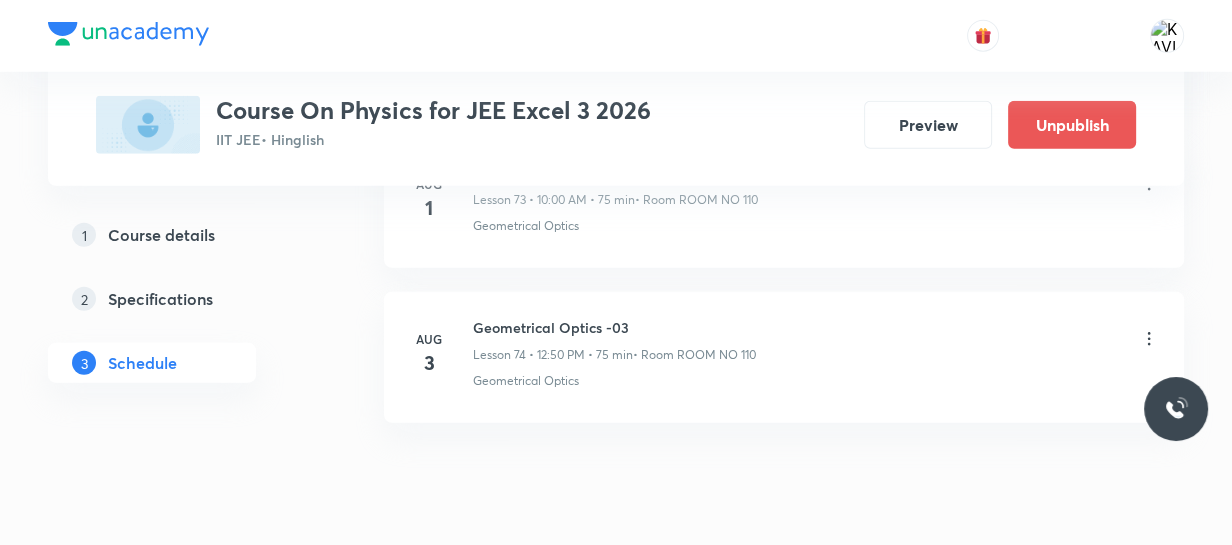 scroll, scrollTop: 11592, scrollLeft: 0, axis: vertical 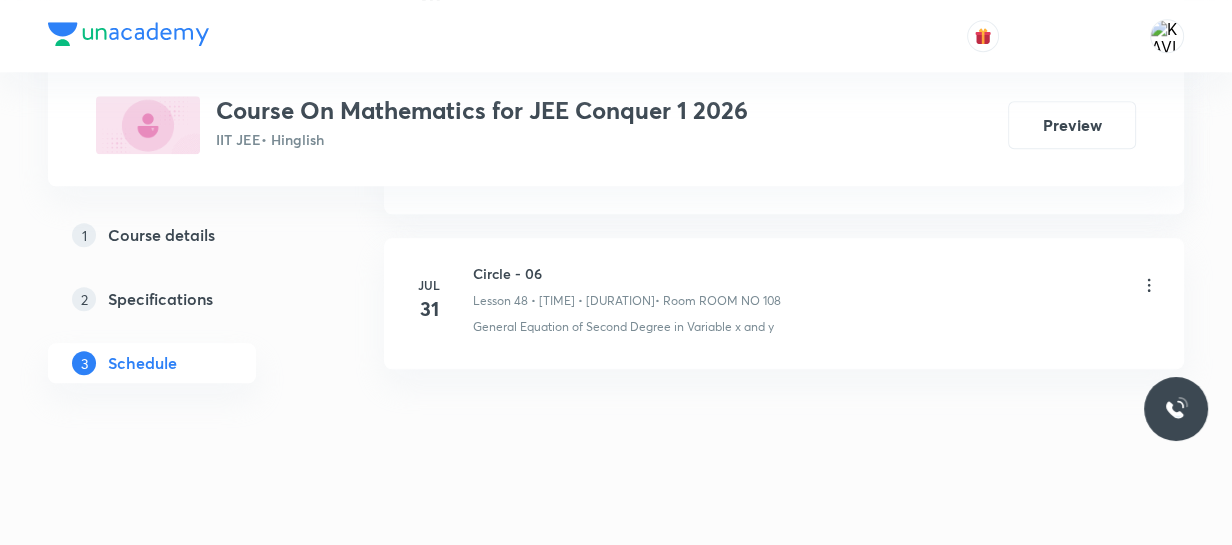 click on "Circle - 06" at bounding box center (627, 273) 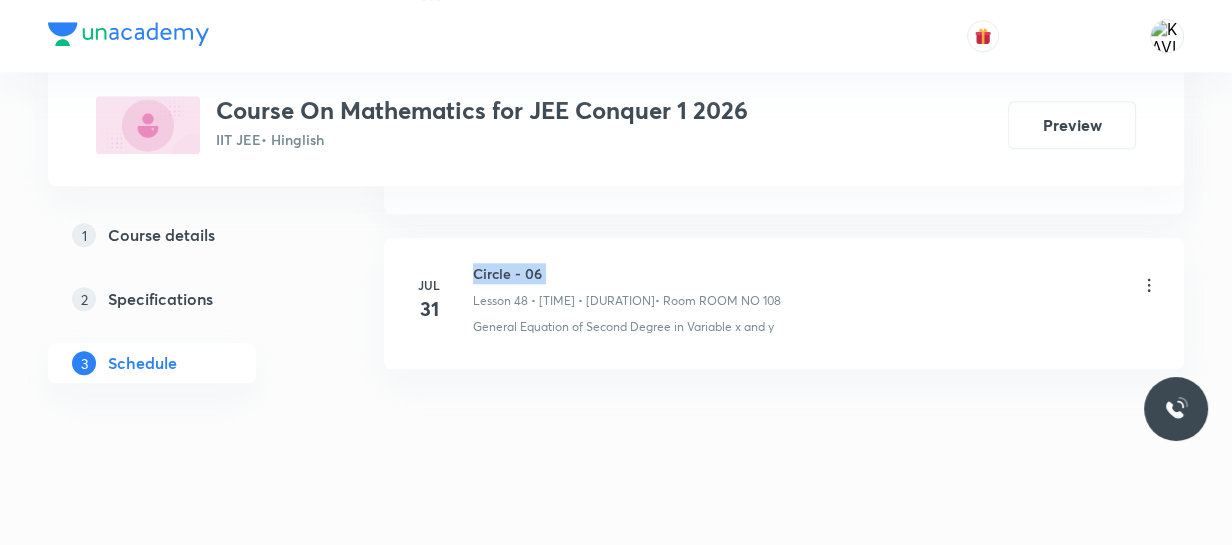 click on "Circle - 06" at bounding box center (627, 273) 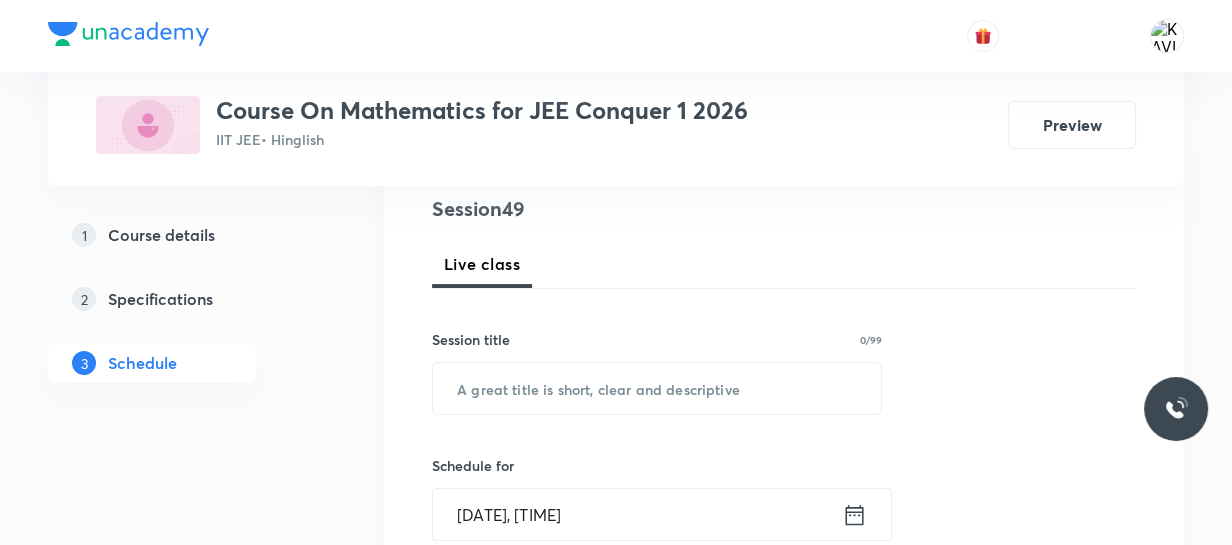 scroll, scrollTop: 240, scrollLeft: 0, axis: vertical 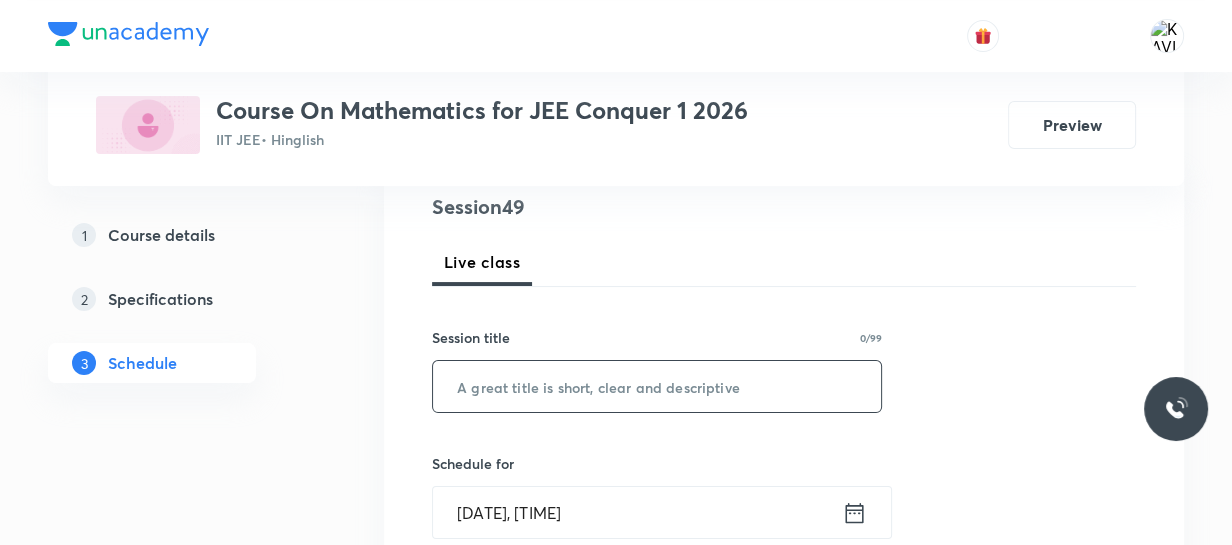 click at bounding box center (657, 386) 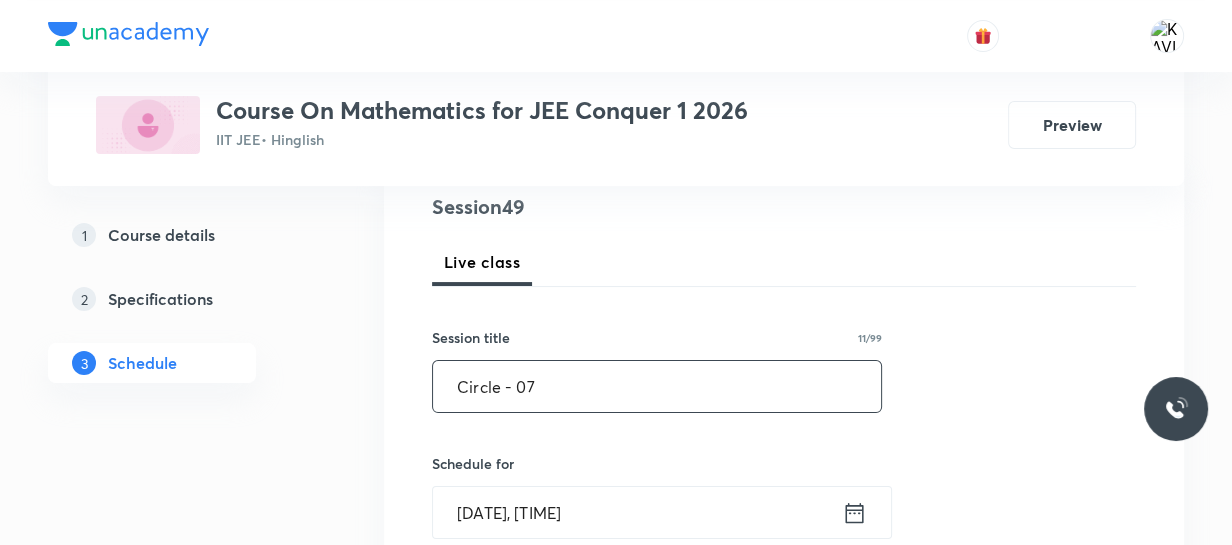 scroll, scrollTop: 509, scrollLeft: 0, axis: vertical 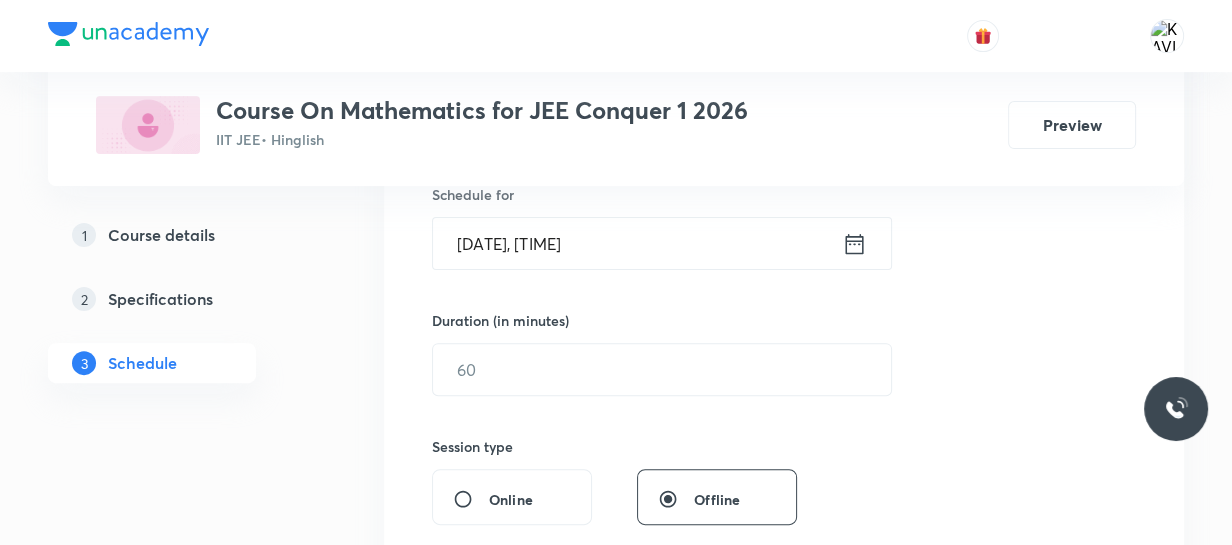 type on "Circle - 07" 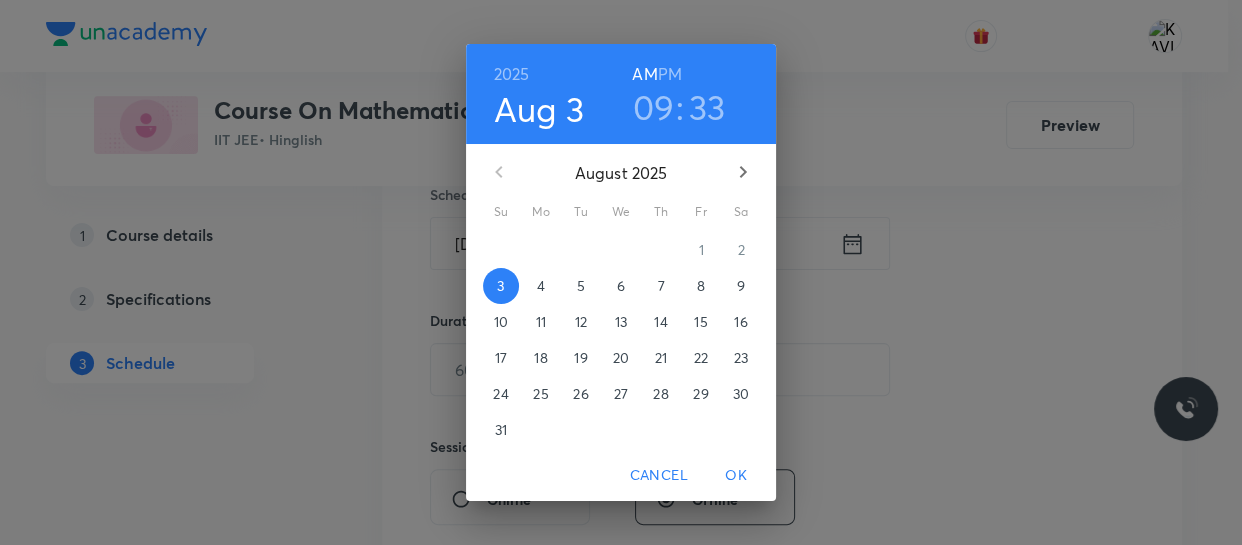 click on "PM" at bounding box center [670, 74] 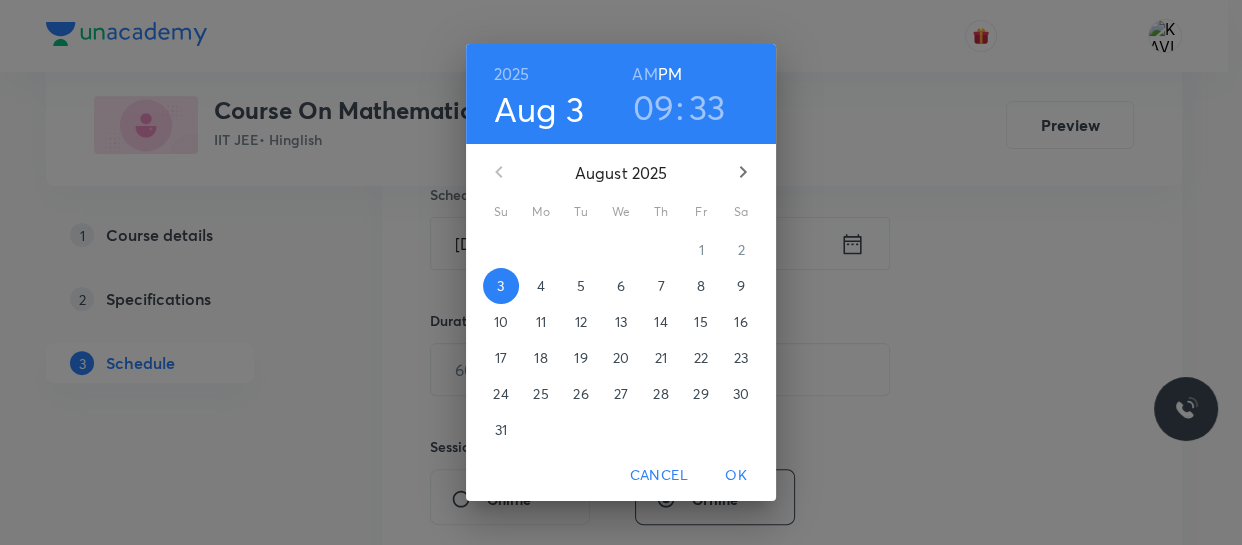 click on "09" at bounding box center [654, 107] 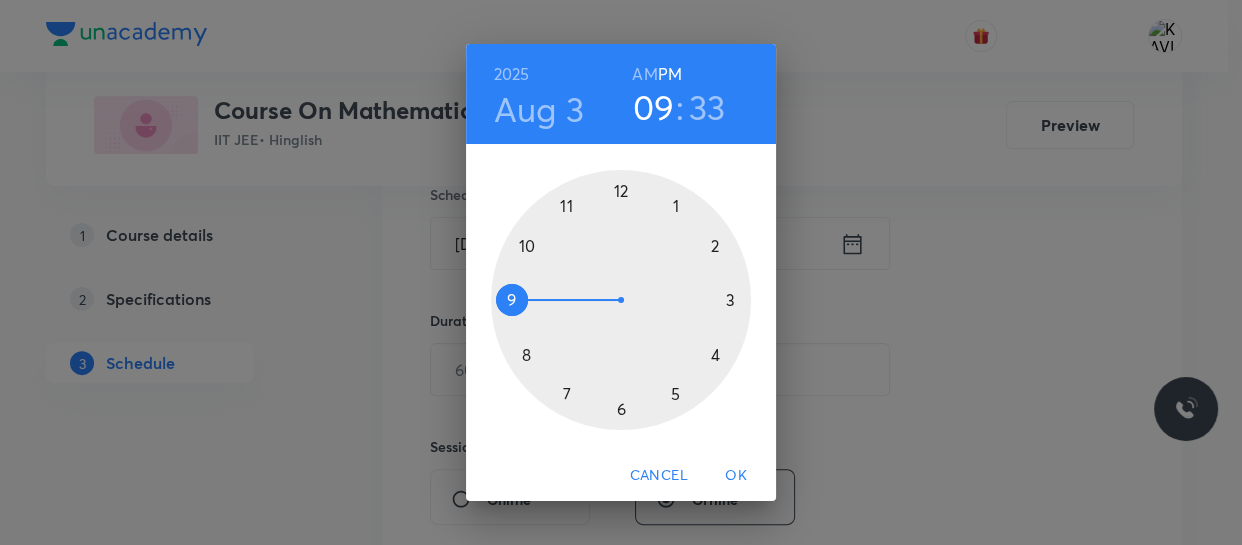 click at bounding box center [621, 300] 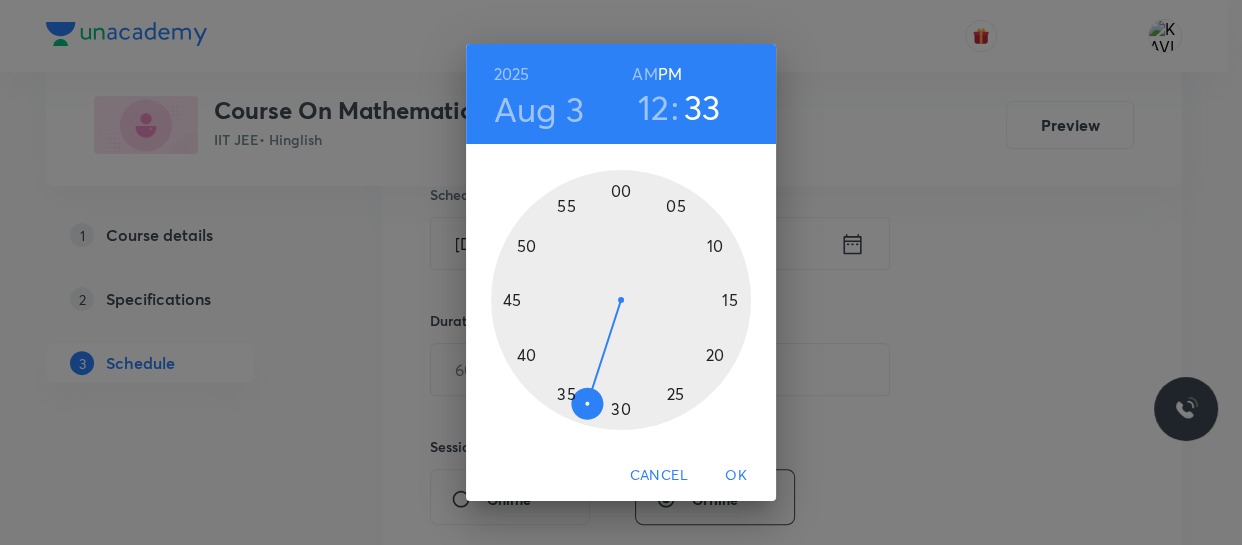 click at bounding box center (621, 300) 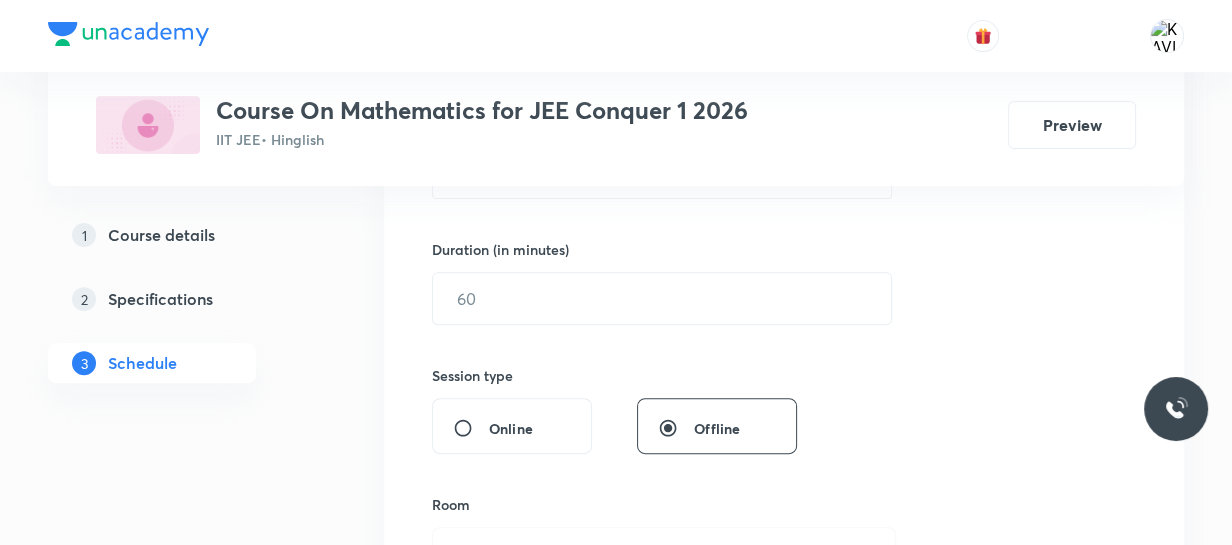 scroll, scrollTop: 581, scrollLeft: 0, axis: vertical 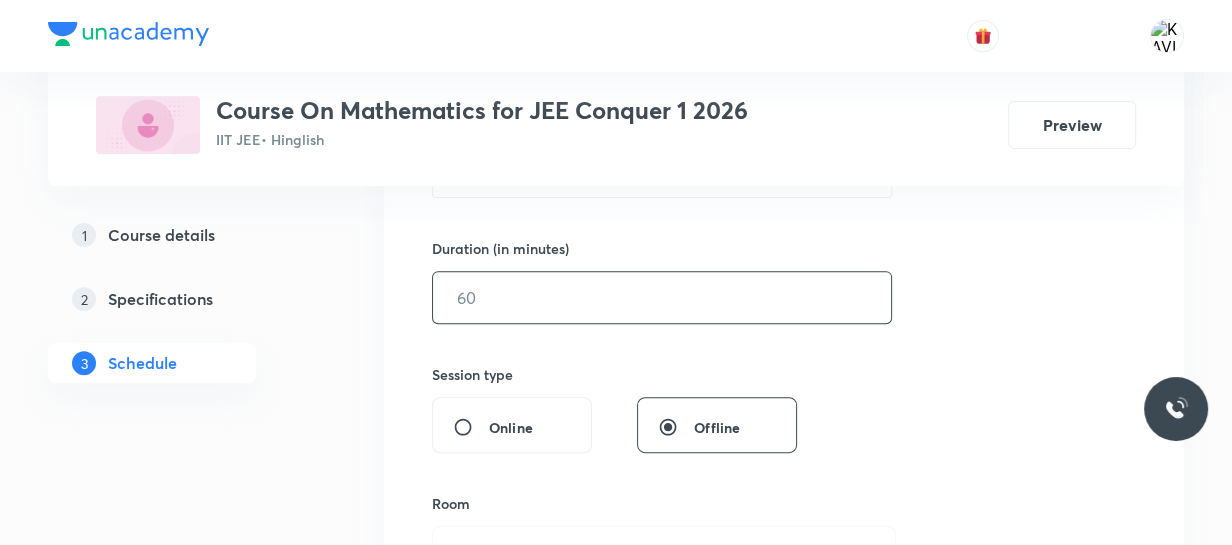 click at bounding box center [662, 297] 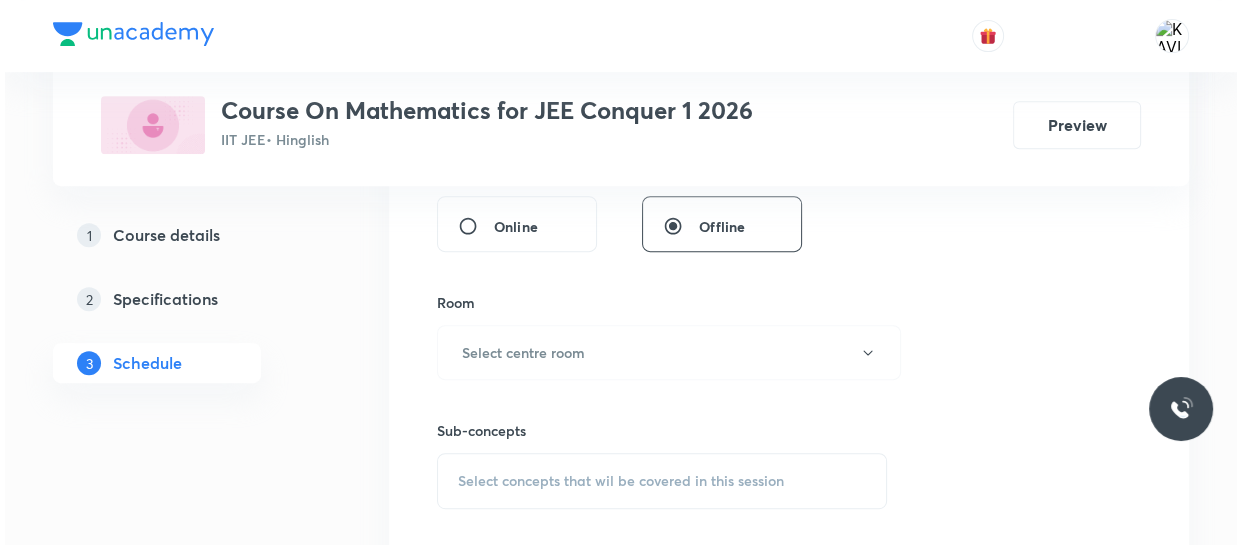 scroll, scrollTop: 788, scrollLeft: 0, axis: vertical 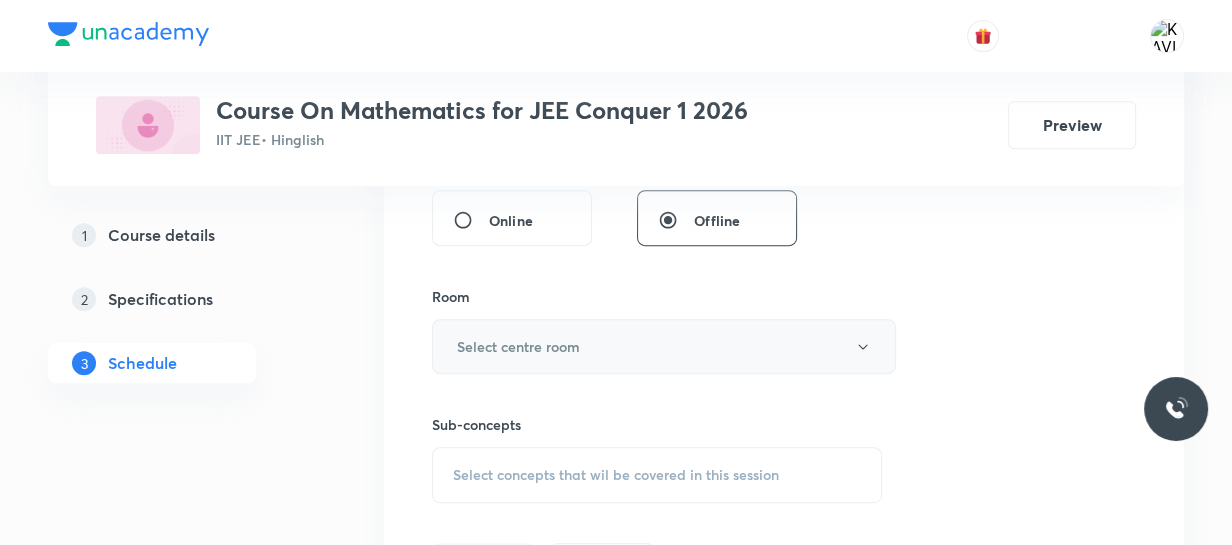 type on "75" 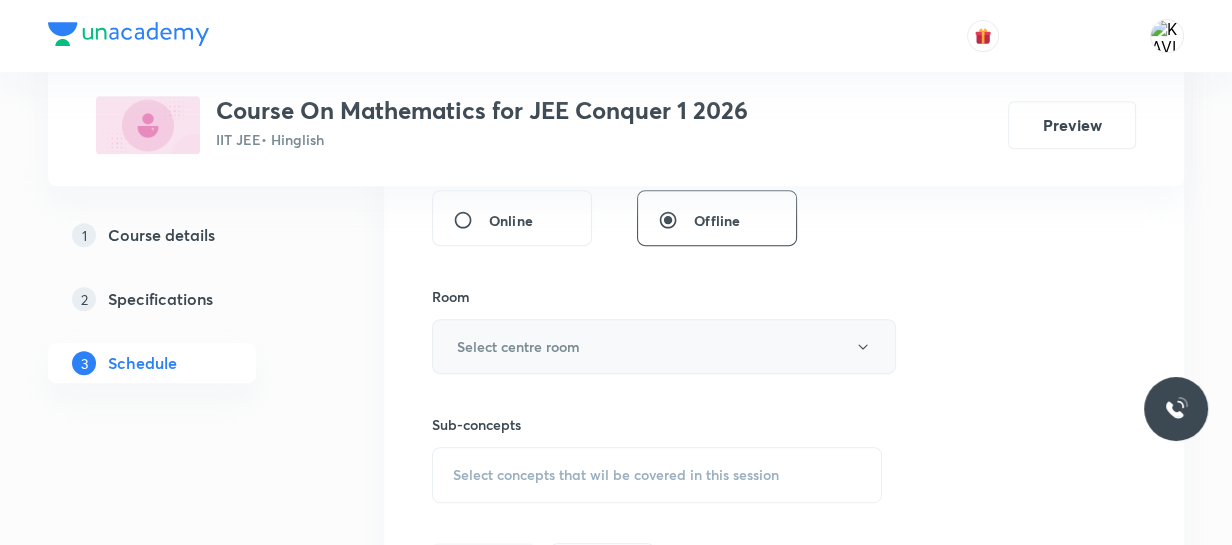 click on "Select centre room" at bounding box center [518, 346] 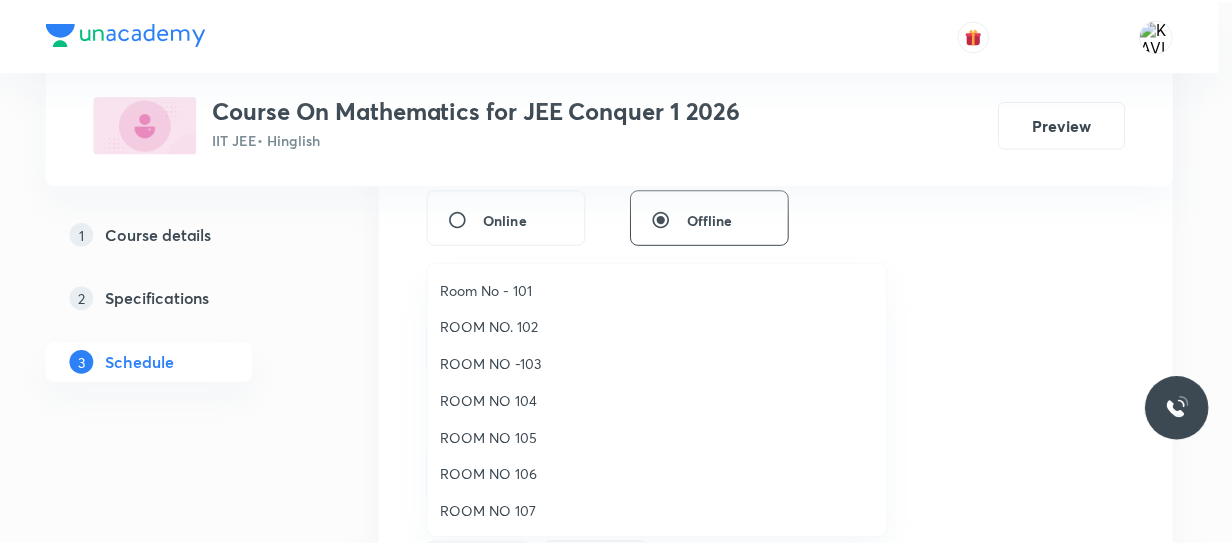scroll, scrollTop: 222, scrollLeft: 0, axis: vertical 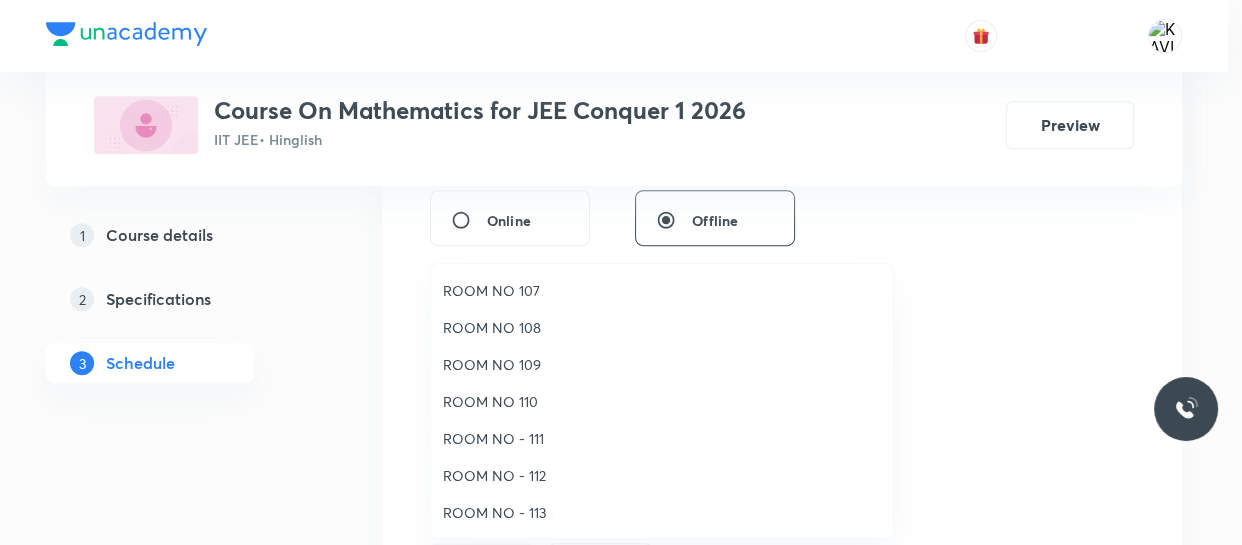 click on "ROOM NO 108" at bounding box center (662, 327) 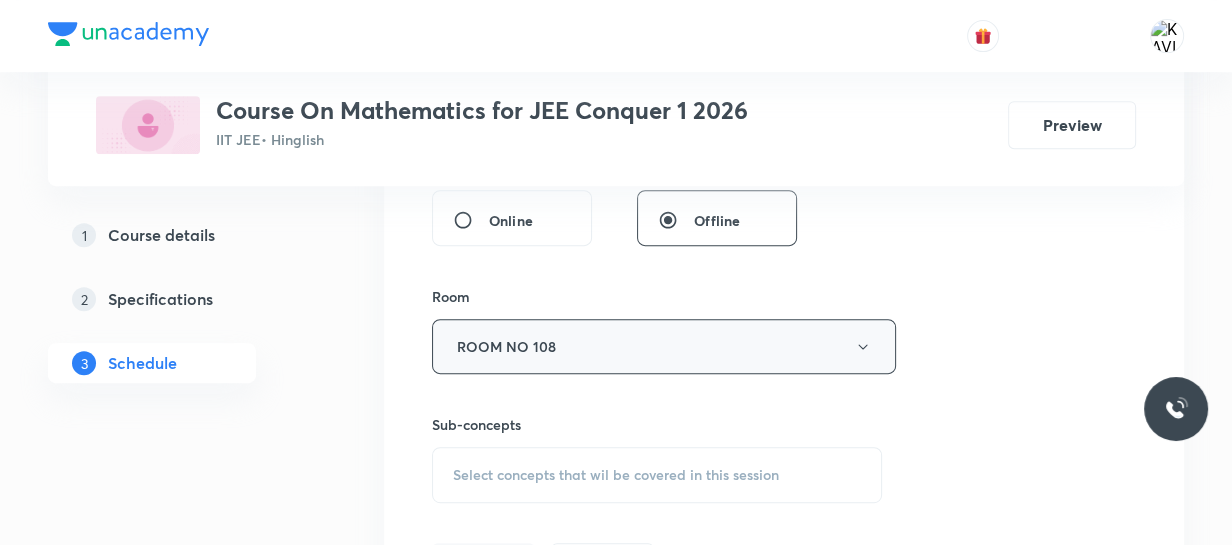 scroll, scrollTop: 913, scrollLeft: 0, axis: vertical 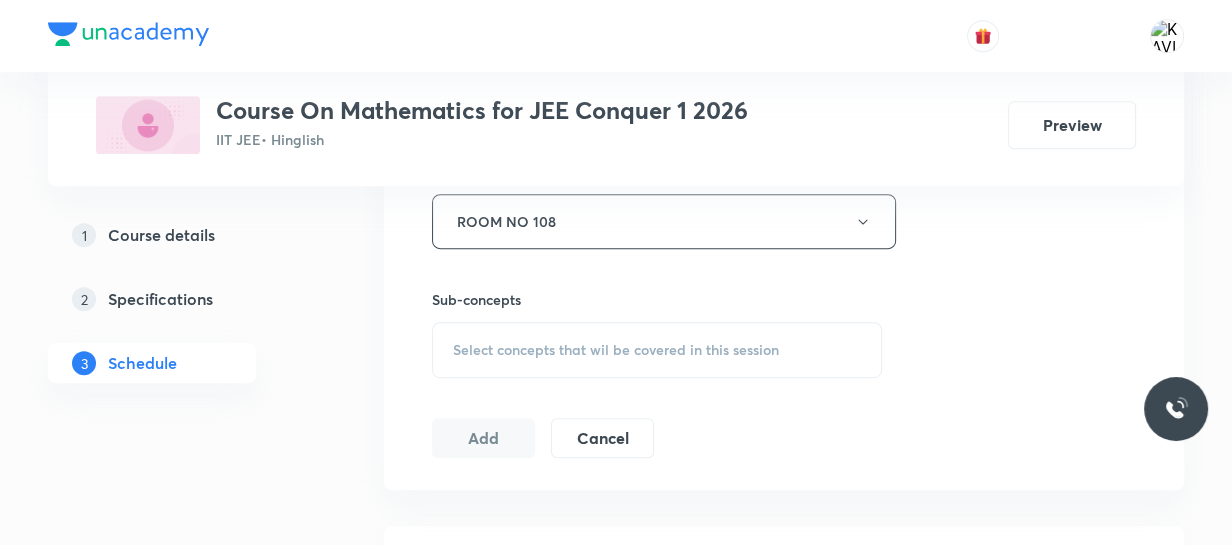 click on "Select concepts that wil be covered in this session" at bounding box center [616, 350] 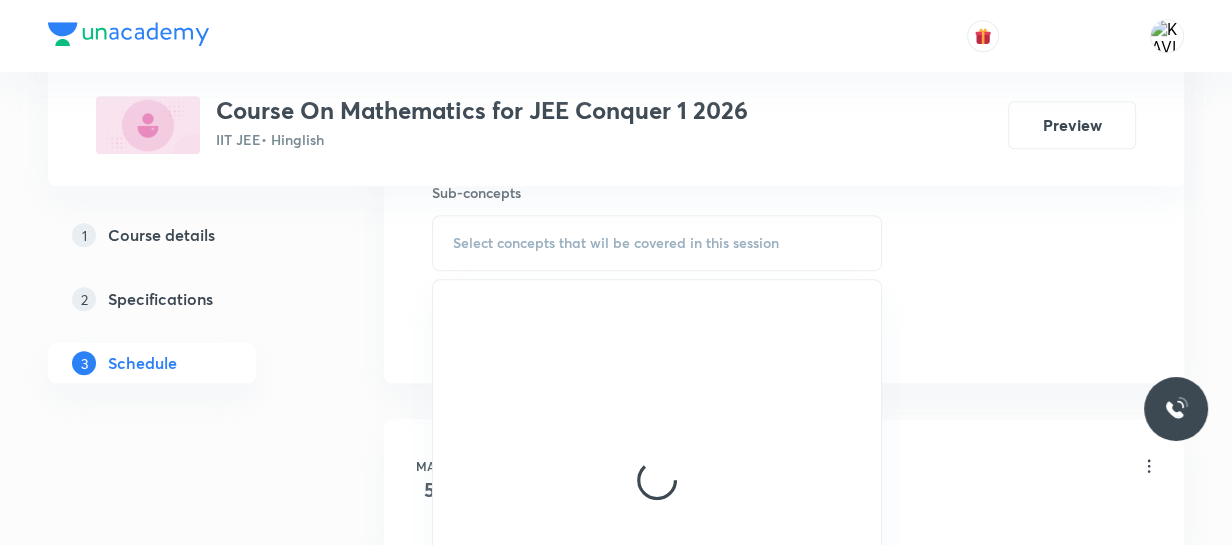 scroll, scrollTop: 1025, scrollLeft: 0, axis: vertical 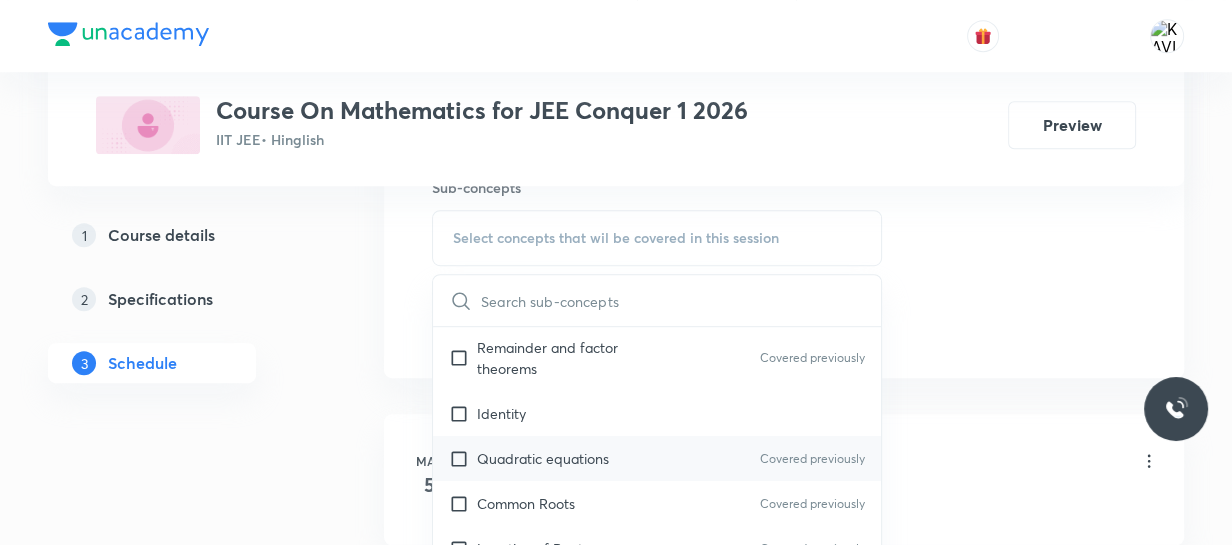 click on "Quadratic equations Covered previously" at bounding box center [657, 458] 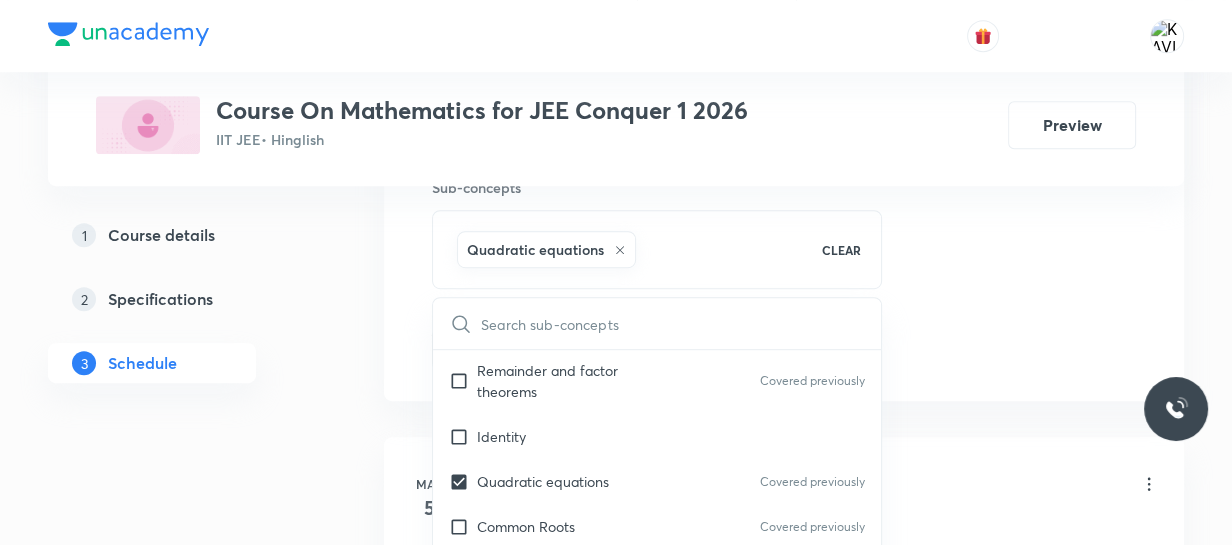 click on "Session  49 Live class Session title 11/99 Circle - 07 ​ Schedule for Aug 3, 2025, 12:50 PM ​ Duration (in minutes) 75 ​   Session type Online Offline Room ROOM NO 108 Sub-concepts Quadratic equations CLEAR ​ Maths Mock Questions Maths Mock Questions Maths Previous Year Questions Maths Previous Year Questions Covered previously Theory of equations Degree, Value Based & Equation Covered previously Geometrical Meaning of the Zeroes of a Polynomial Covered previously Location of roots Covered previously Geometrical meaning of Roots of an equation Points in solving an equation Covered previously Graph of Quadratic Expression & its Analysis Covered previously Range of Quadratic Equation Covered previously Remainder and factor theorems Covered previously Identity Quadratic equations Covered previously Common Roots Covered previously Location of Roots Covered previously General Equation of Second Degree in Variable x and y Covered previously Theory of Equations Covered previously Covered previously Matrices" at bounding box center [784, -112] 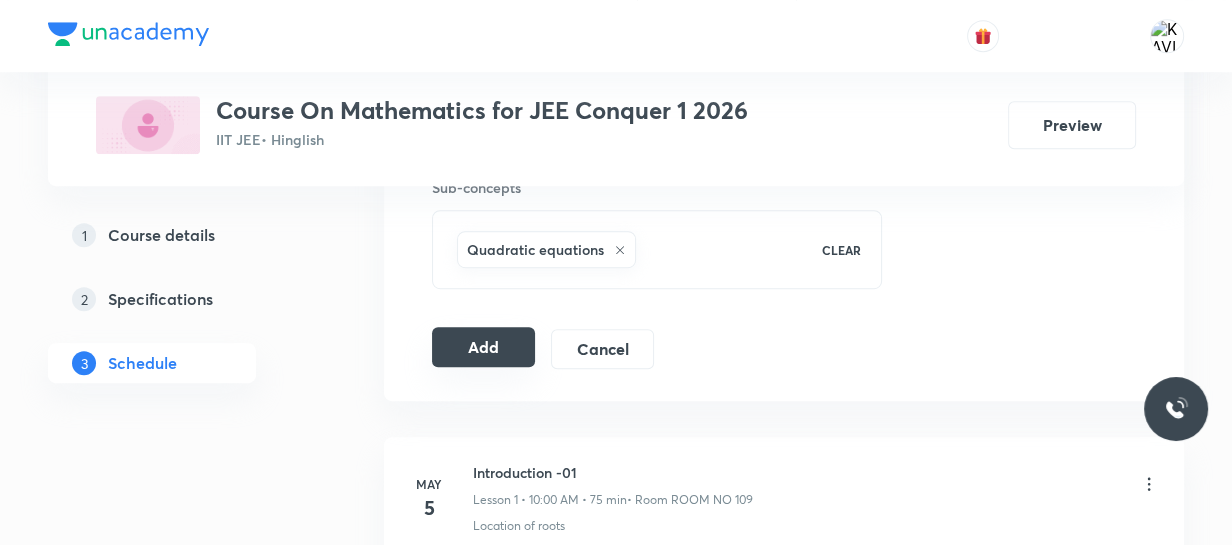 click on "Add" at bounding box center (483, 347) 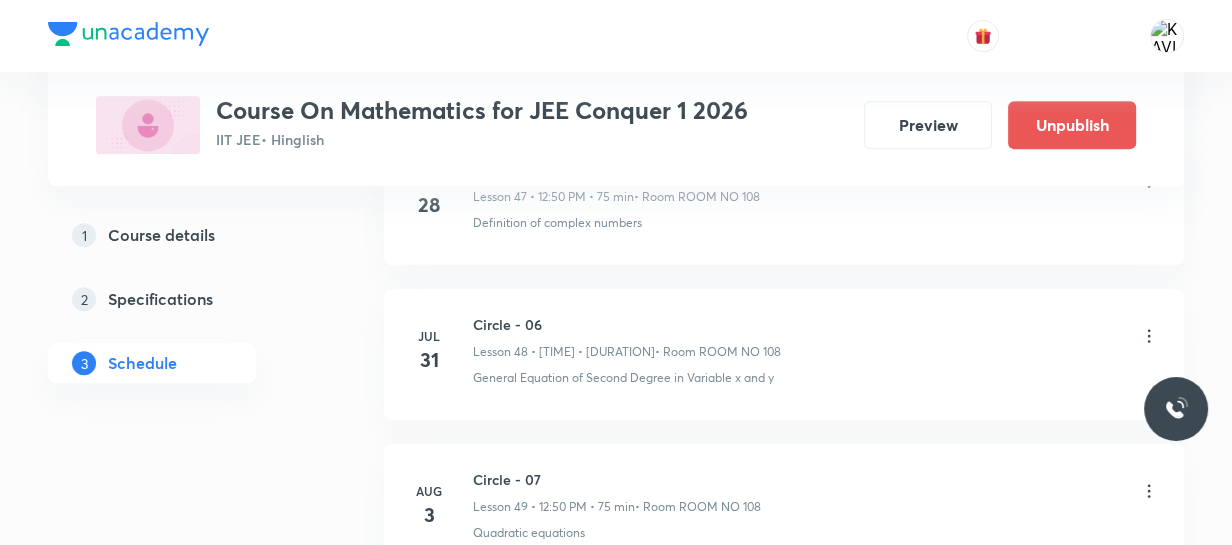 scroll, scrollTop: 7723, scrollLeft: 0, axis: vertical 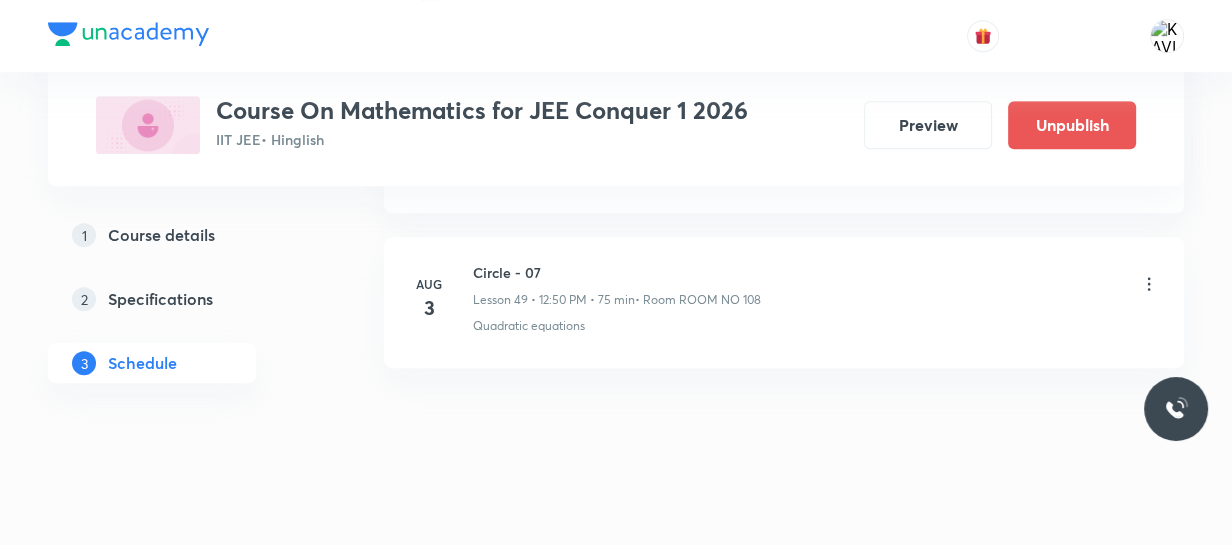 click 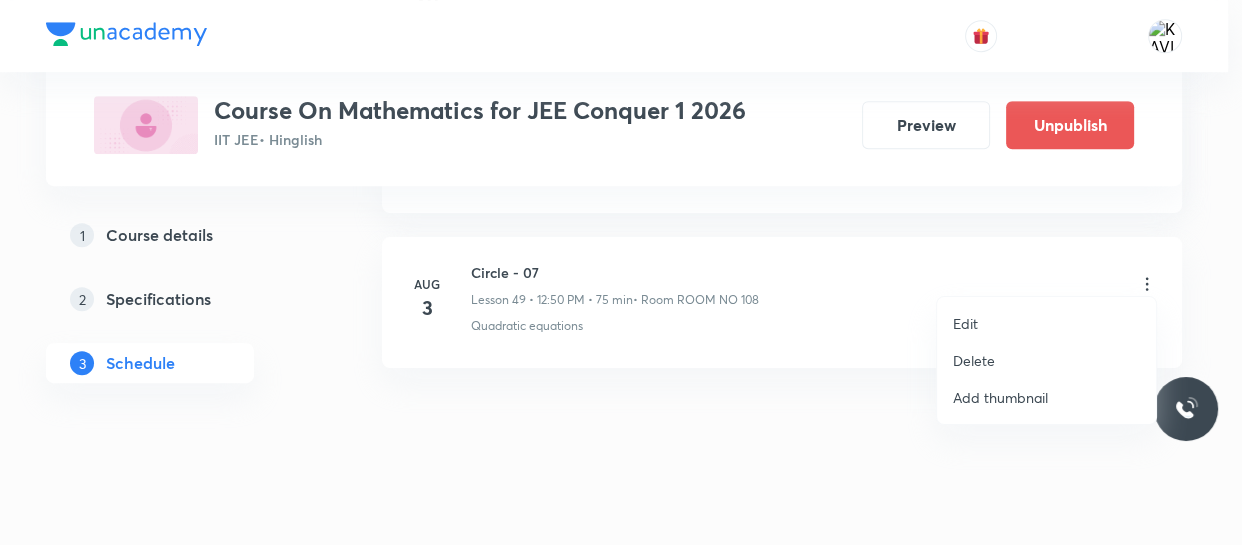 click on "Delete" at bounding box center [974, 360] 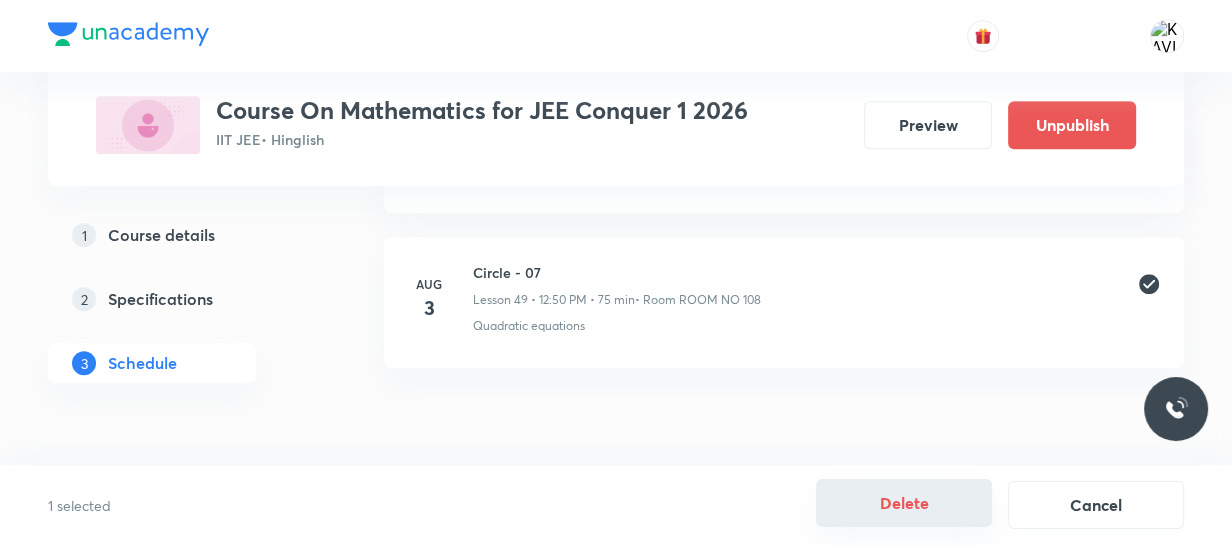 click on "Delete" at bounding box center (904, 503) 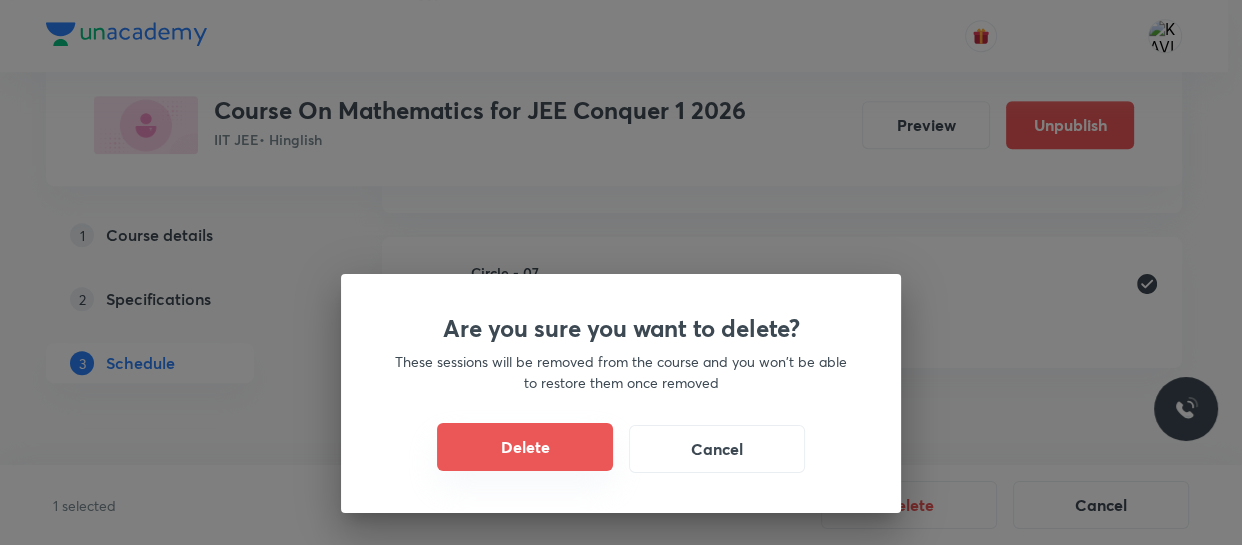 click on "Delete" at bounding box center (525, 447) 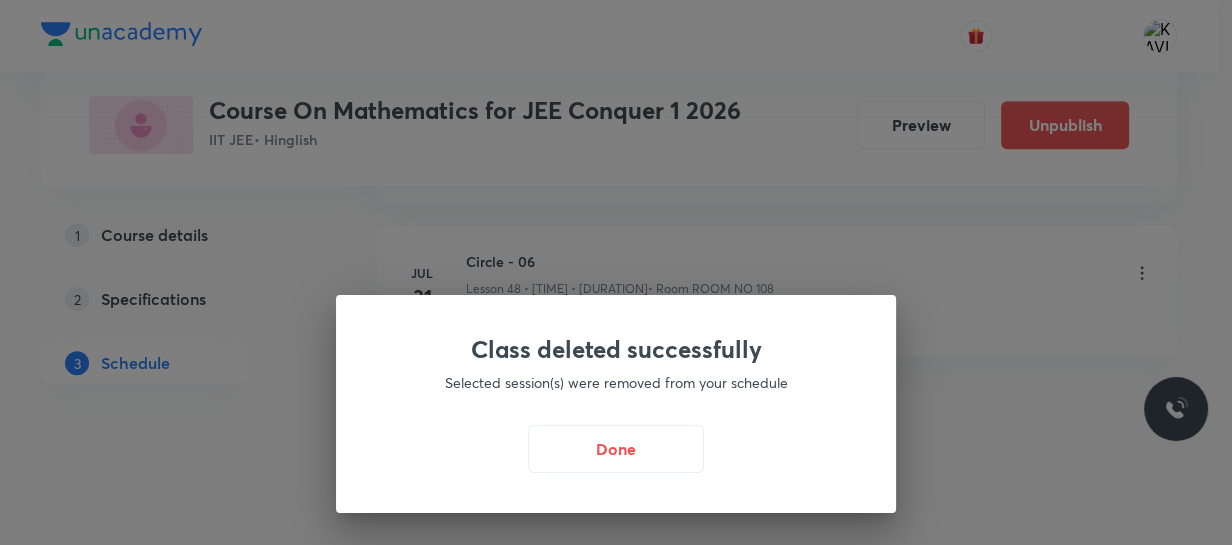 scroll, scrollTop: 7568, scrollLeft: 0, axis: vertical 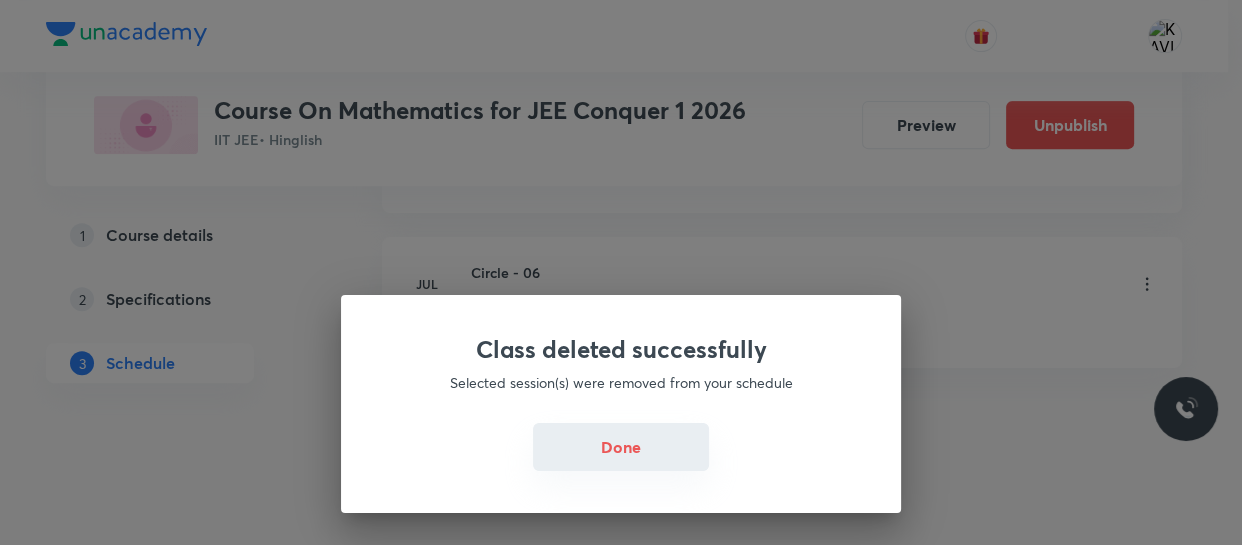 click on "Done" at bounding box center [621, 447] 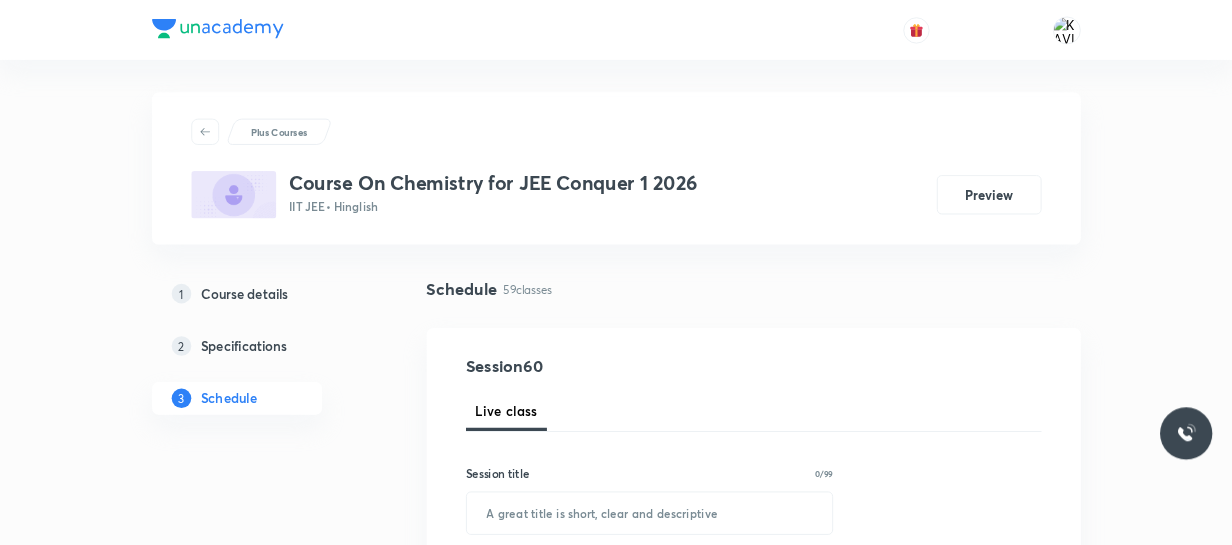scroll, scrollTop: 0, scrollLeft: 0, axis: both 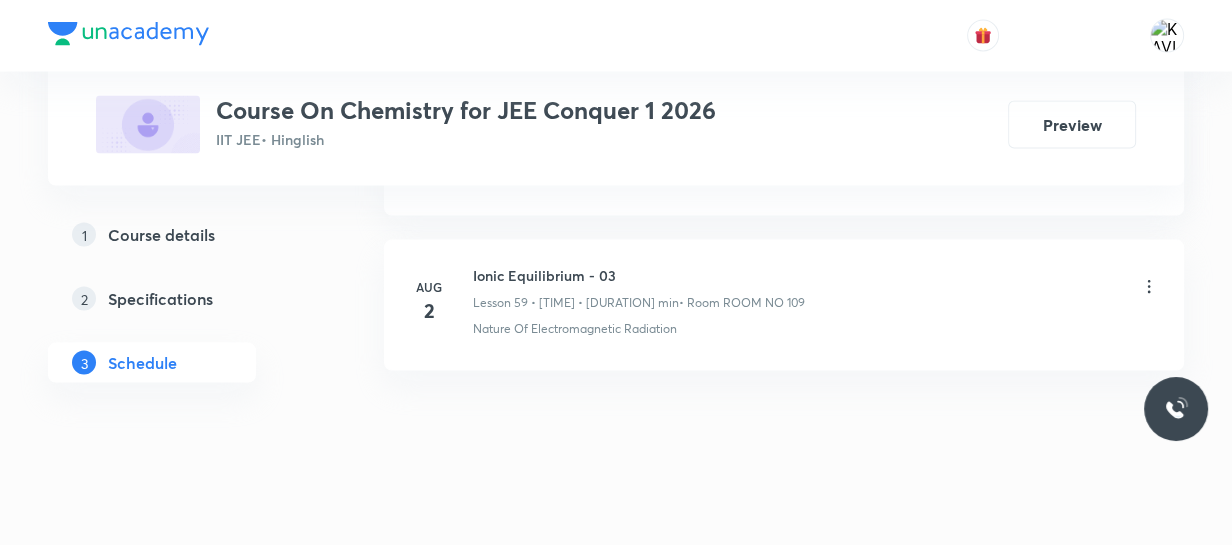 click on "Ionic Equilibrium - 03" at bounding box center (639, 275) 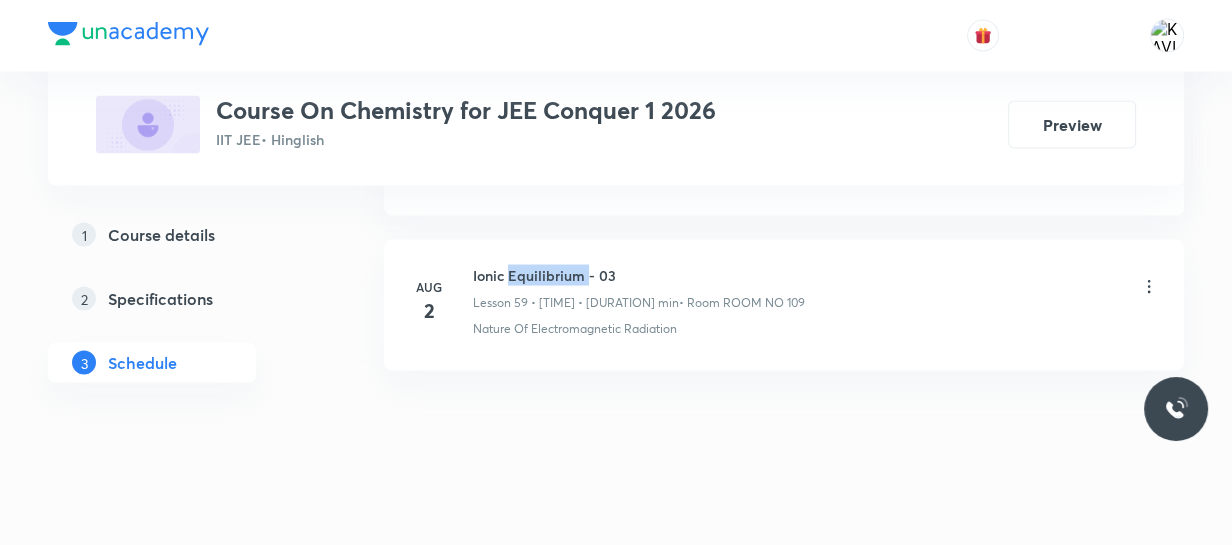 click on "Ionic Equilibrium - 03" at bounding box center (639, 275) 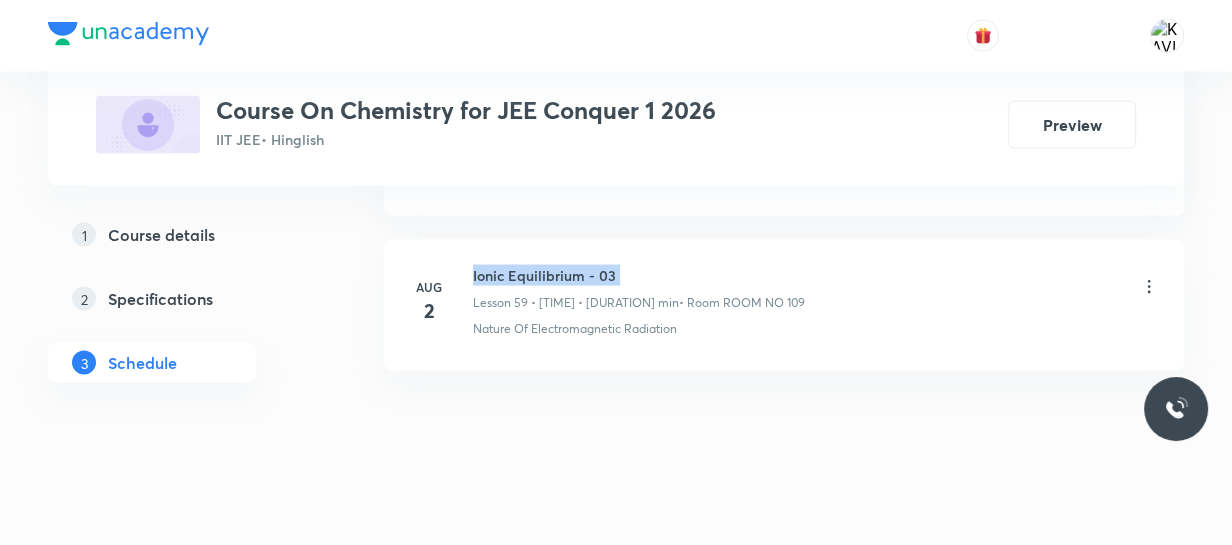 click on "Ionic Equilibrium - 03" at bounding box center (639, 275) 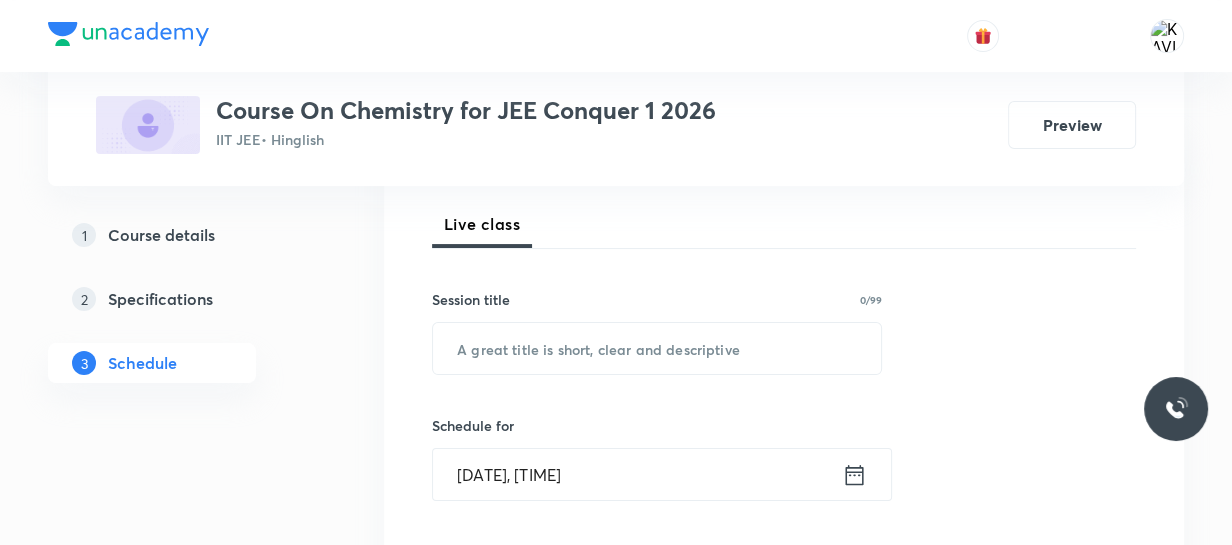 scroll, scrollTop: 280, scrollLeft: 0, axis: vertical 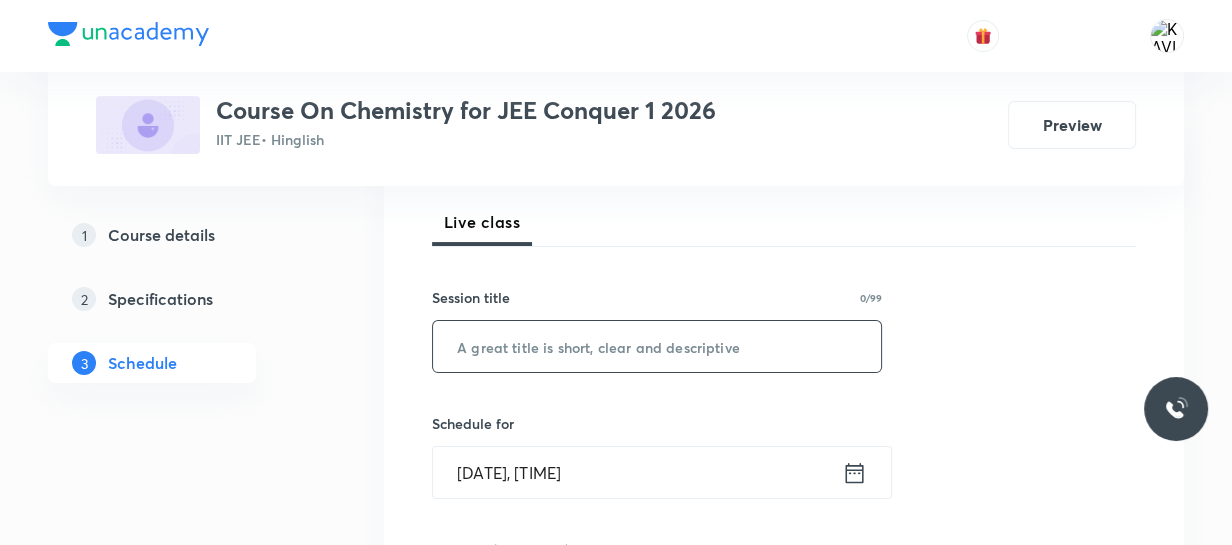 click at bounding box center [657, 346] 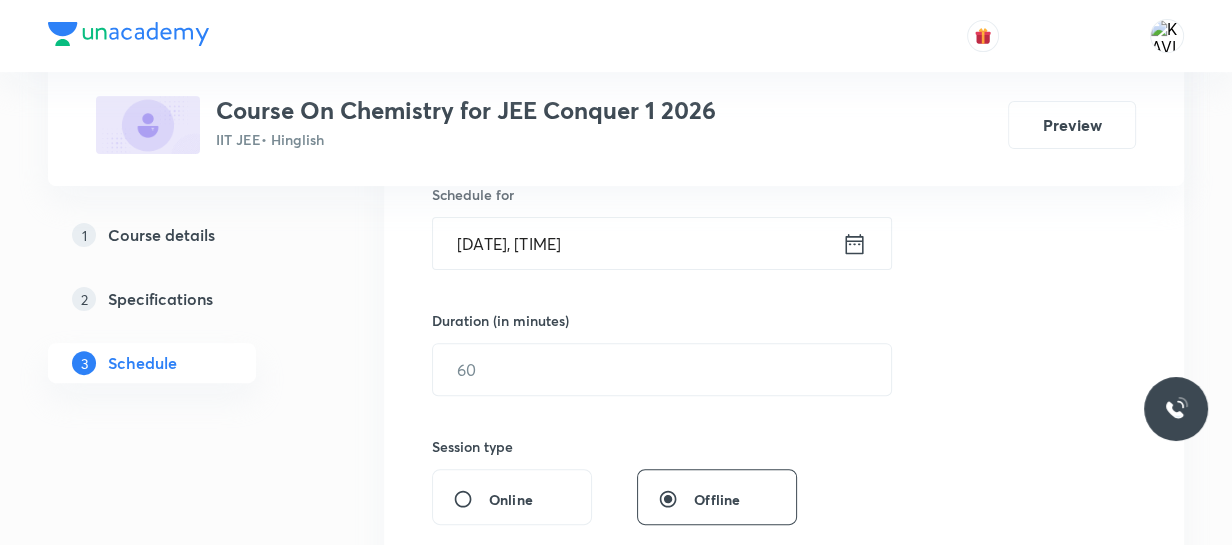 scroll, scrollTop: 506, scrollLeft: 0, axis: vertical 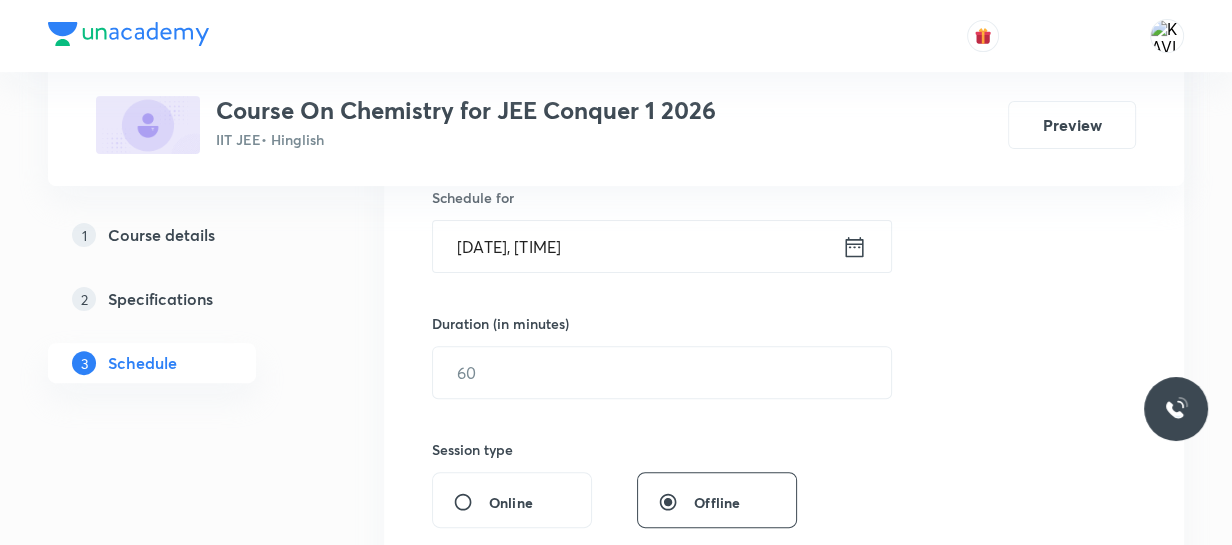type on "Ionic Equilibrium - 04" 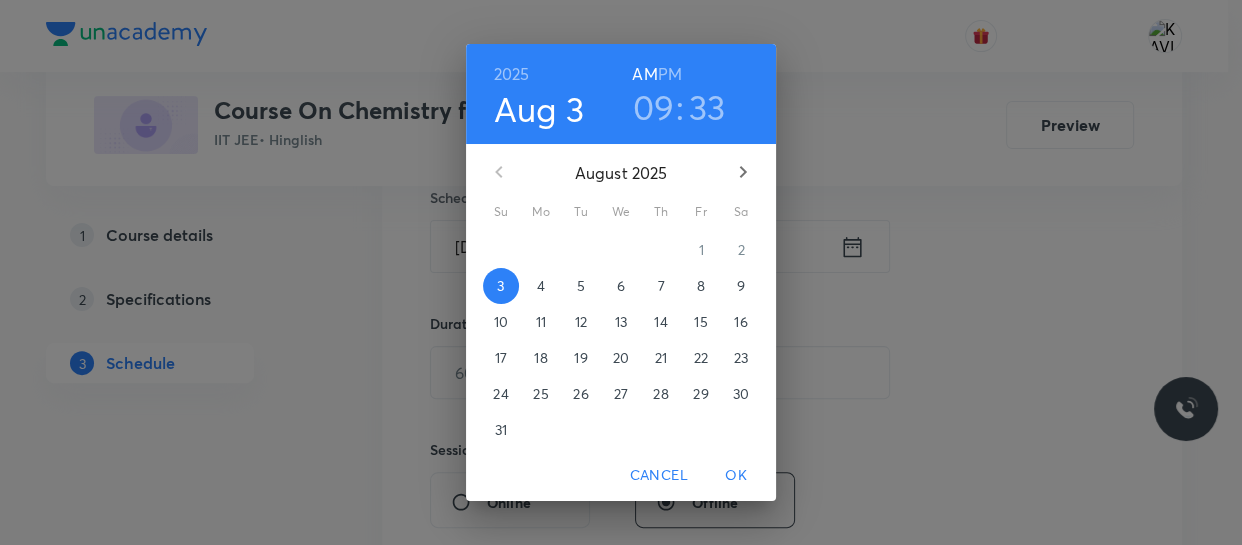 click on "PM" at bounding box center [670, 74] 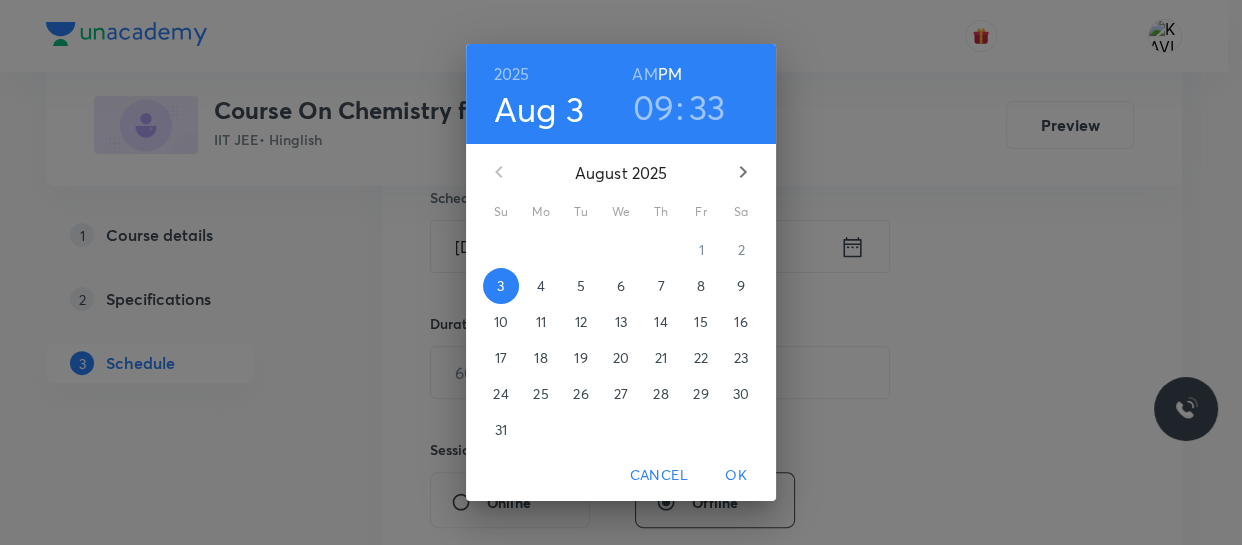 click on "09" at bounding box center [654, 107] 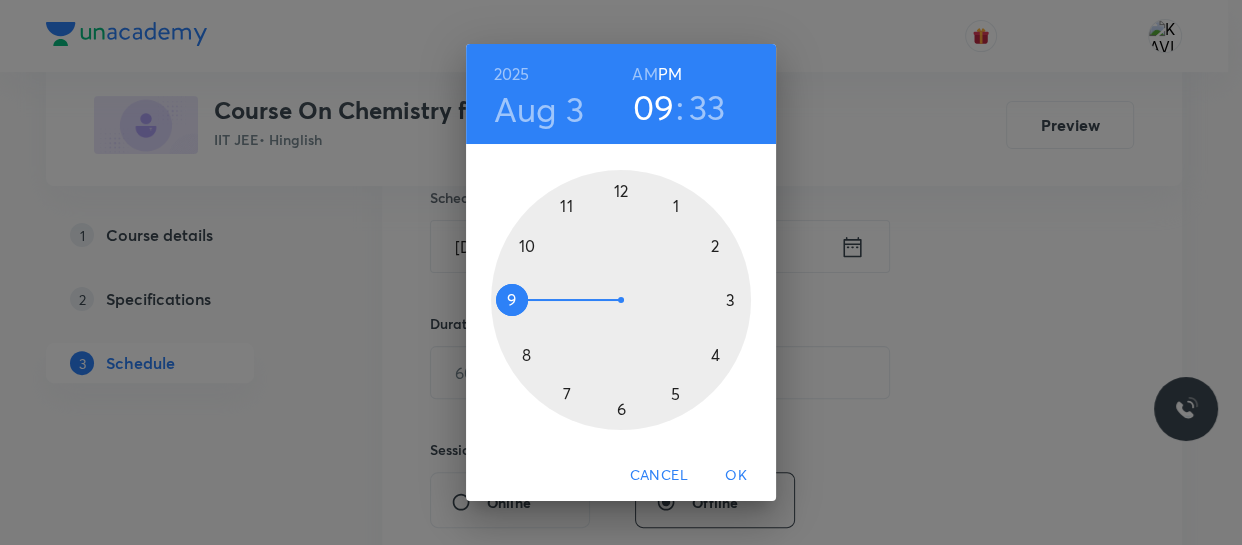 click at bounding box center (621, 300) 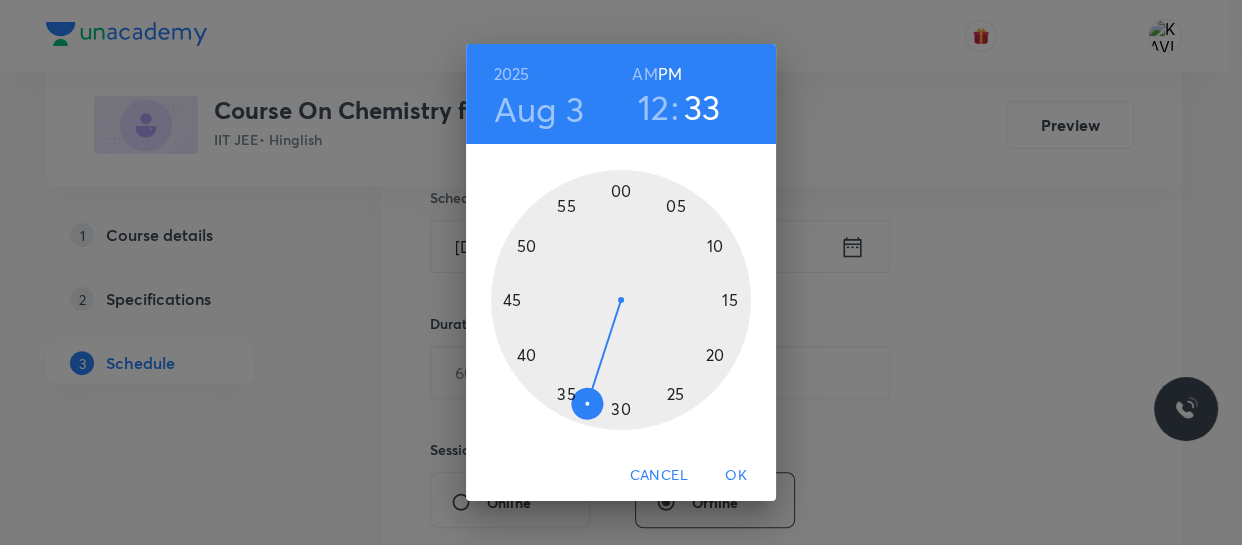 click at bounding box center (621, 300) 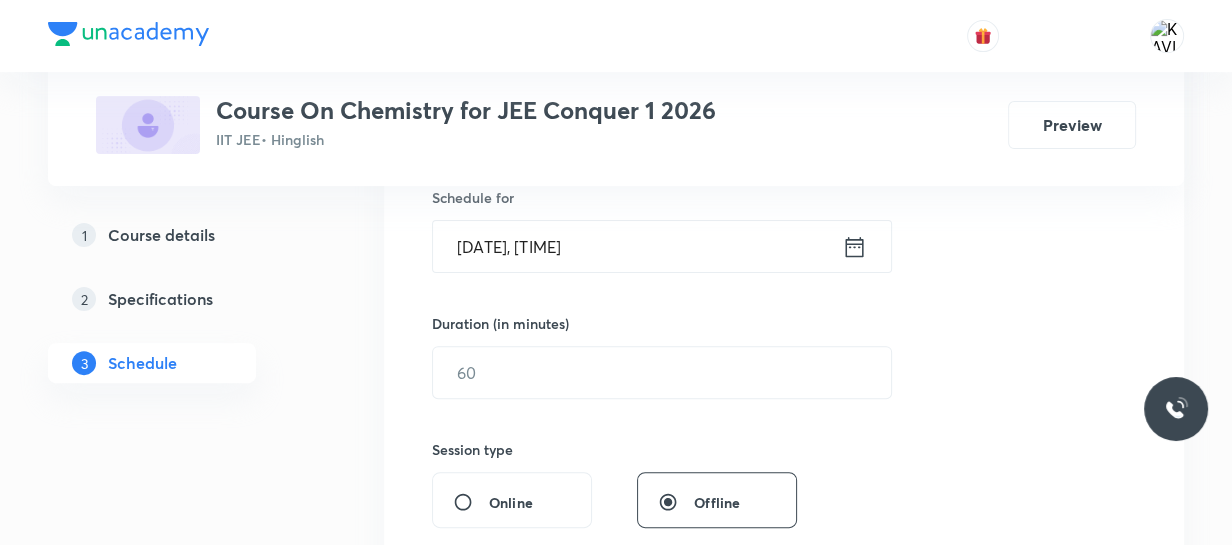 scroll, scrollTop: 575, scrollLeft: 0, axis: vertical 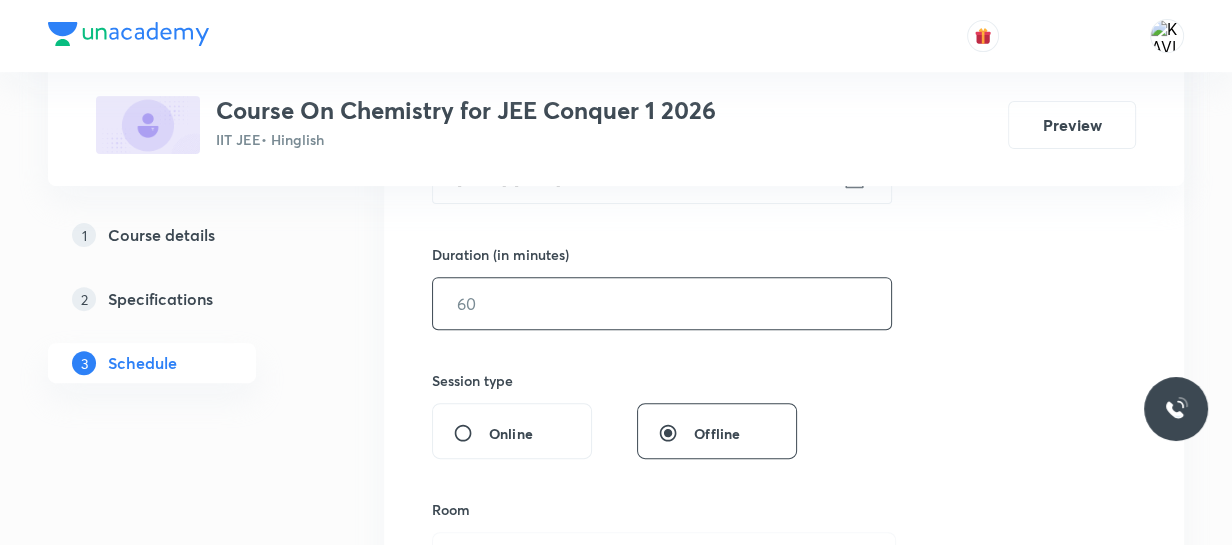 click at bounding box center [662, 303] 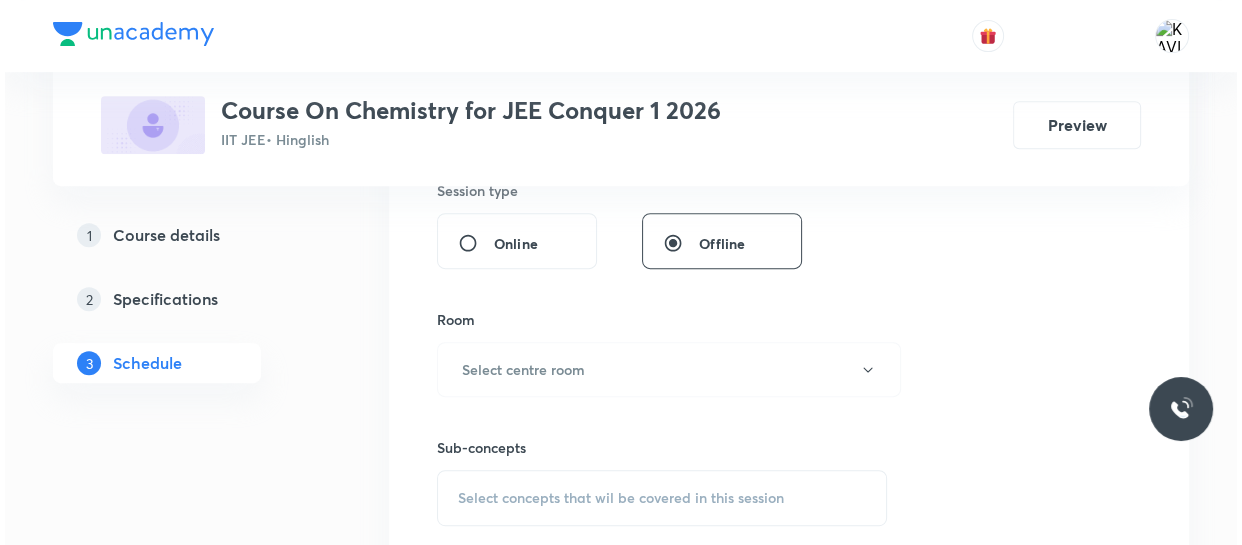 scroll, scrollTop: 766, scrollLeft: 0, axis: vertical 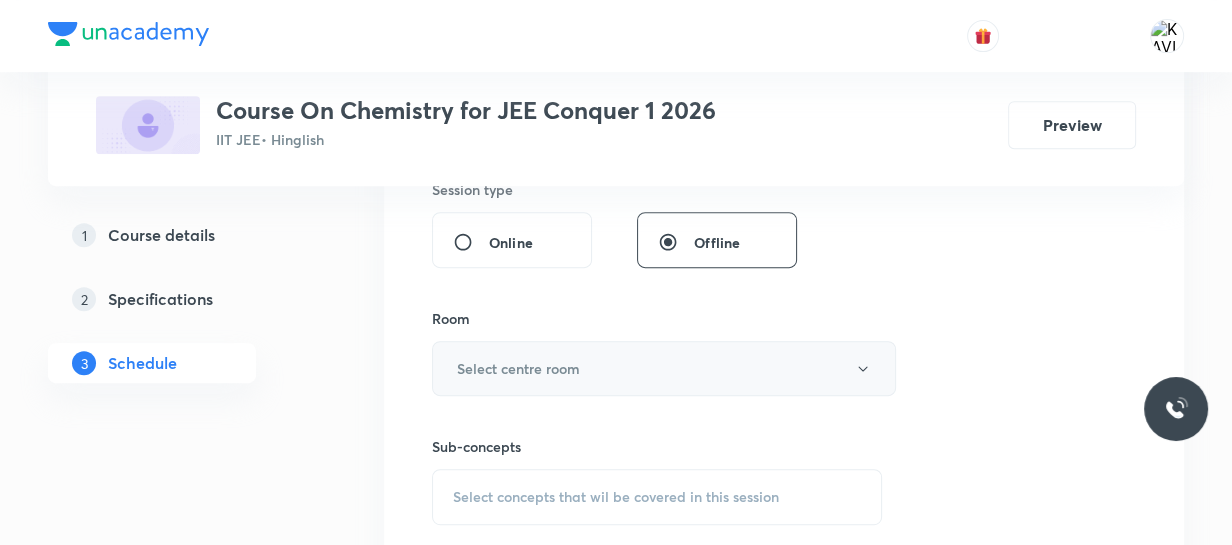 type on "75" 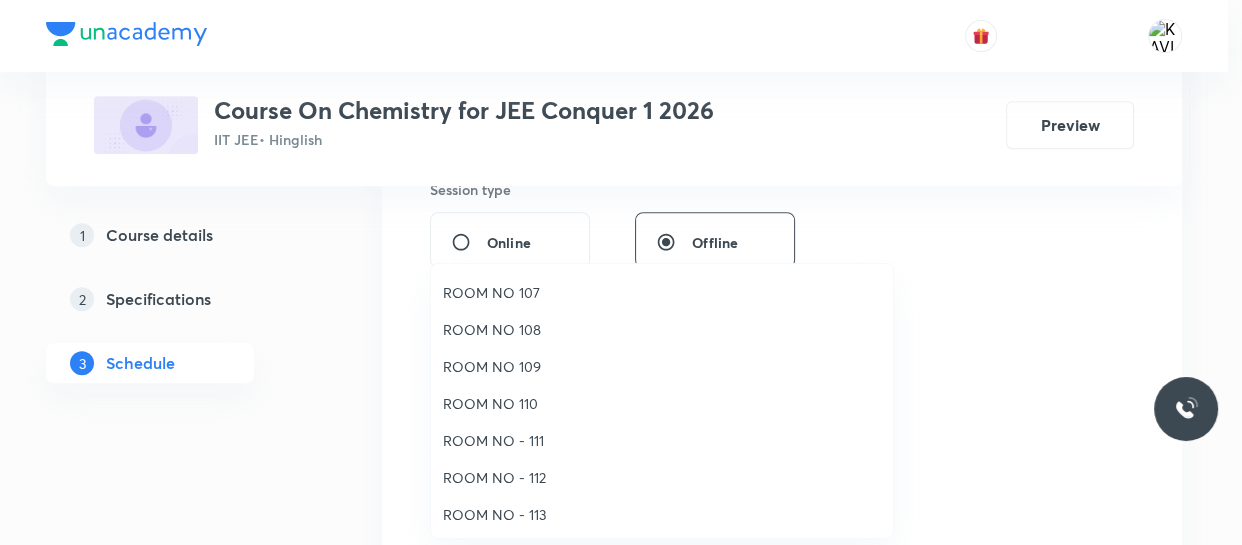 scroll, scrollTop: 220, scrollLeft: 0, axis: vertical 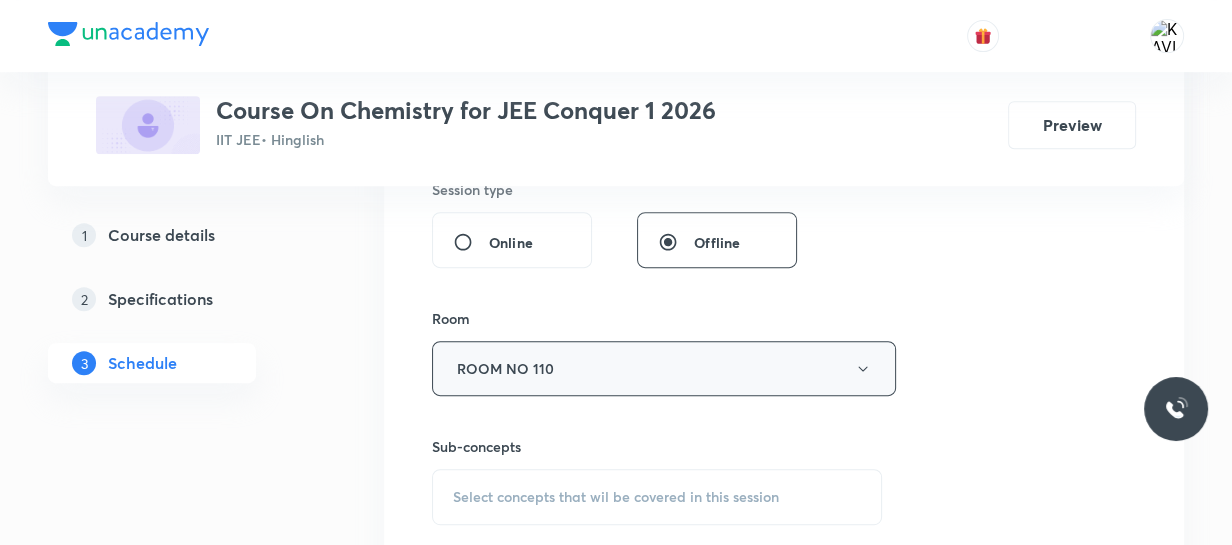 click on "ROOM NO 110" at bounding box center (664, 368) 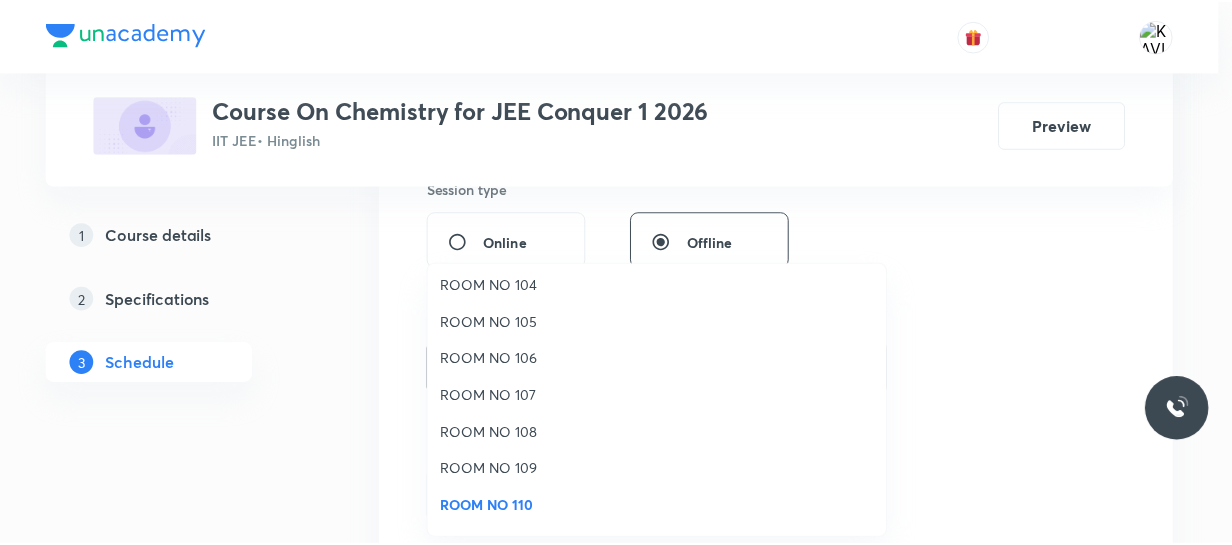 scroll, scrollTop: 122, scrollLeft: 0, axis: vertical 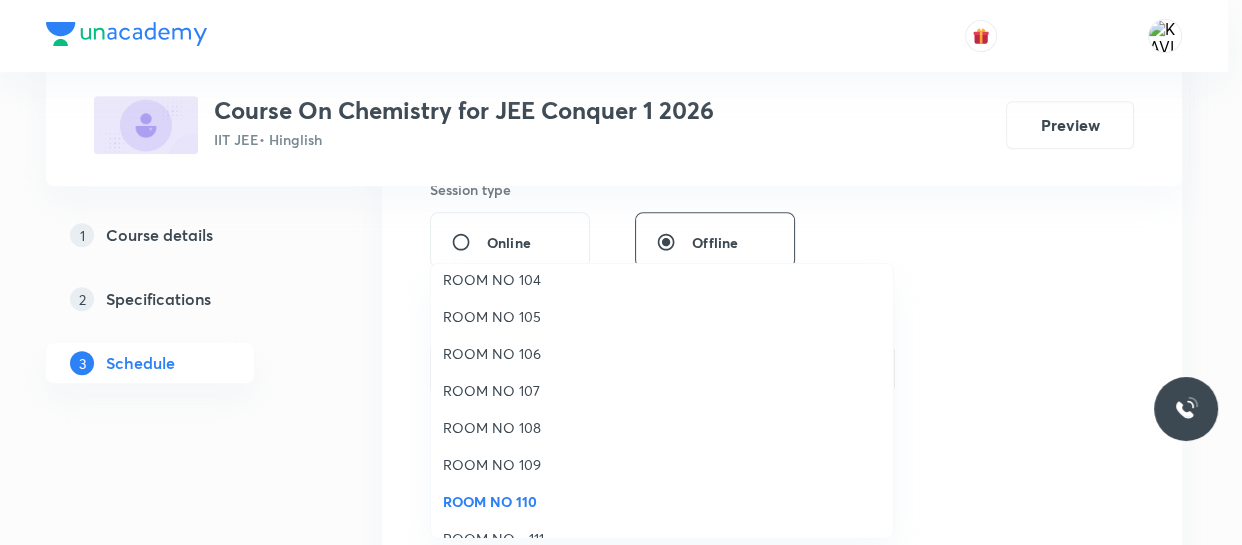 click on "ROOM NO 108" at bounding box center [662, 427] 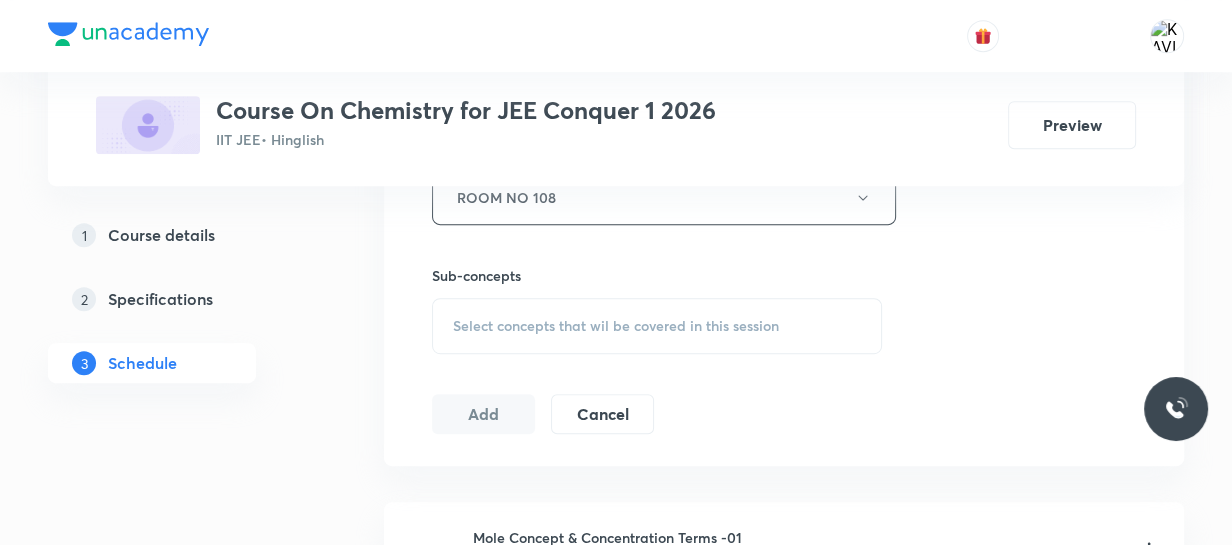 scroll, scrollTop: 944, scrollLeft: 0, axis: vertical 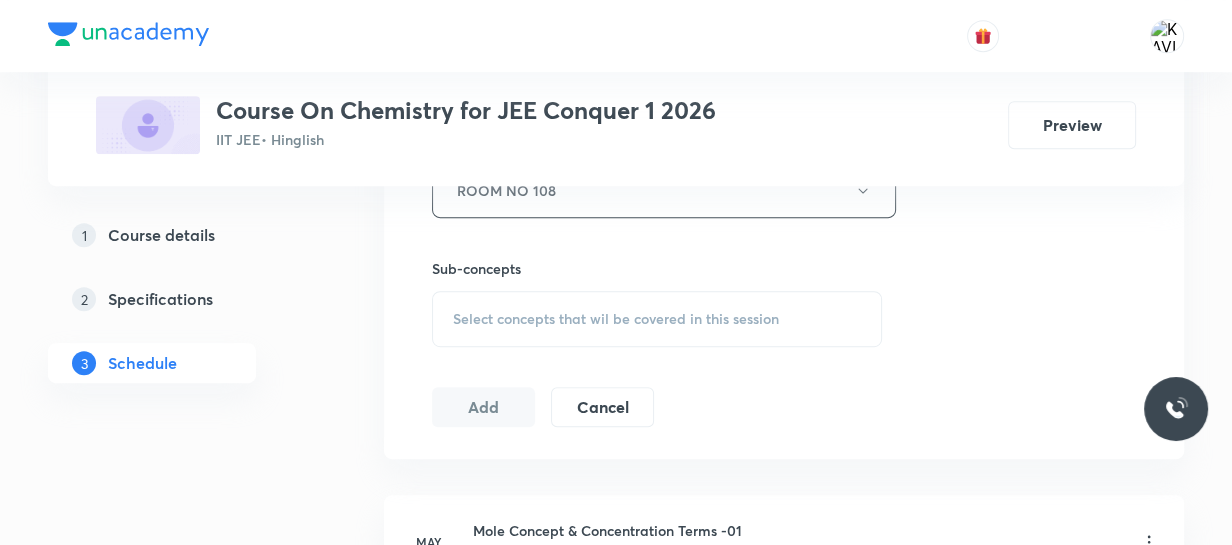 click on "Select concepts that wil be covered in this session" at bounding box center [657, 319] 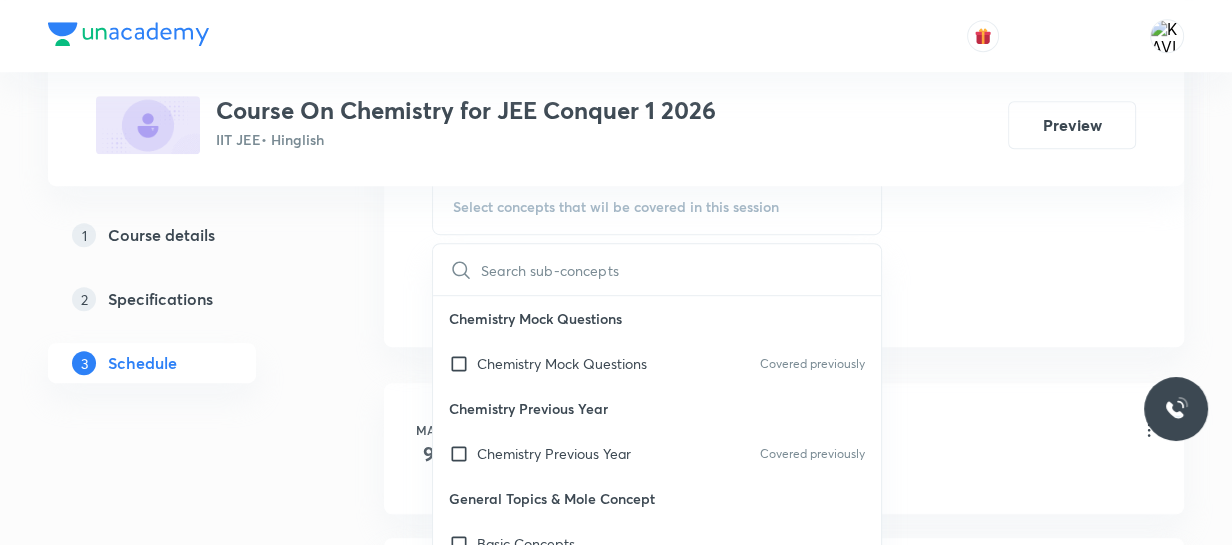 scroll, scrollTop: 1059, scrollLeft: 0, axis: vertical 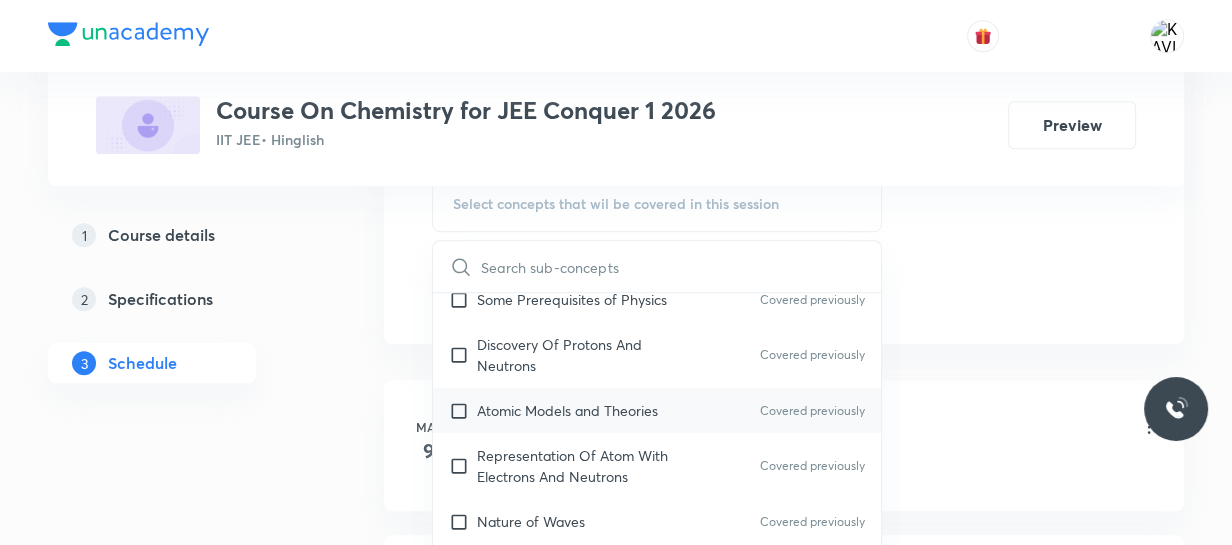 click on "Atomic Models and Theories" at bounding box center (567, 410) 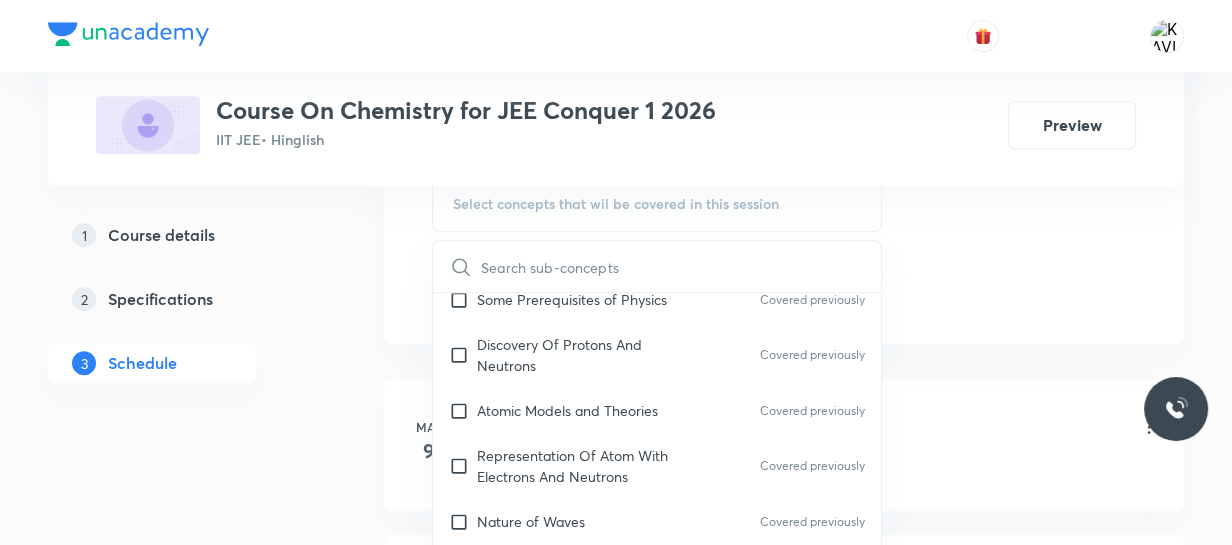checkbox on "true" 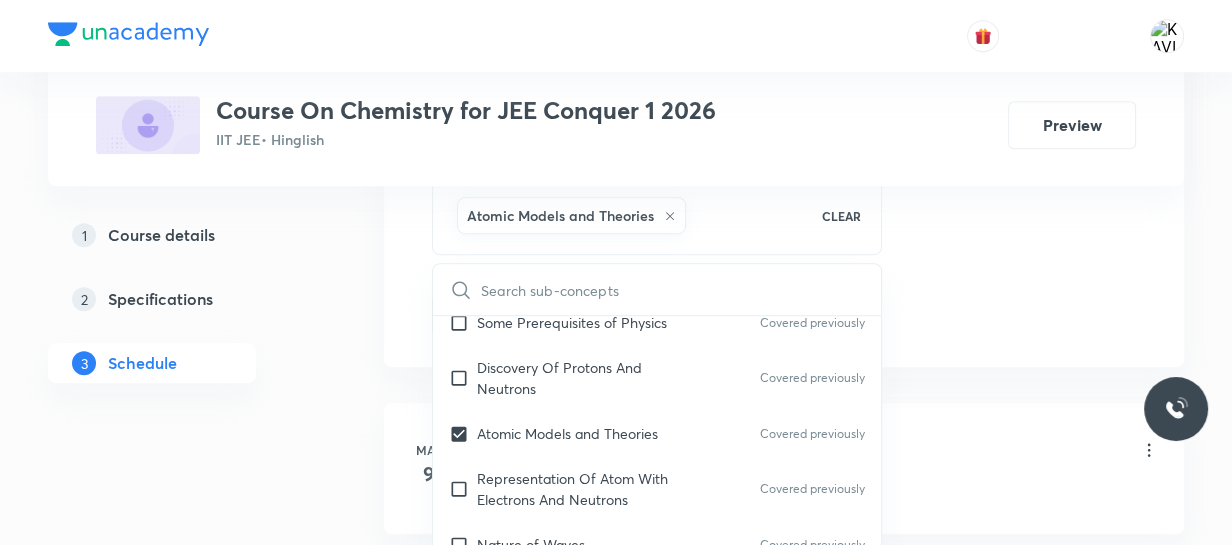 click on "Session  60 Live class Session title 22/99 Ionic Equilibrium - 04 ​ Schedule for [DATE], [TIME] ​ Duration (in minutes) [DURATION] ​   Session type Online Offline Room ROOM NO [ROOM] Sub-concepts Atomic Models and Theories  CLEAR ​ Chemistry Mock Questions Chemistry Mock Questions Covered previously Chemistry Previous Year Chemistry Previous Year Covered previously General Topics & Mole Concept Basic Concepts Basic Introduction Covered previously Percentage Composition Stoichiometry Covered previously Principle of Atom Conservation (POAC) Covered previously Relation between Stoichiometric Quantities Covered previously Application of Mole Concept: Gravimetric Analysis Covered previously Different Laws Formula and Composition Concentration Terms Covered previously Some basic concepts of Chemistry Covered previously Atomic Structure Discovery Of Electron Covered previously Some Prerequisites of Physics Covered previously Discovery Of Protons And Neutrons Covered previously Atomic Models and Theories  Payload" at bounding box center [784, -146] 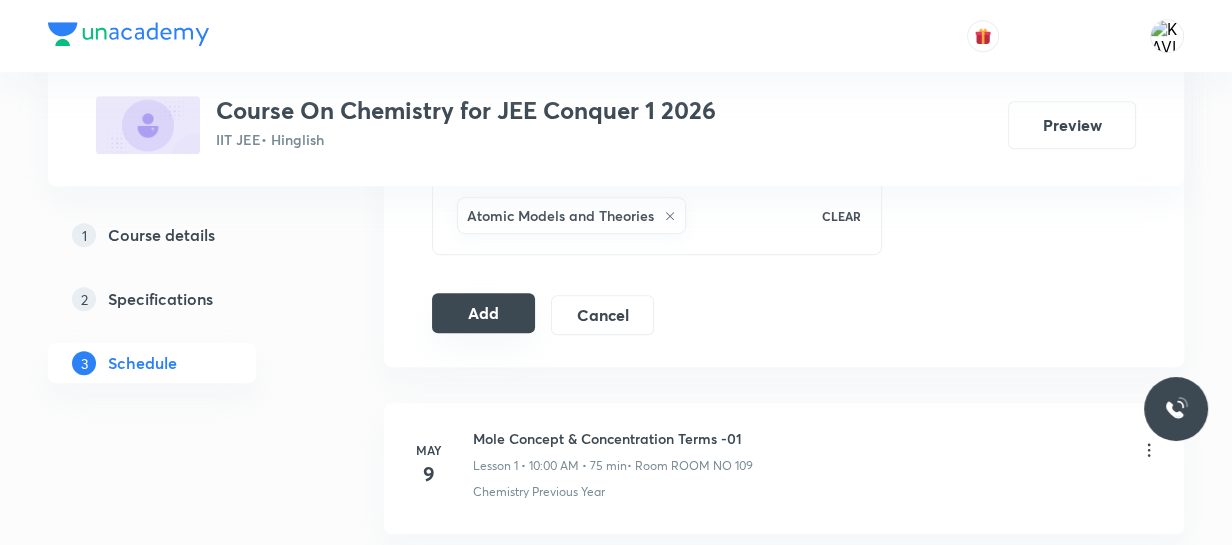 click on "Add" at bounding box center (483, 313) 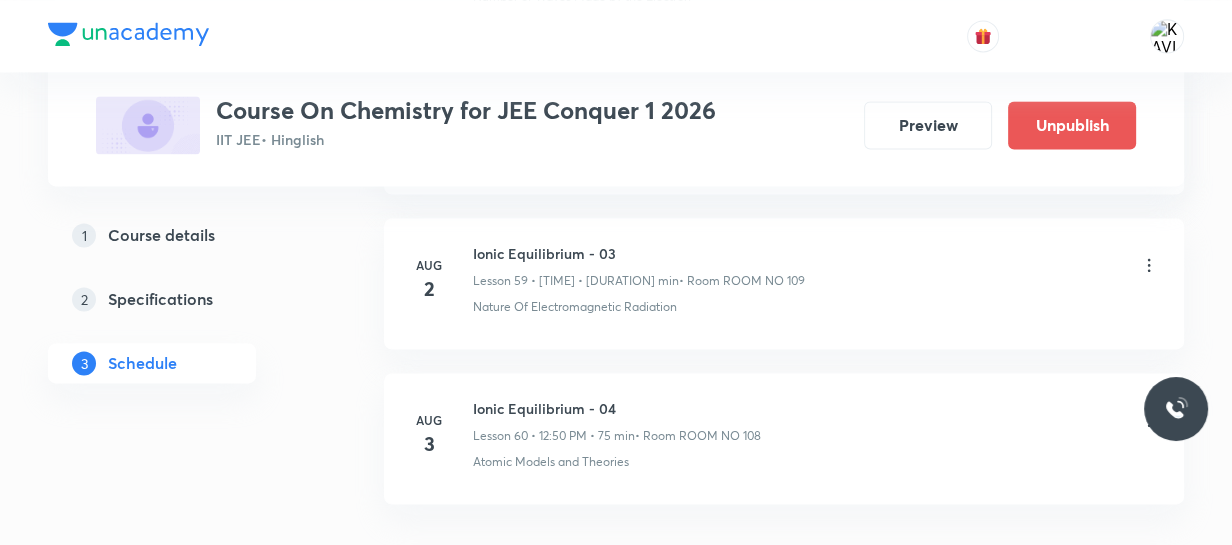 scroll, scrollTop: 9425, scrollLeft: 0, axis: vertical 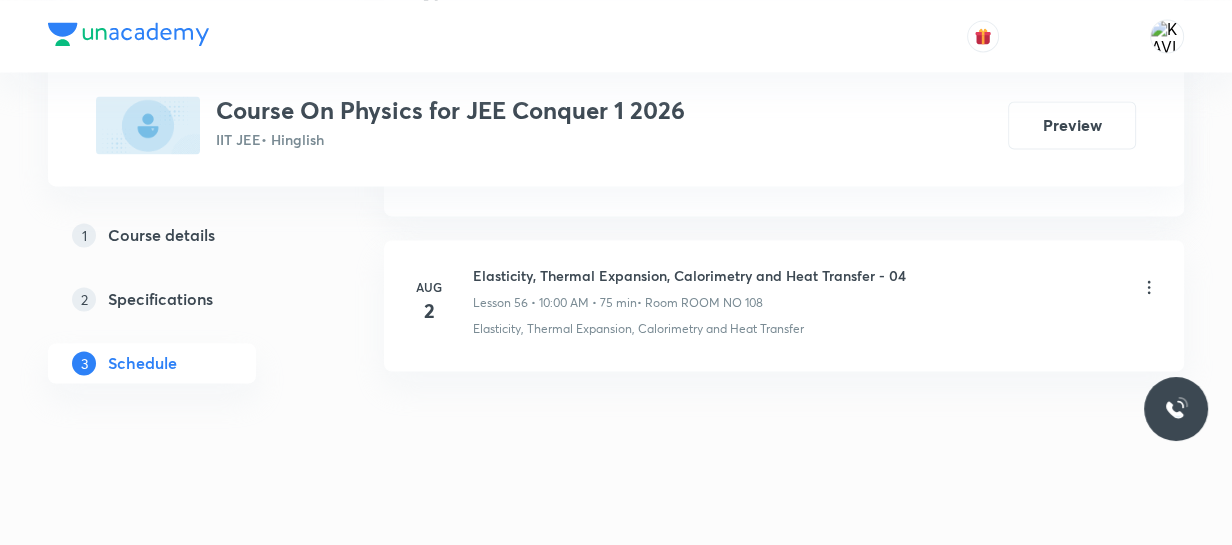 click on "Elasticity, Thermal Expansion, Calorimetry and Heat Transfer - 04" at bounding box center (689, 275) 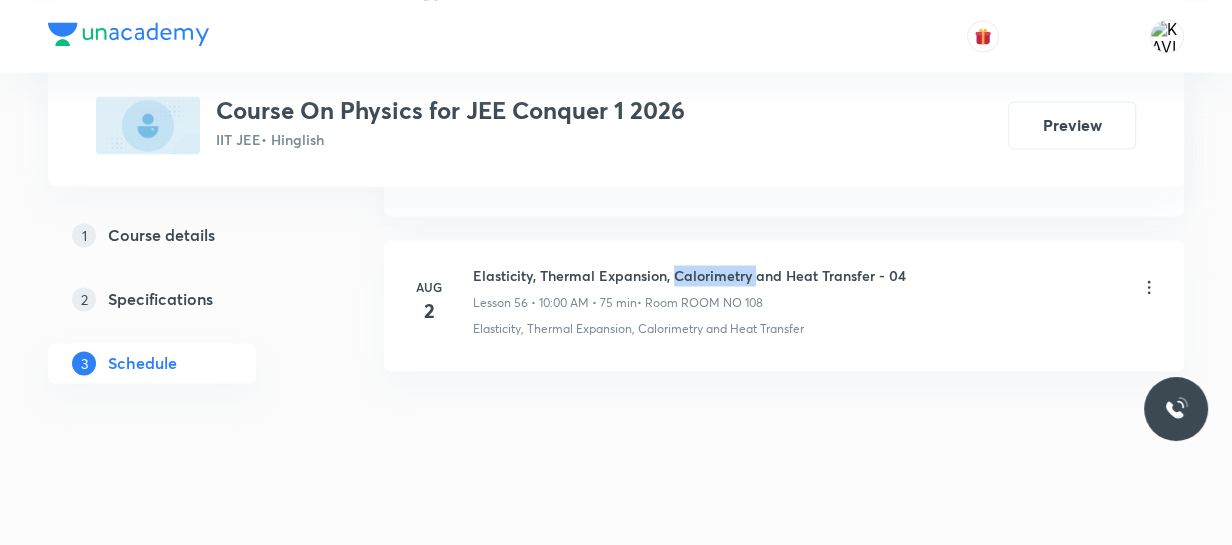 click on "Elasticity, Thermal Expansion, Calorimetry and Heat Transfer - 04" at bounding box center [689, 275] 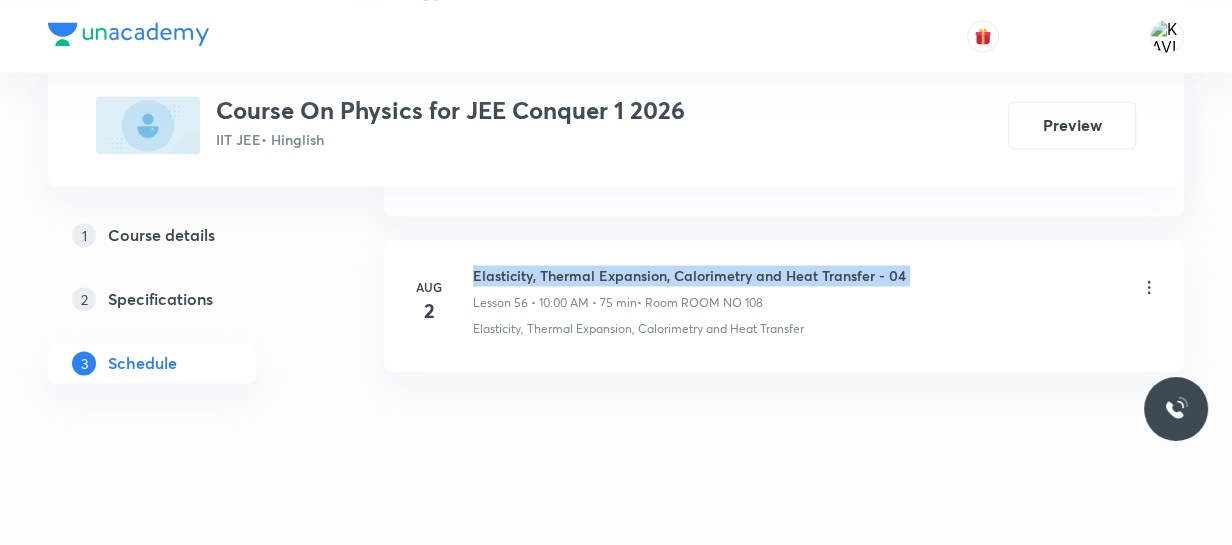 click on "Elasticity, Thermal Expansion, Calorimetry and Heat Transfer - 04" at bounding box center (689, 275) 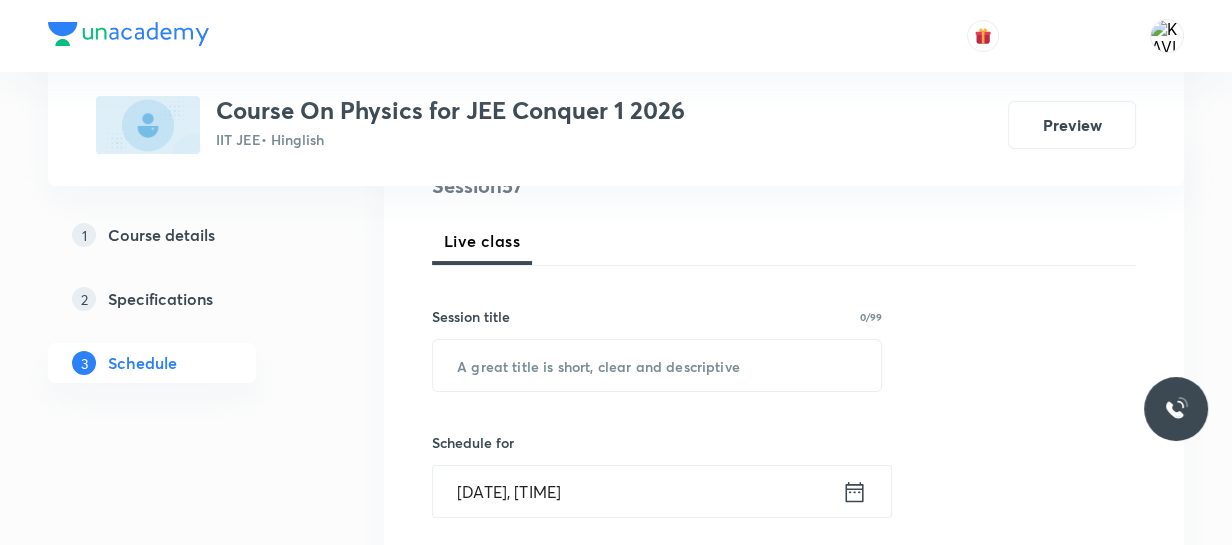 scroll, scrollTop: 262, scrollLeft: 0, axis: vertical 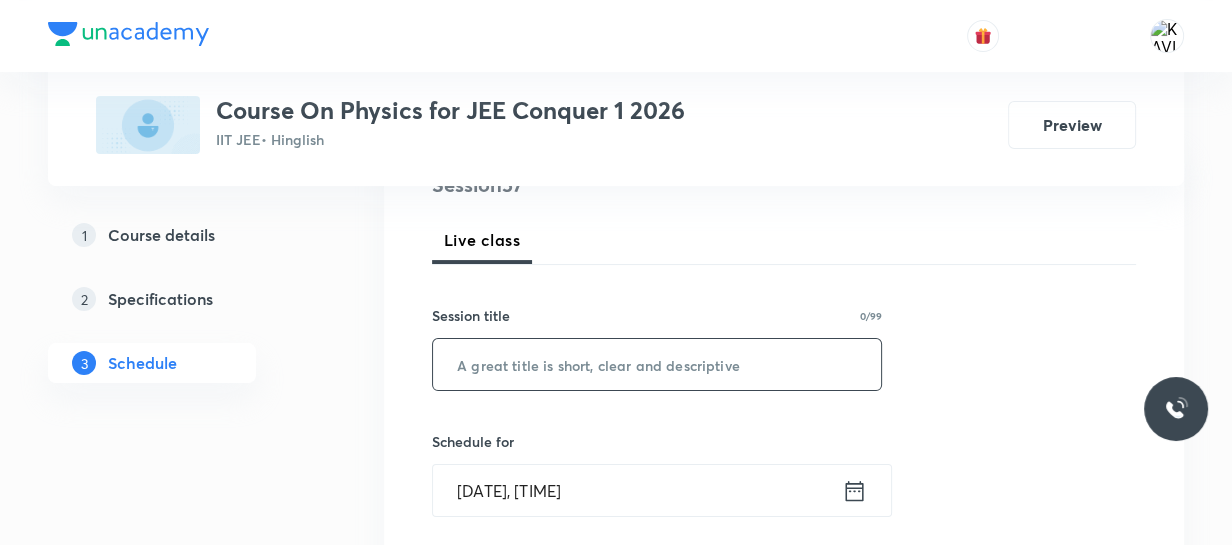 click at bounding box center (657, 364) 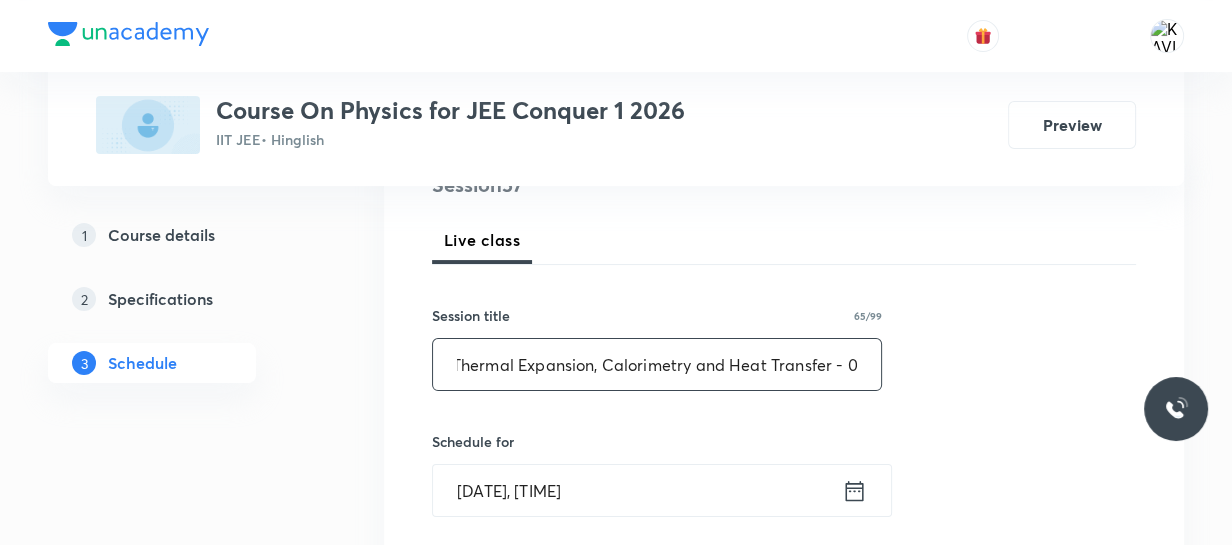 scroll, scrollTop: 0, scrollLeft: 89, axis: horizontal 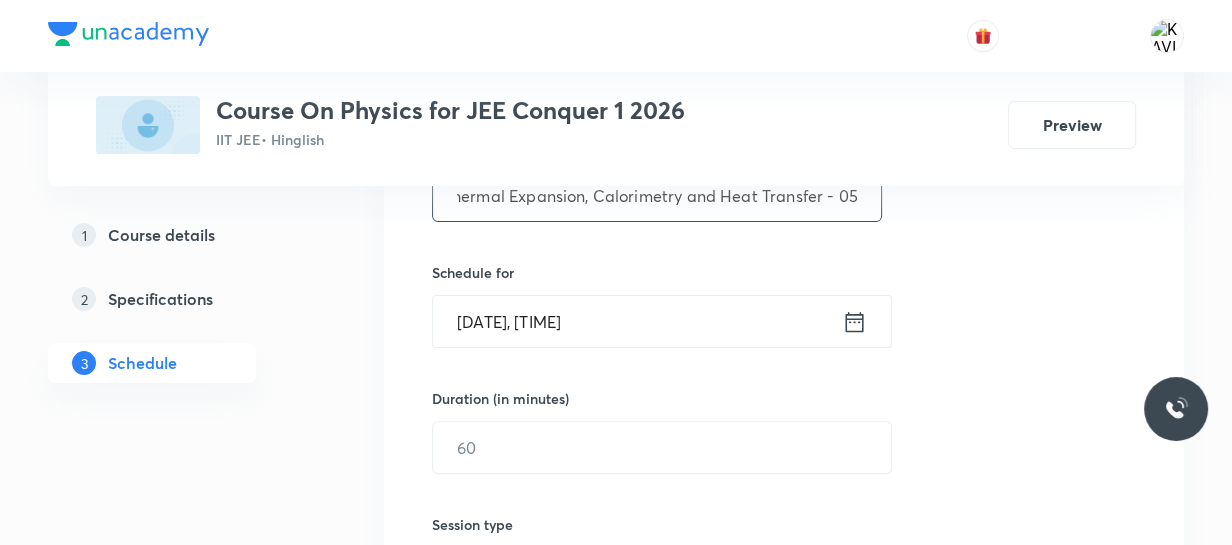 type on "Elasticity, Thermal Expansion, Calorimetry and Heat Transfer - 05" 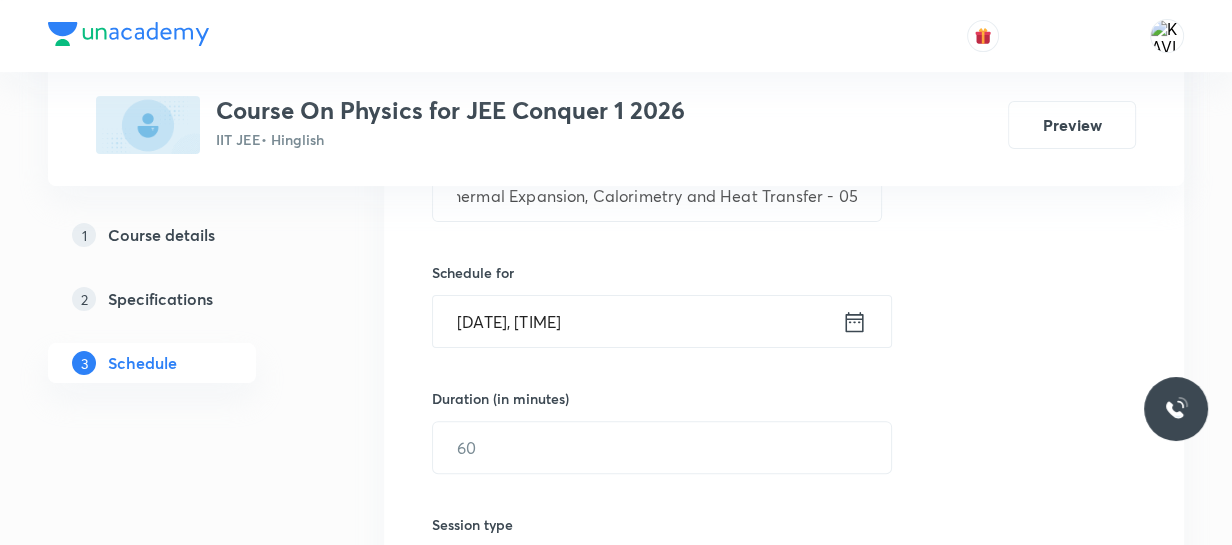 scroll, scrollTop: 0, scrollLeft: 0, axis: both 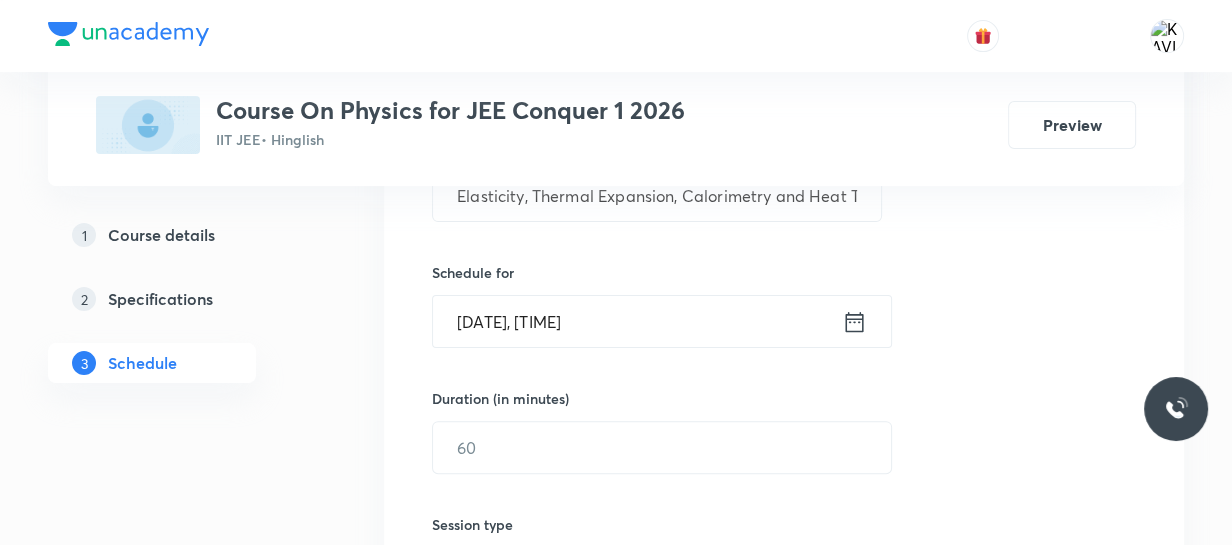 click 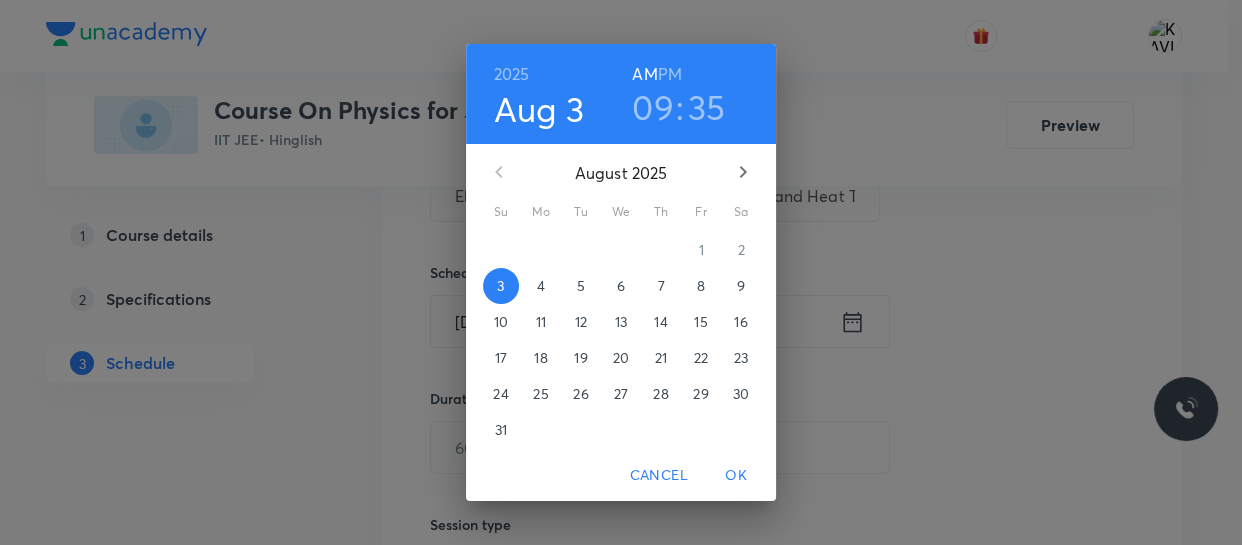 click on "09" at bounding box center [653, 107] 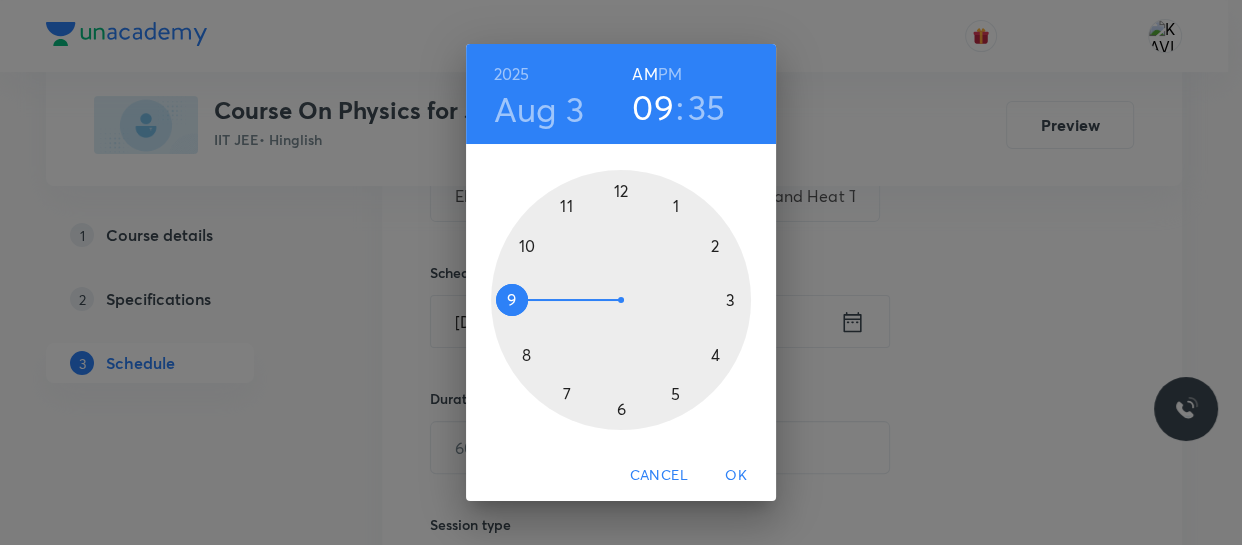 click at bounding box center (621, 300) 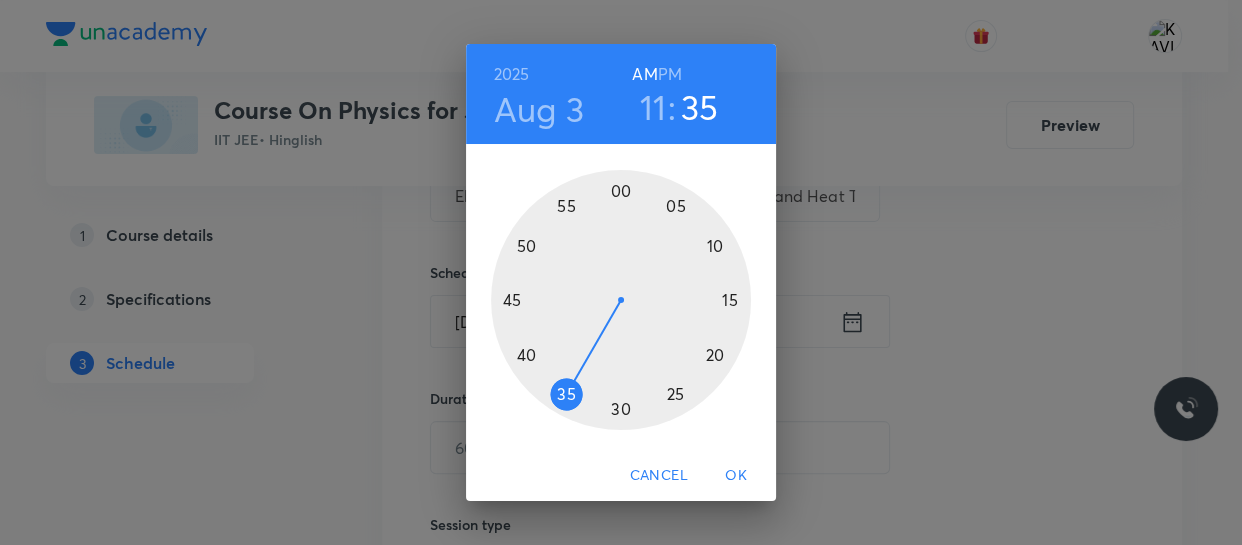 click at bounding box center [621, 300] 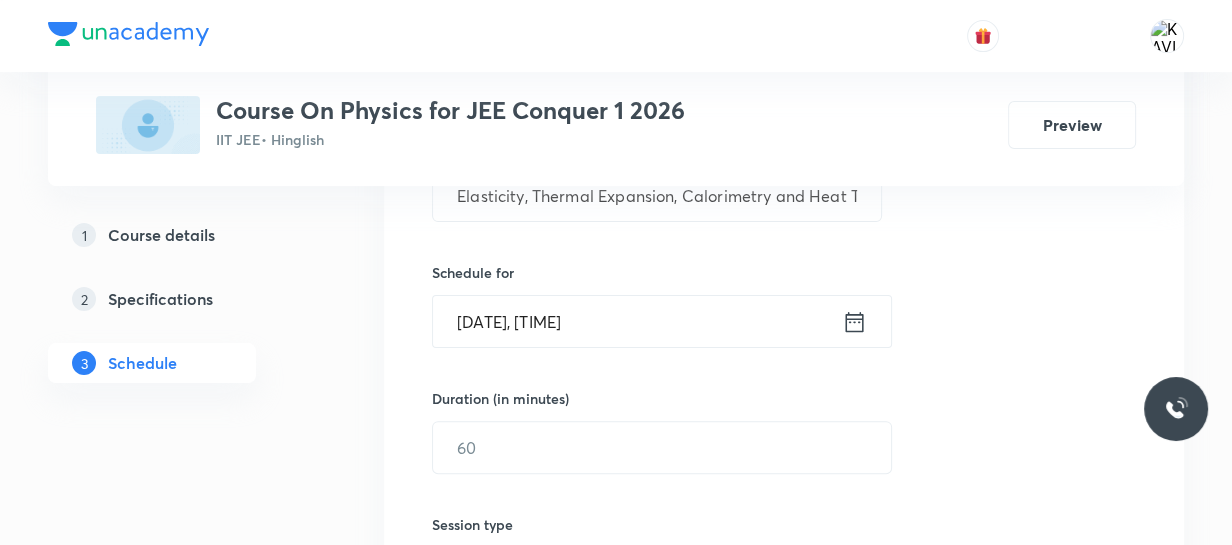 click 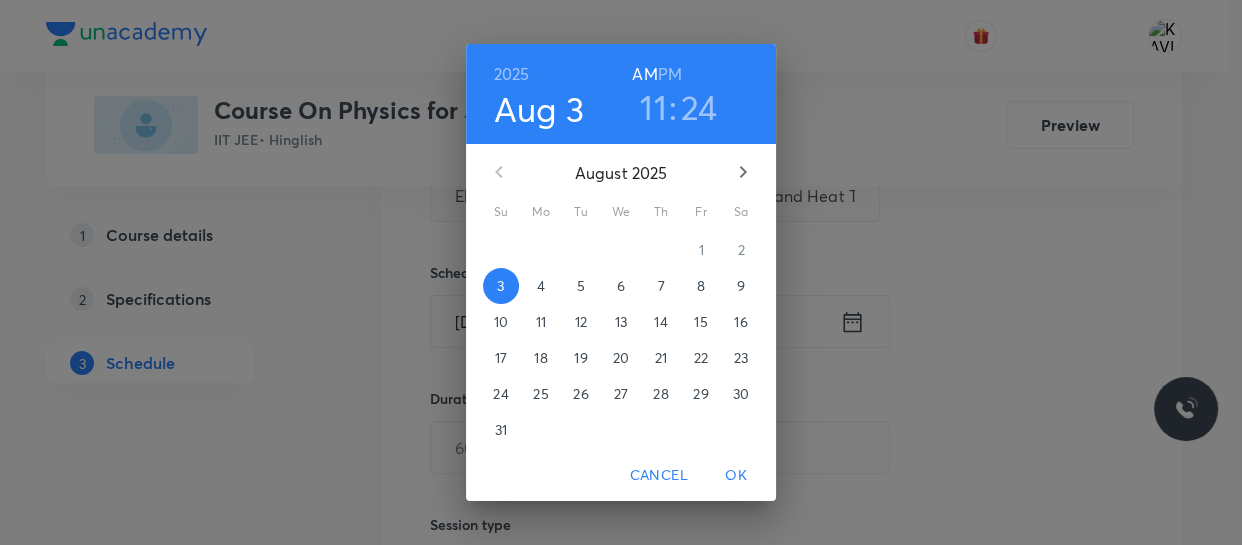 click on "24" at bounding box center [699, 107] 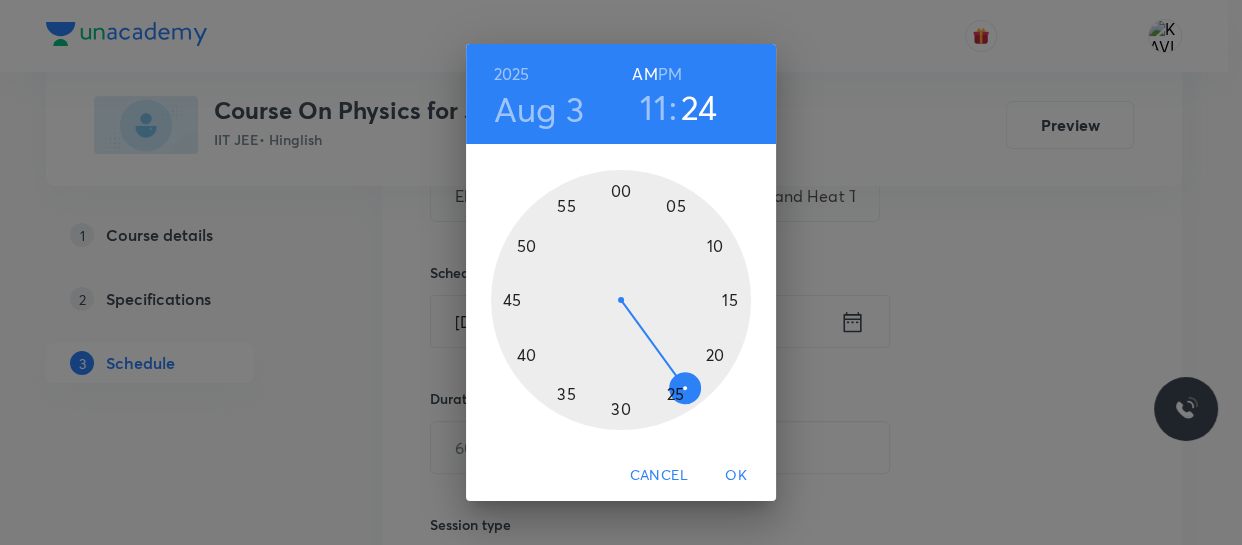click at bounding box center (621, 300) 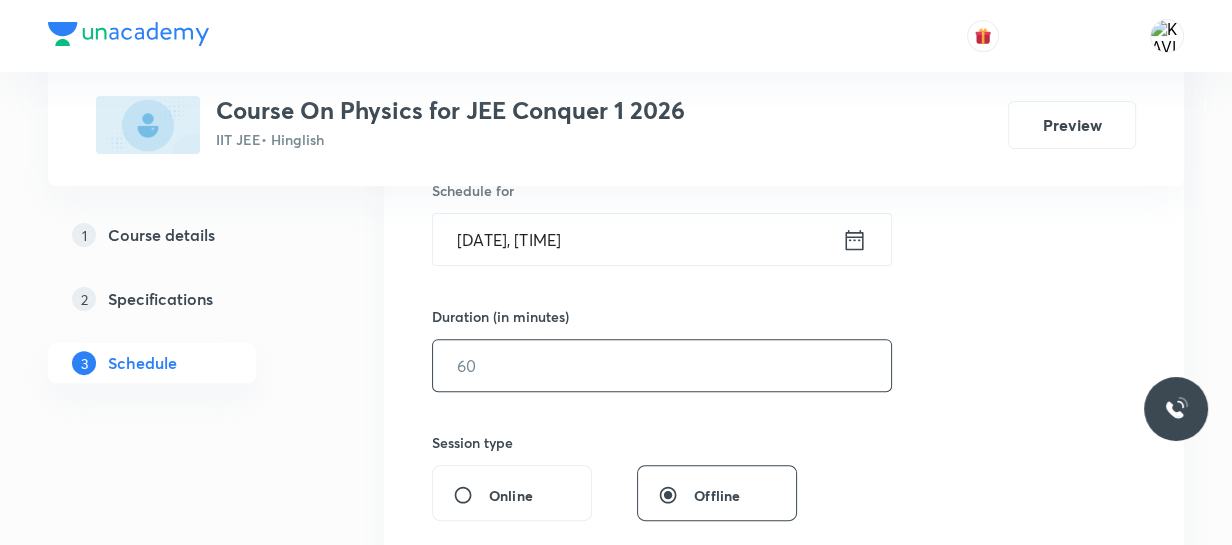 scroll, scrollTop: 514, scrollLeft: 0, axis: vertical 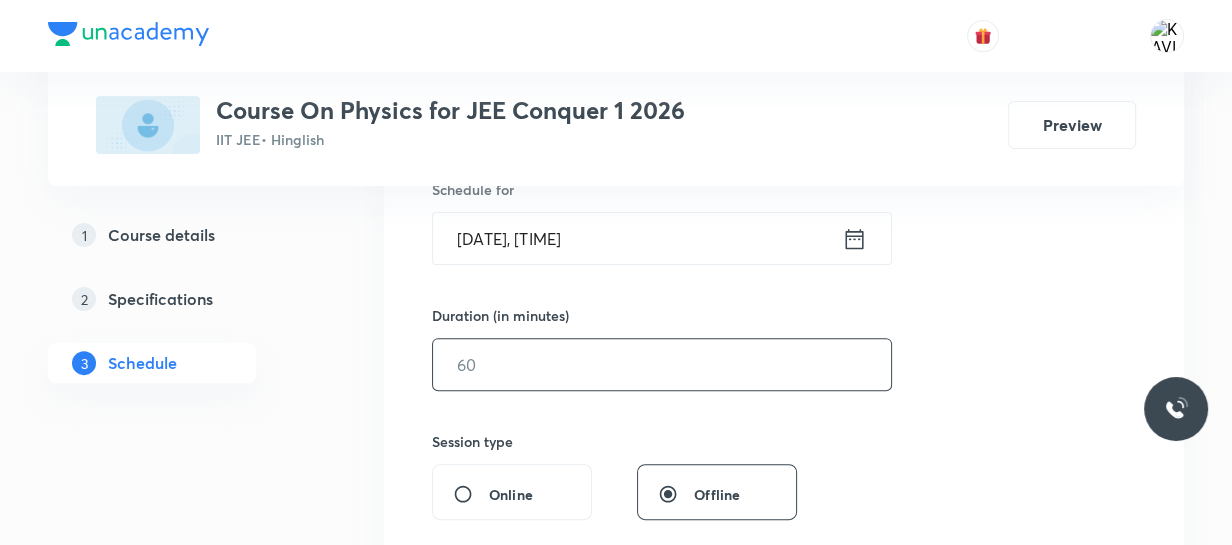 click at bounding box center (662, 364) 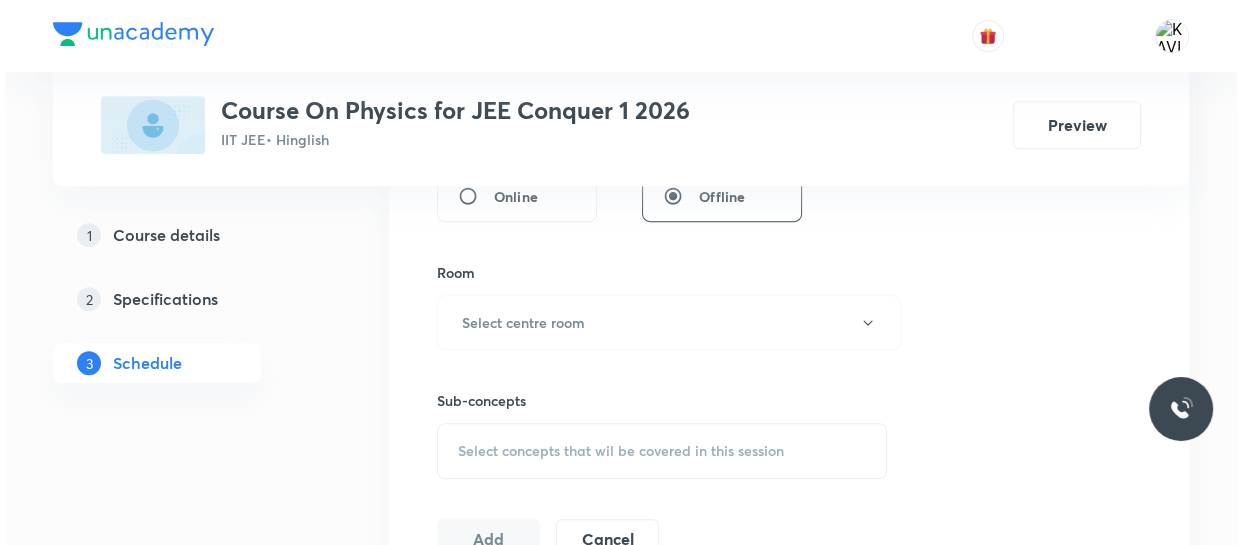 scroll, scrollTop: 846, scrollLeft: 0, axis: vertical 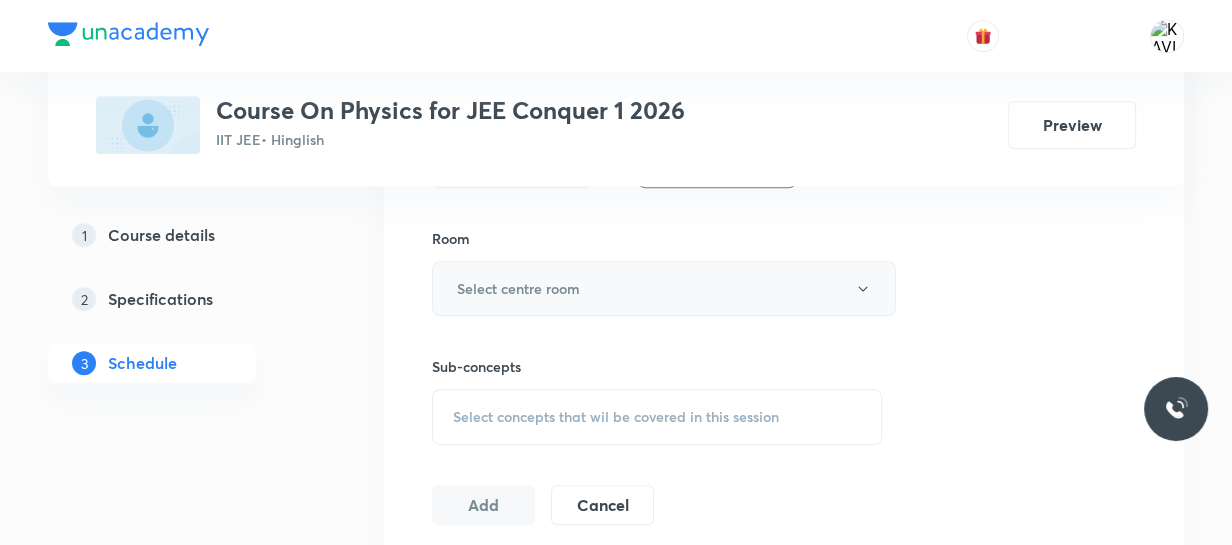 type on "75" 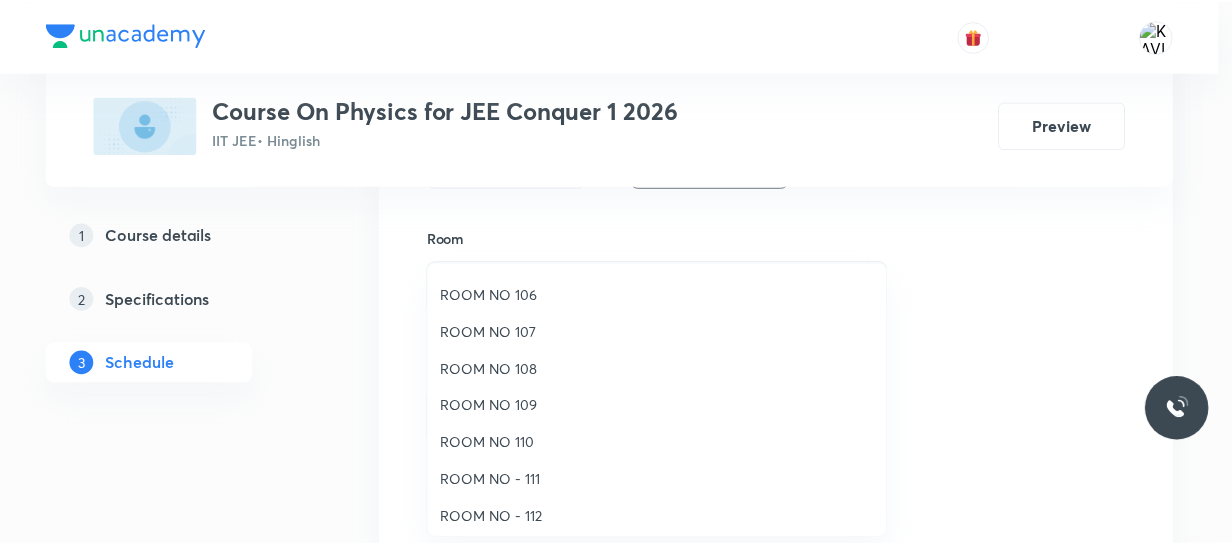 scroll, scrollTop: 181, scrollLeft: 0, axis: vertical 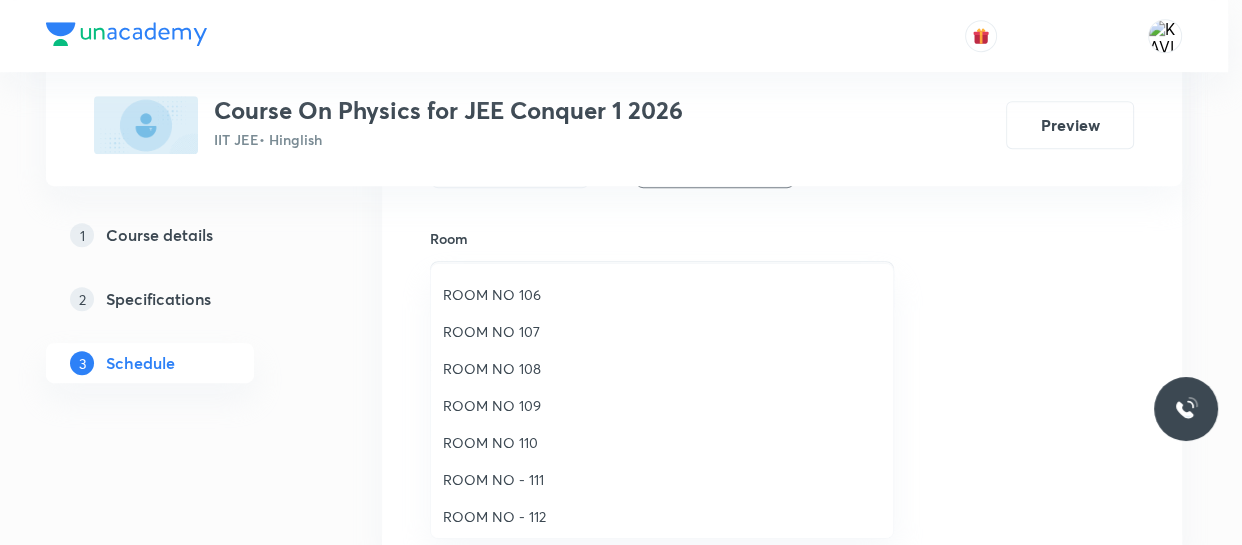click on "ROOM NO 108" at bounding box center (662, 368) 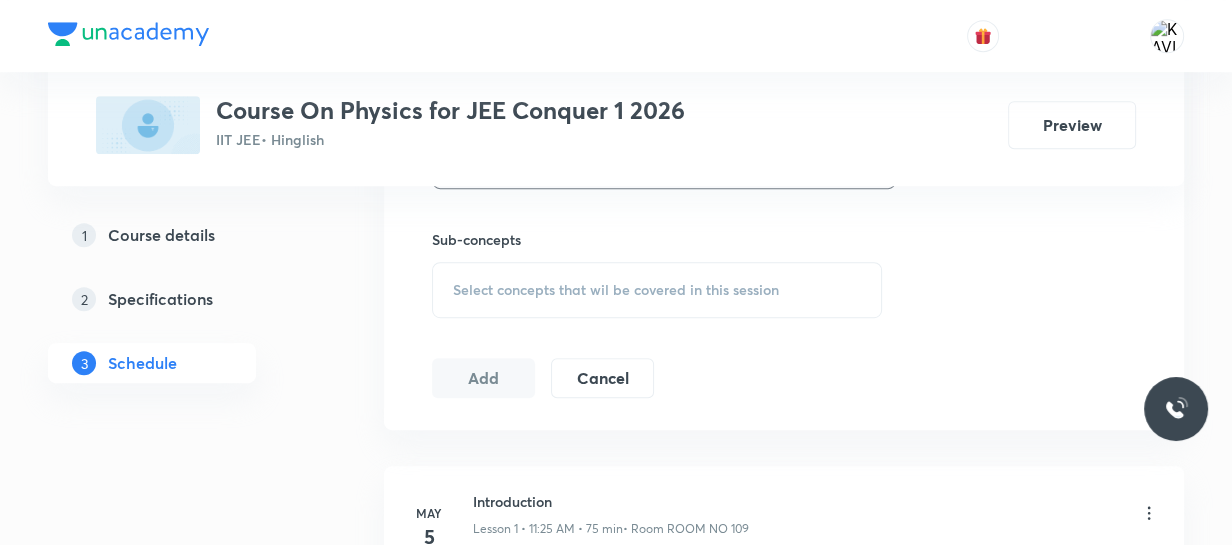 scroll, scrollTop: 974, scrollLeft: 0, axis: vertical 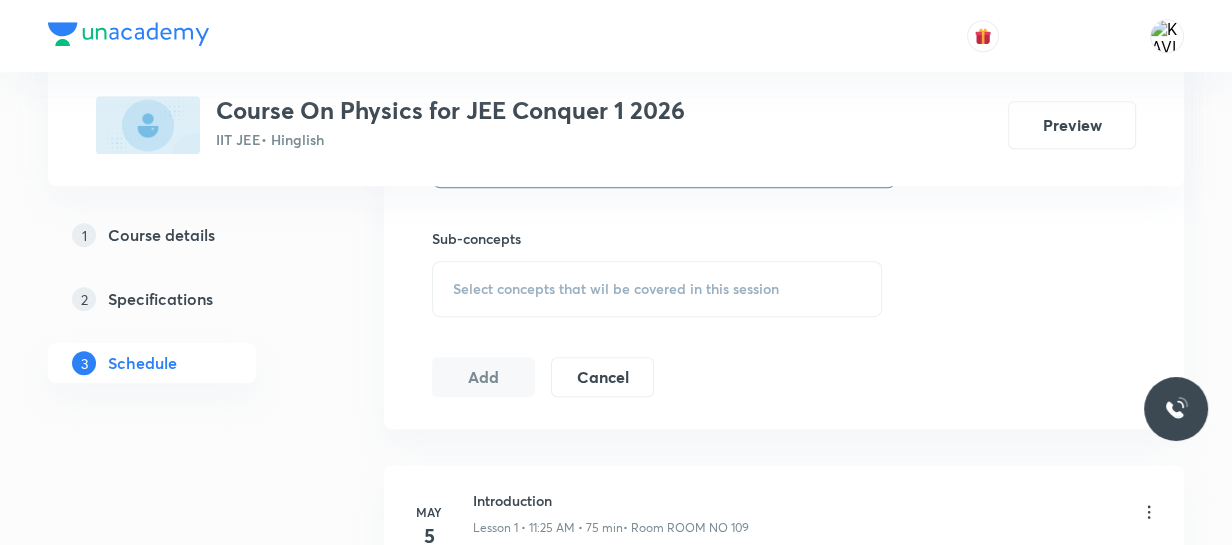 click on "Select concepts that wil be covered in this session" at bounding box center [616, 289] 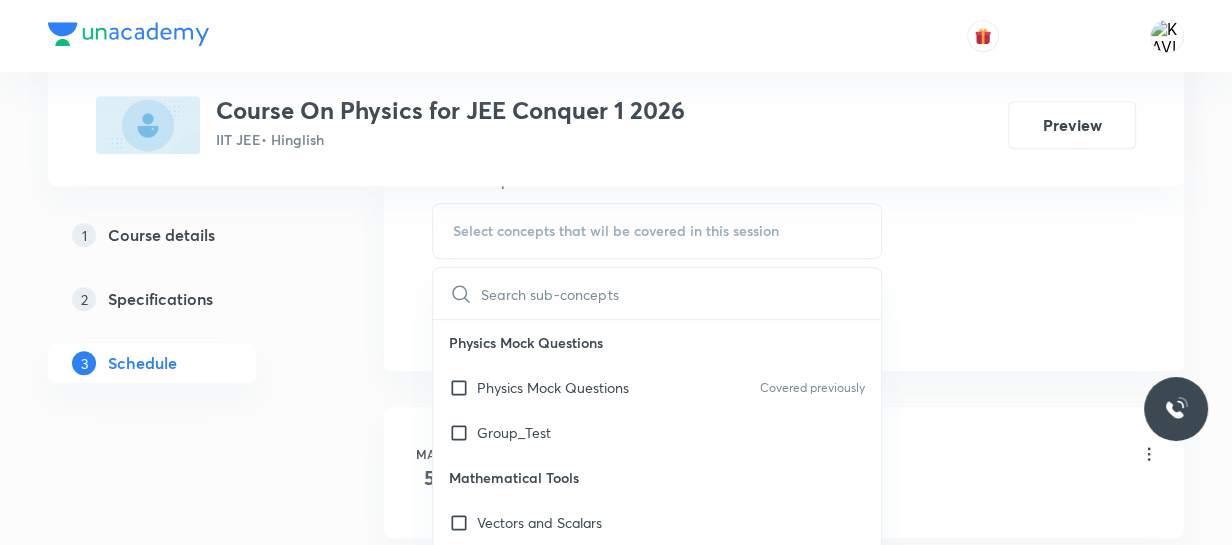 scroll, scrollTop: 1100, scrollLeft: 0, axis: vertical 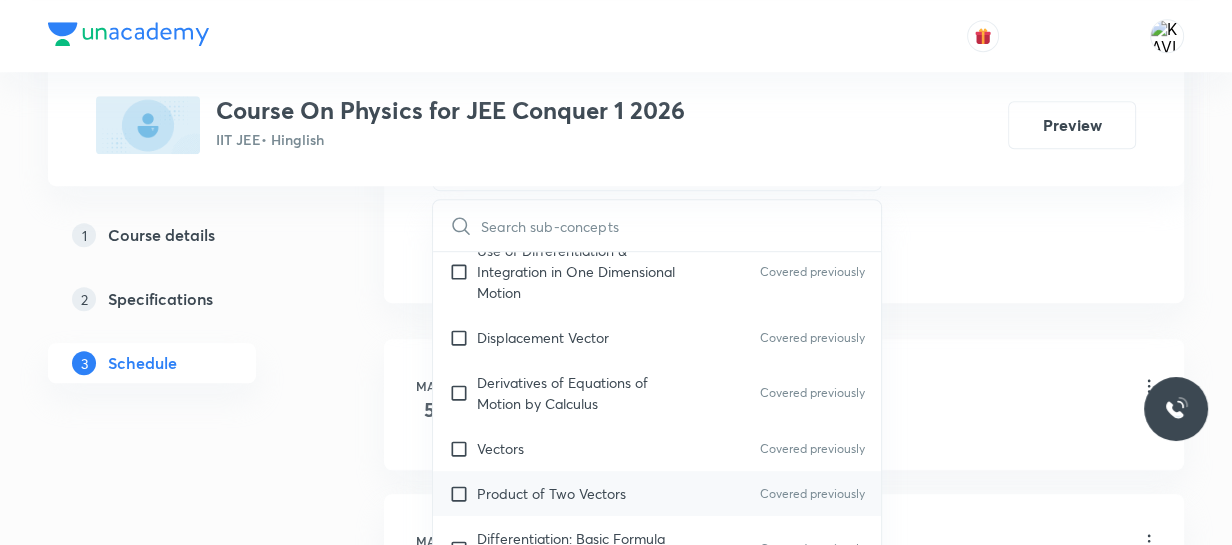 click on "Product of Two Vectors Covered previously" at bounding box center [657, 493] 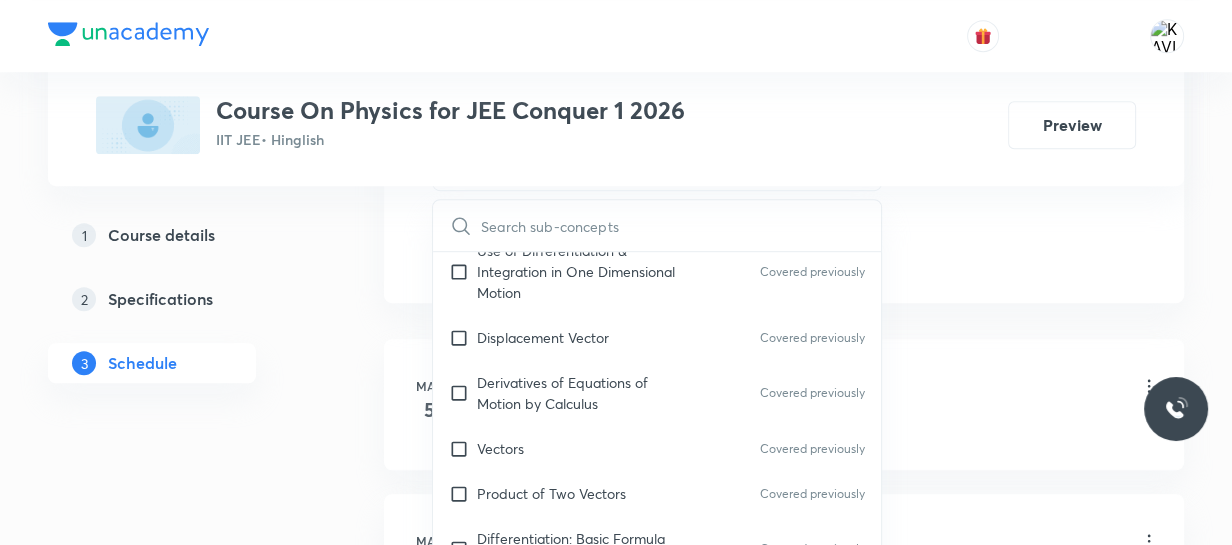 checkbox on "true" 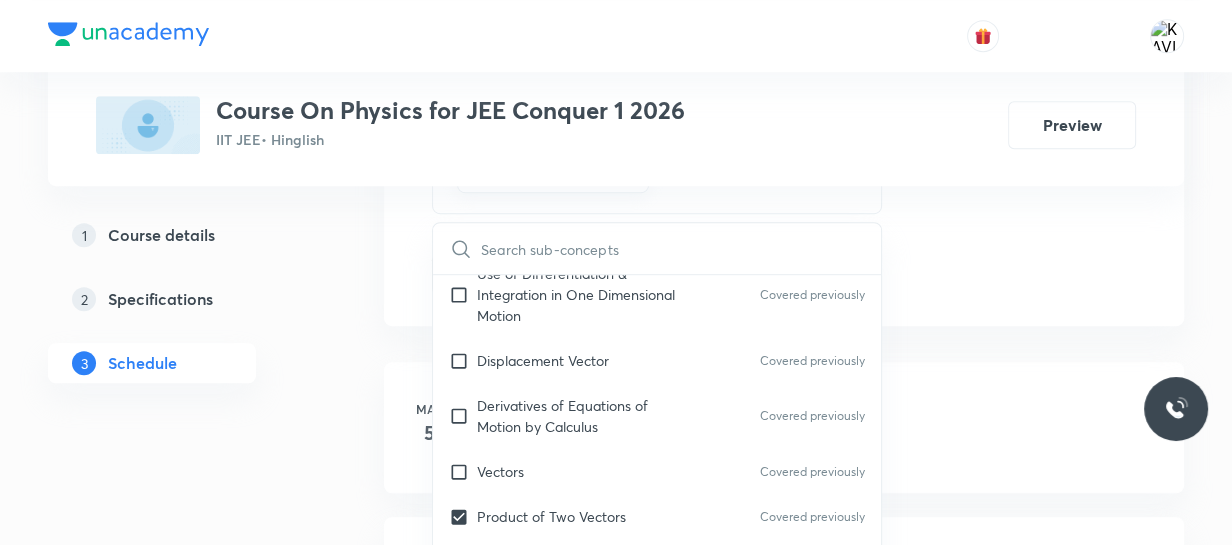 click on "Session  57 Live class Session title 65/99 Elasticity, Thermal Expansion, Calorimetry and Heat Transfer - 05 ​ Schedule for Aug 3, 2025, 11:25 AM ​ Duration (in minutes) 75 ​   Session type Online Offline Room ROOM NO 108 Sub-concepts Product of Two Vectors CLEAR ​ Physics Mock Questions Physics Mock Questions Covered previously Group_Test Mathematical Tools Vectors and Scalars  Elementary Algebra Covered previously Basic Trigonometry Covered previously Addition of Vectors Covered previously 2D and 3D Geometry Covered previously Representation of Vector  Covered previously Components of a Vector Covered previously Functions Unit Vectors Covered previously Differentiation Covered previously Integration Covered previously Rectangular Components of a Vector in Three Dimensions Position Vector Covered previously Use of Differentiation & Integration in One Dimensional Motion Covered previously Displacement Vector Covered previously Derivatives of Equations of Motion by Calculus Covered previously Vectors" at bounding box center [784, -187] 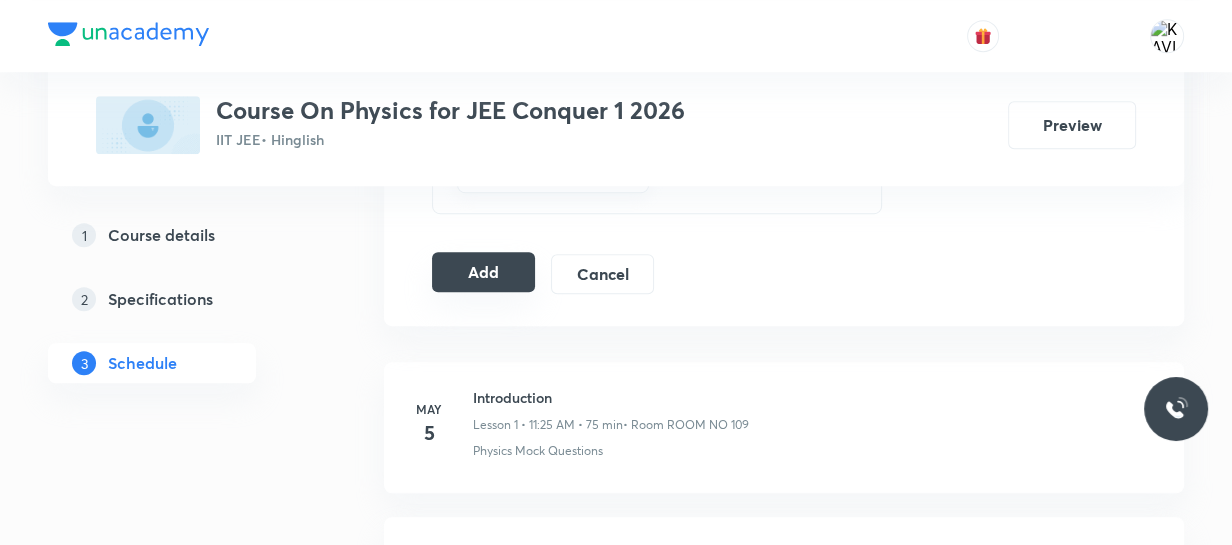 click on "Add" at bounding box center (483, 272) 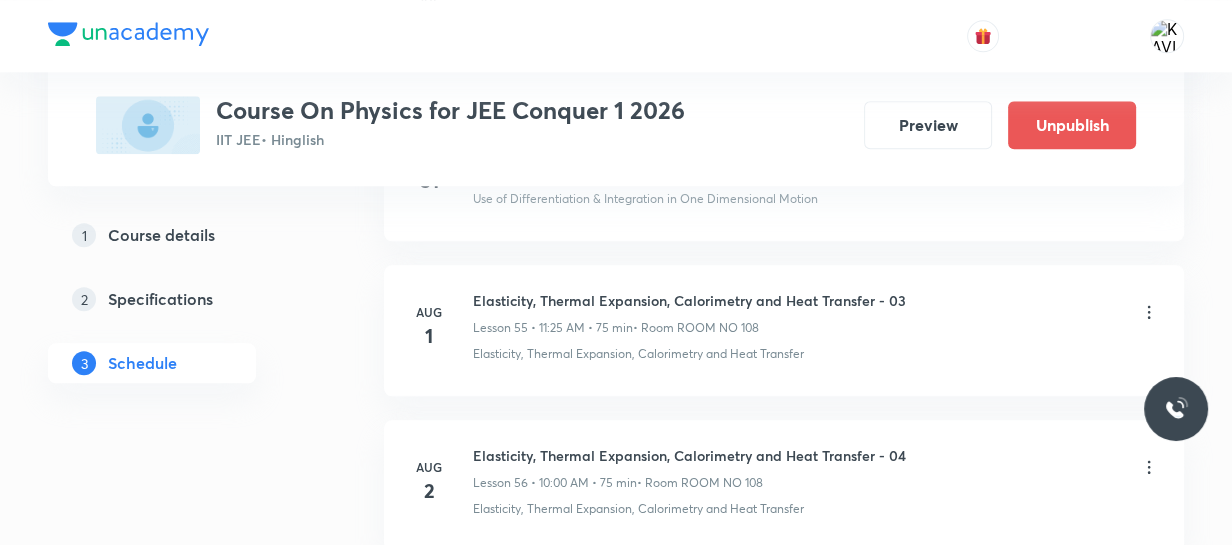 scroll, scrollTop: 8961, scrollLeft: 0, axis: vertical 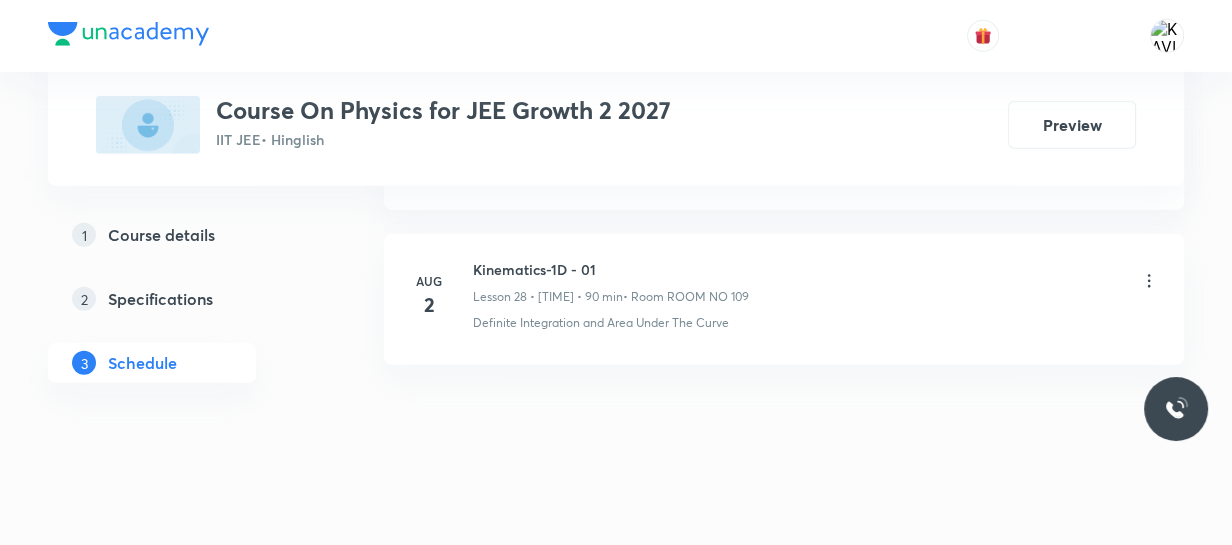 click on "Kinematics-1D - 01" at bounding box center [611, 269] 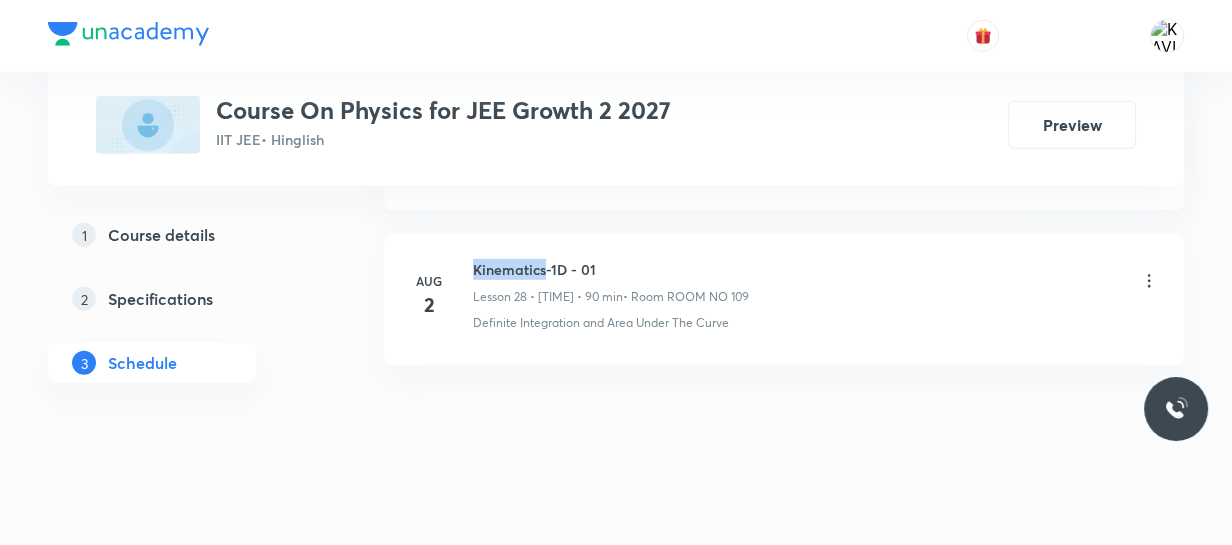click on "Kinematics-1D - 01" at bounding box center [611, 269] 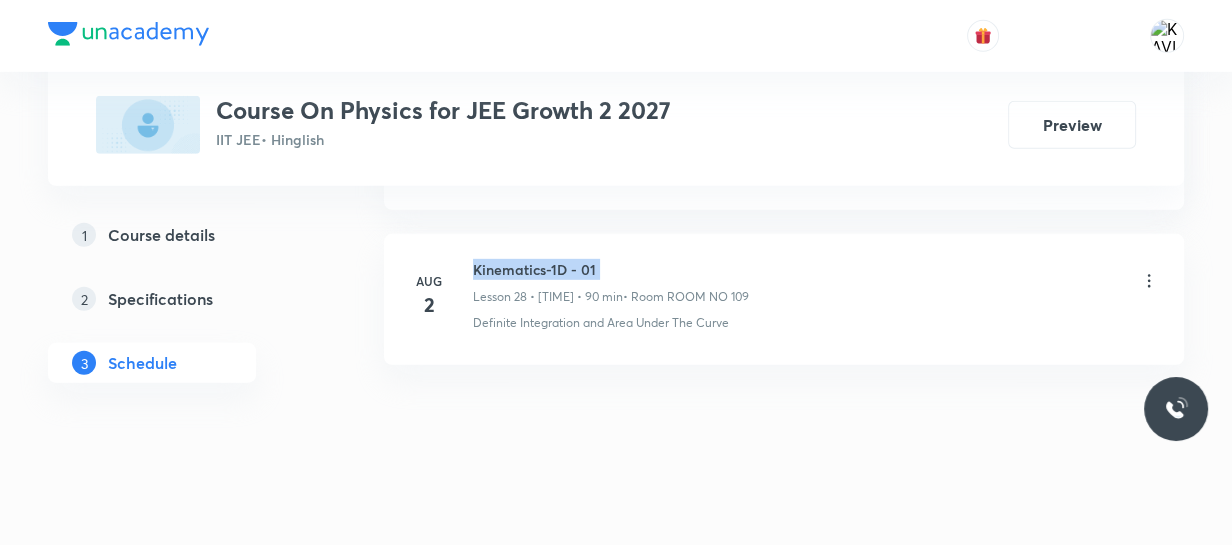 click on "Kinematics-1D - 01" at bounding box center (611, 269) 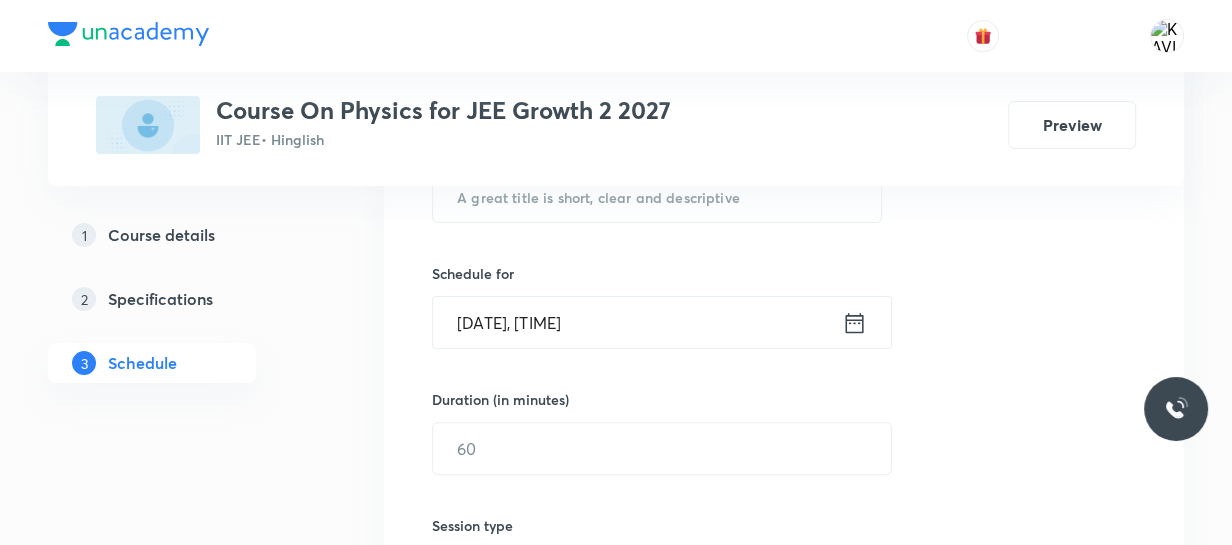scroll, scrollTop: 431, scrollLeft: 0, axis: vertical 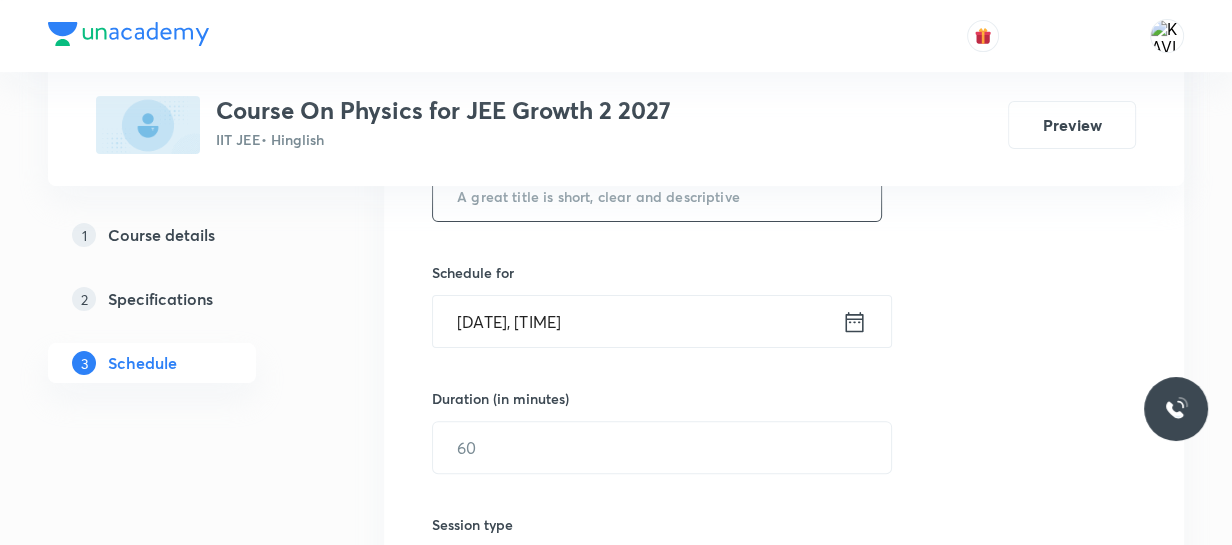 click at bounding box center (657, 195) 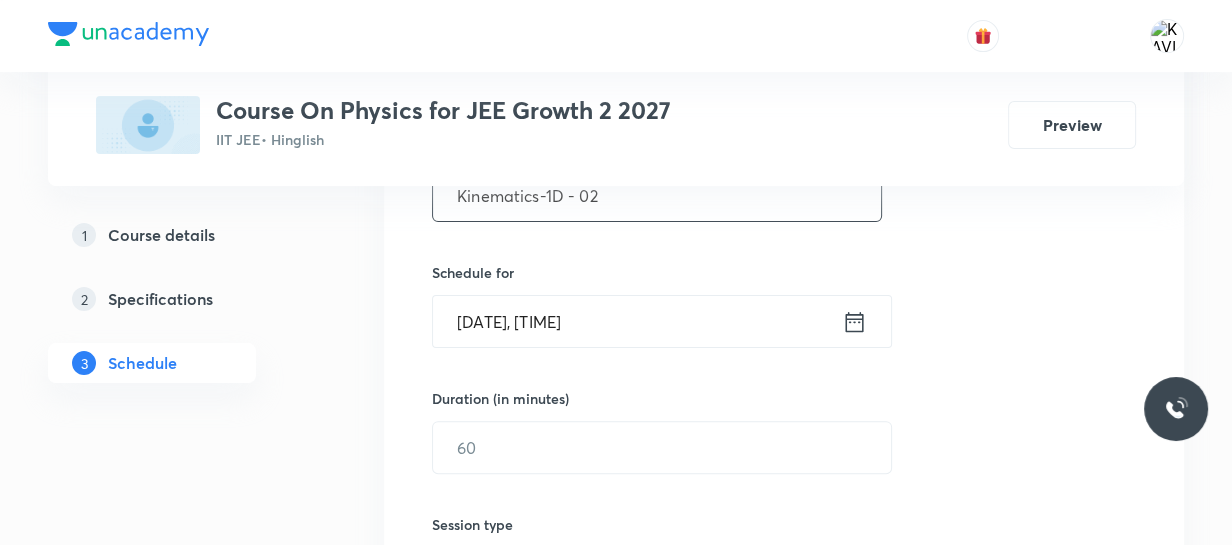 type on "Kinematics-1D - 02" 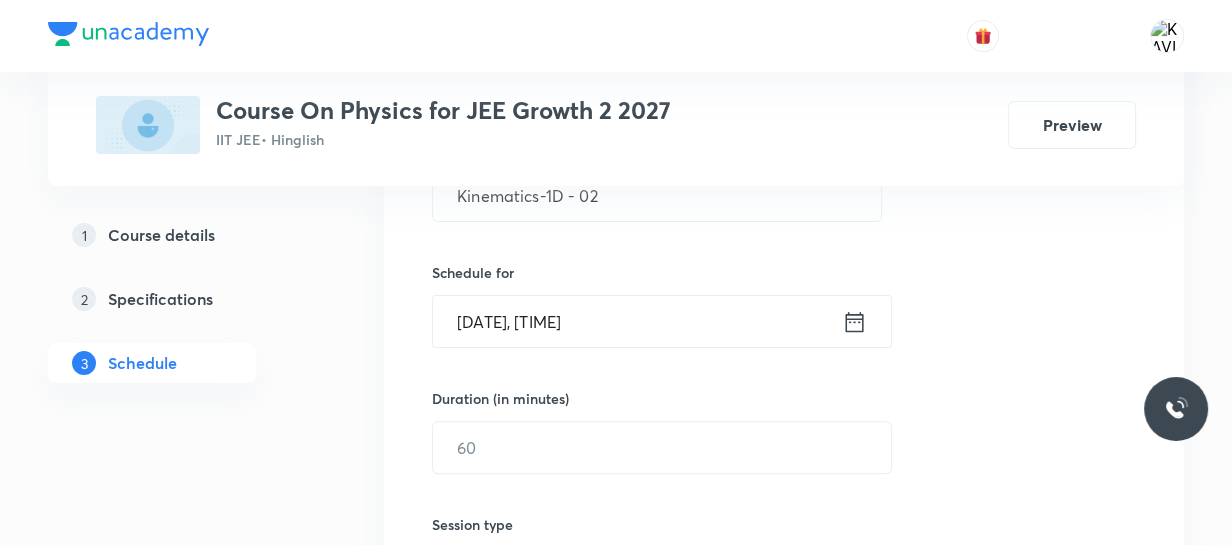 click 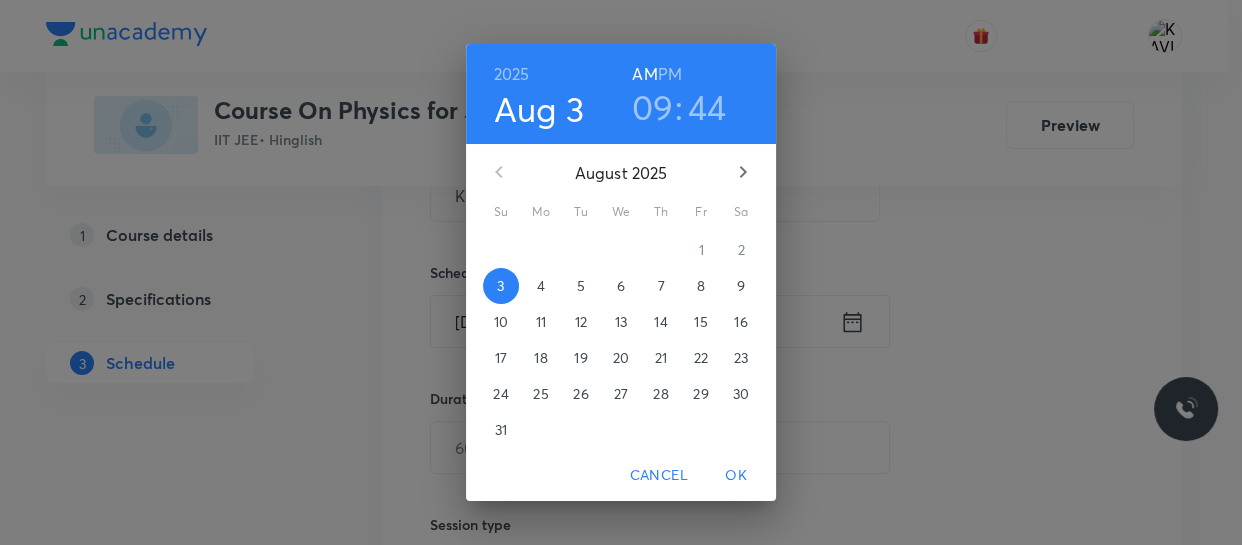 click on "PM" at bounding box center [670, 74] 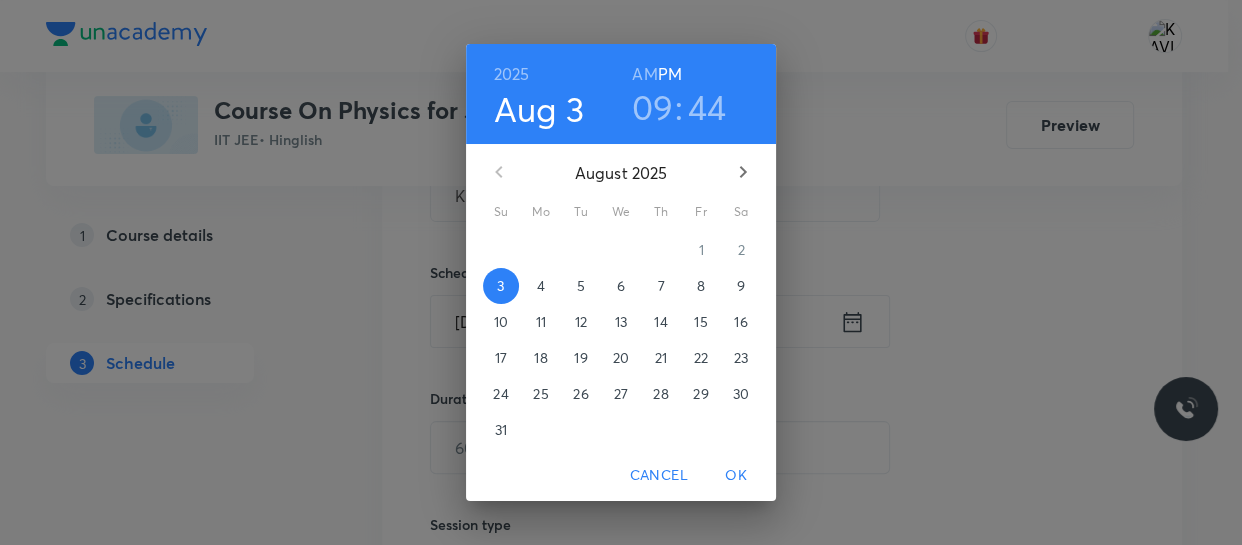 click on "09" at bounding box center [653, 107] 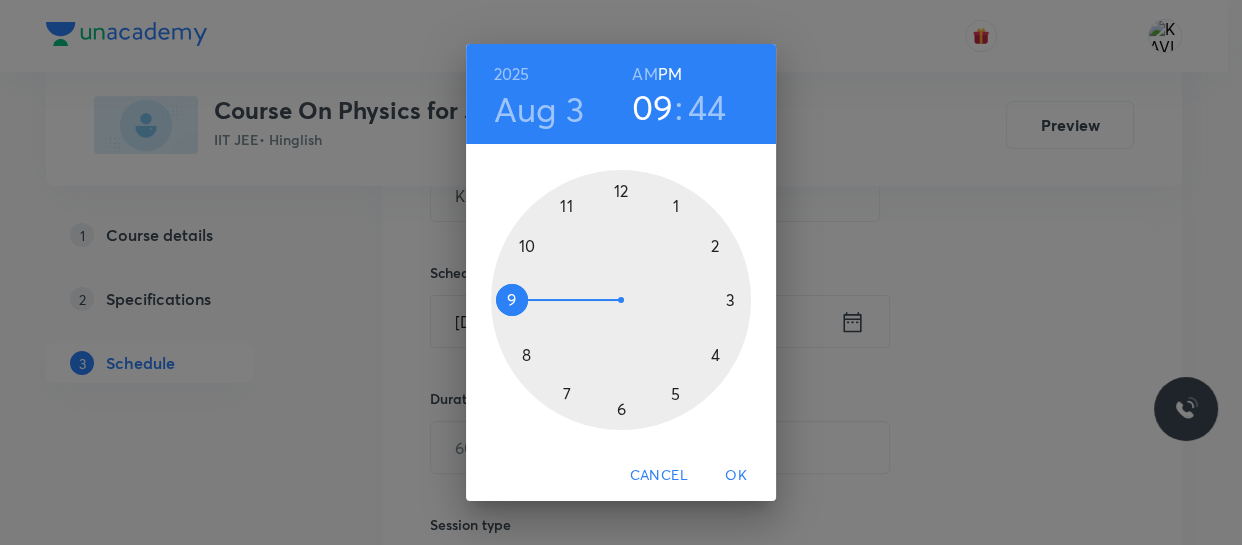 click at bounding box center (621, 300) 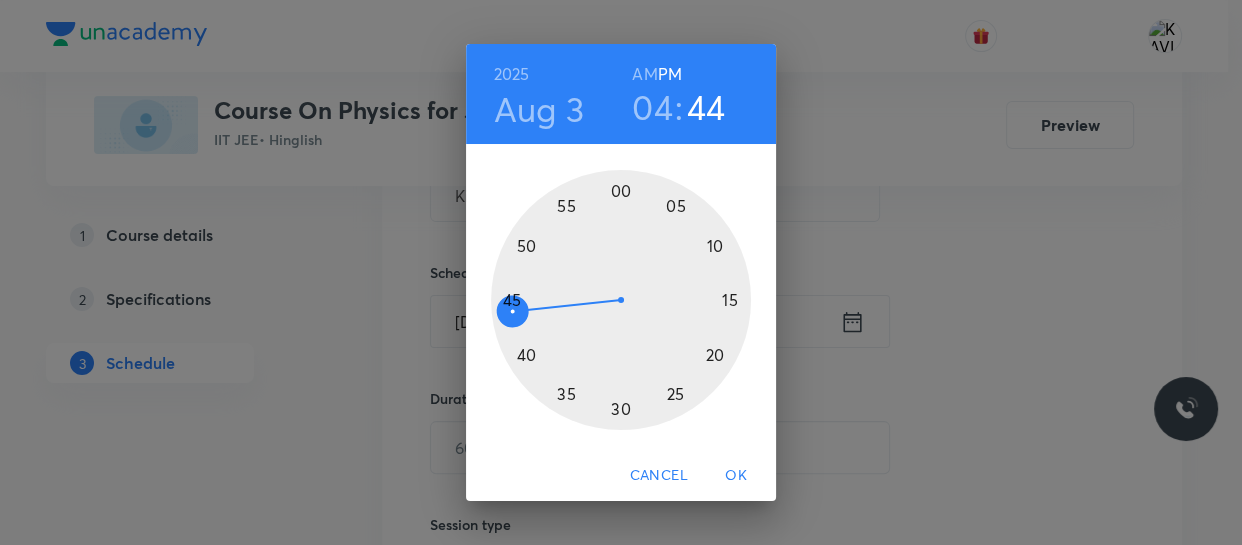 click at bounding box center [621, 300] 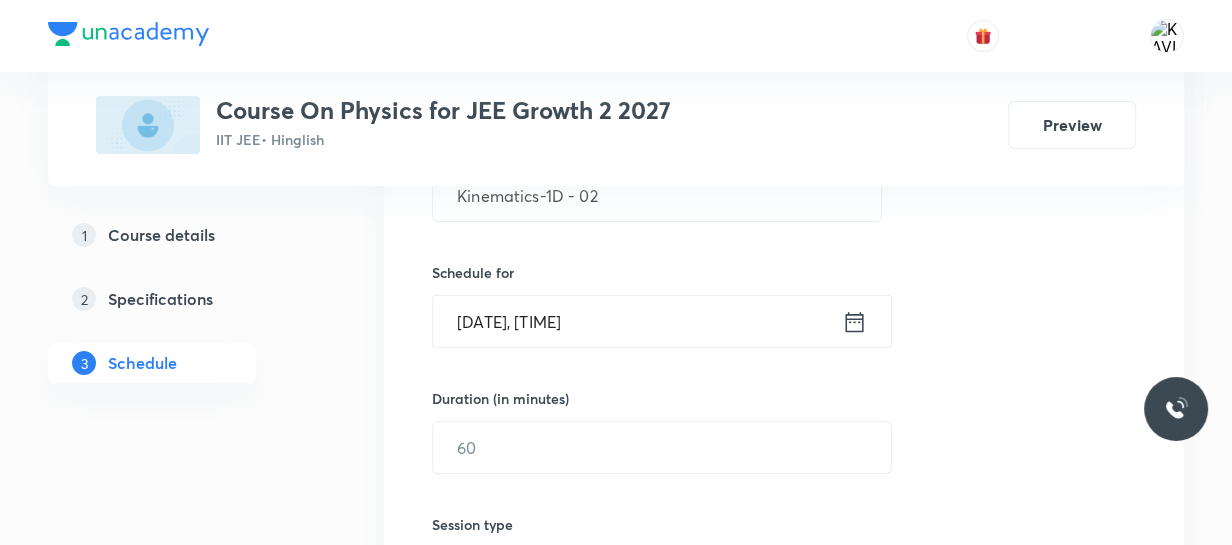 scroll, scrollTop: 557, scrollLeft: 0, axis: vertical 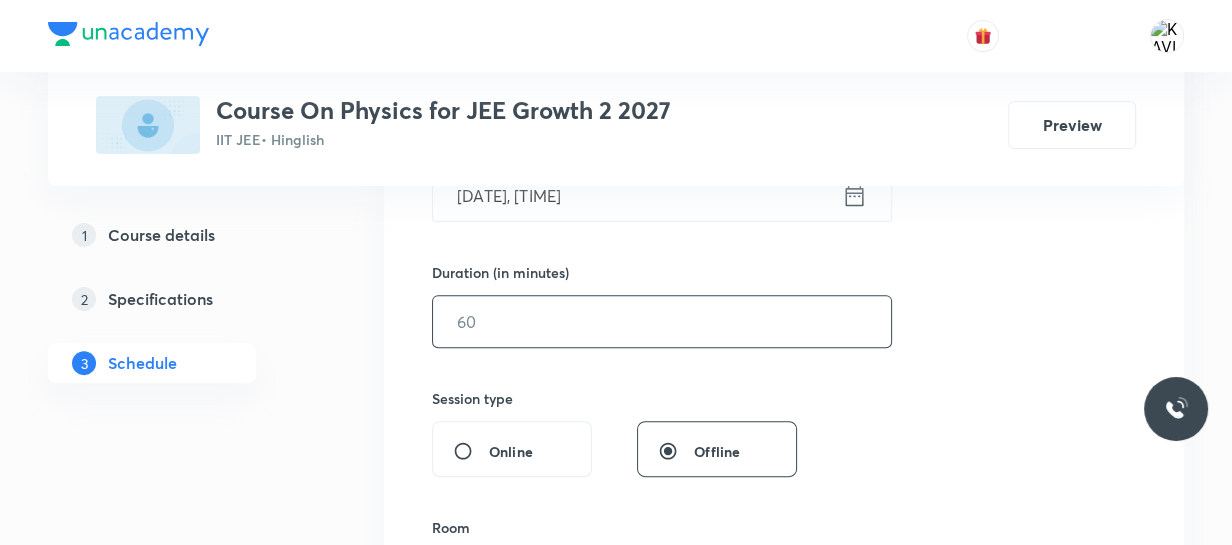 click at bounding box center (662, 321) 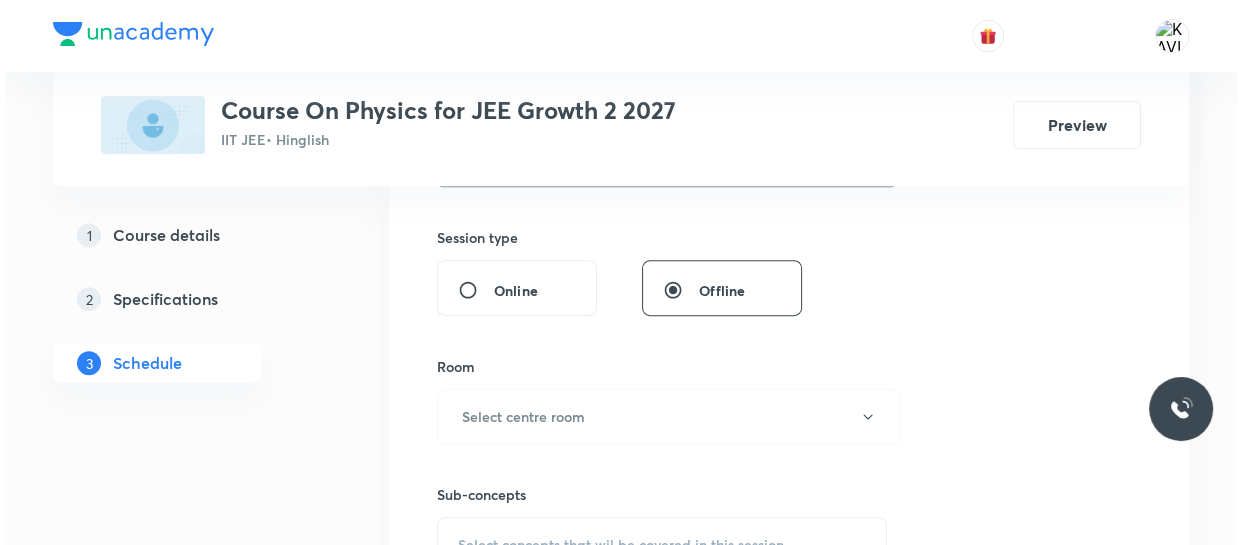 scroll, scrollTop: 720, scrollLeft: 0, axis: vertical 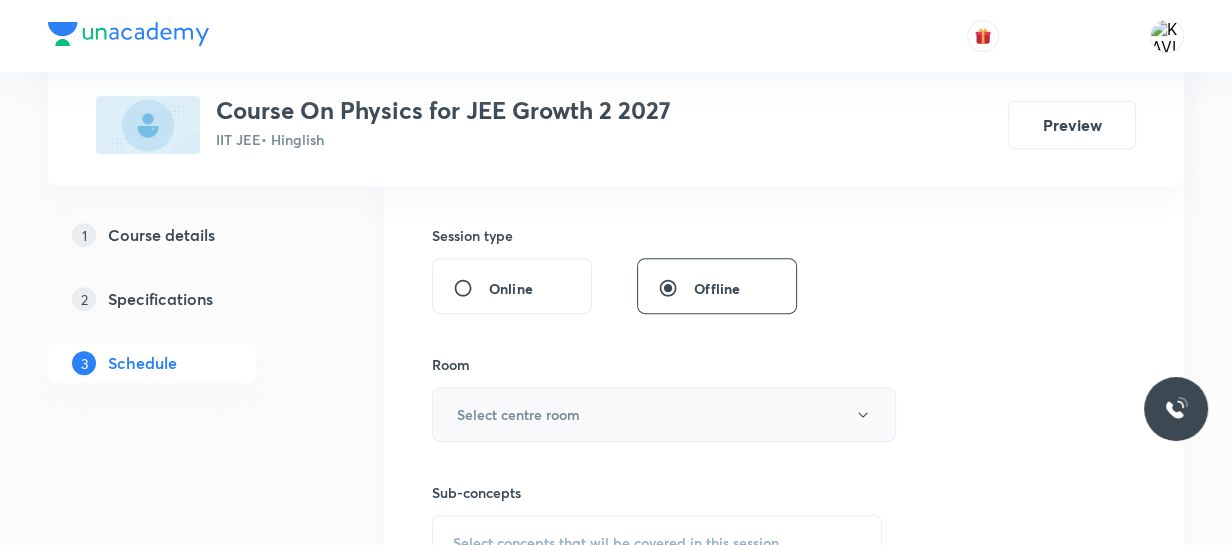 type on "90" 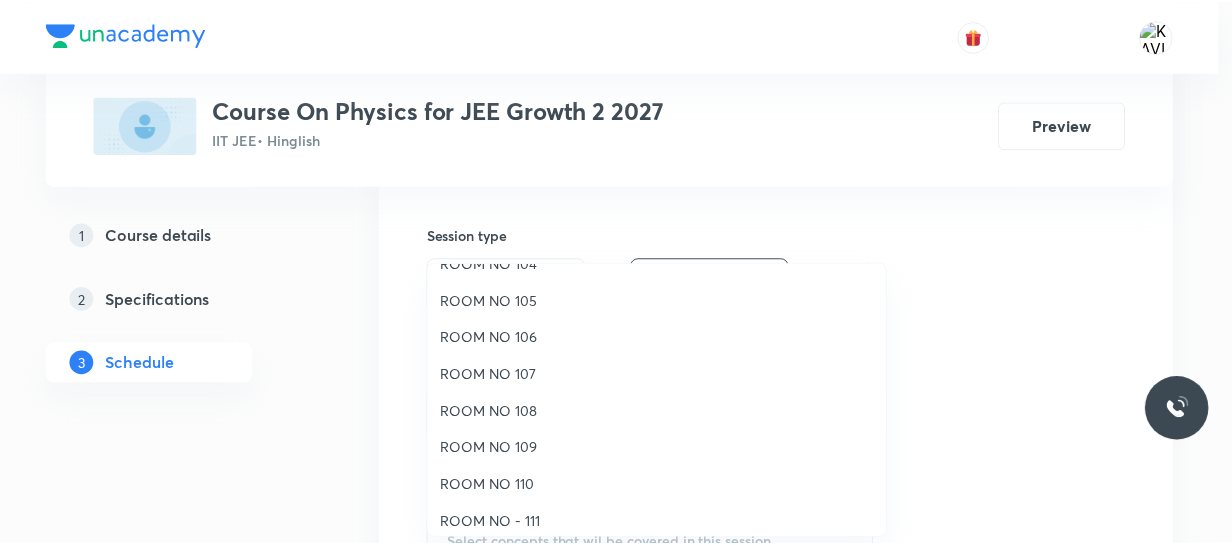 scroll, scrollTop: 139, scrollLeft: 0, axis: vertical 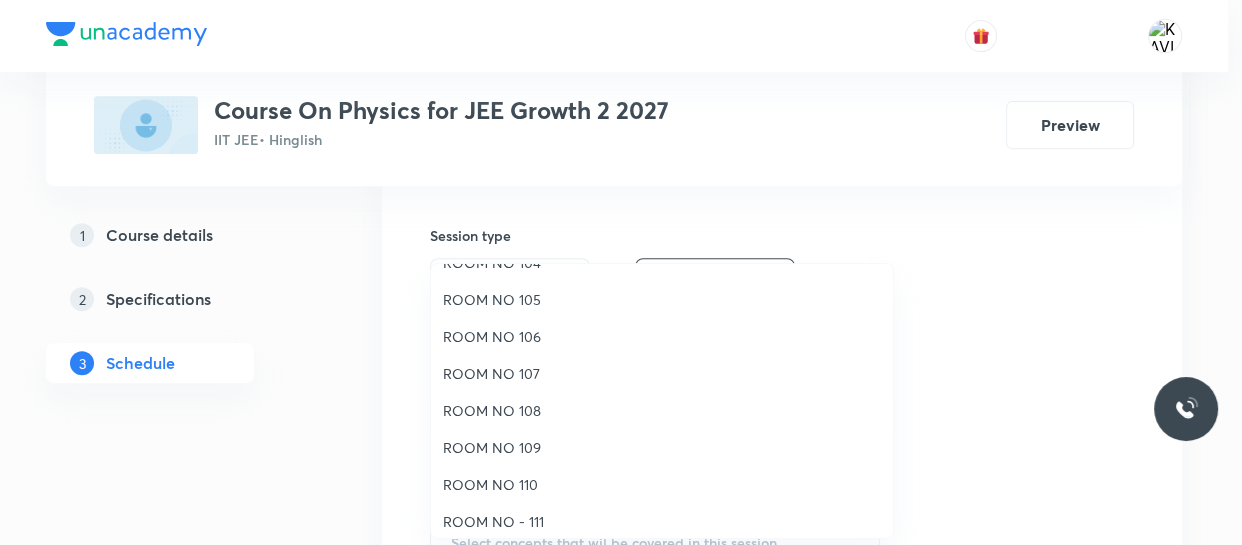 click on "ROOM NO 109" at bounding box center (662, 447) 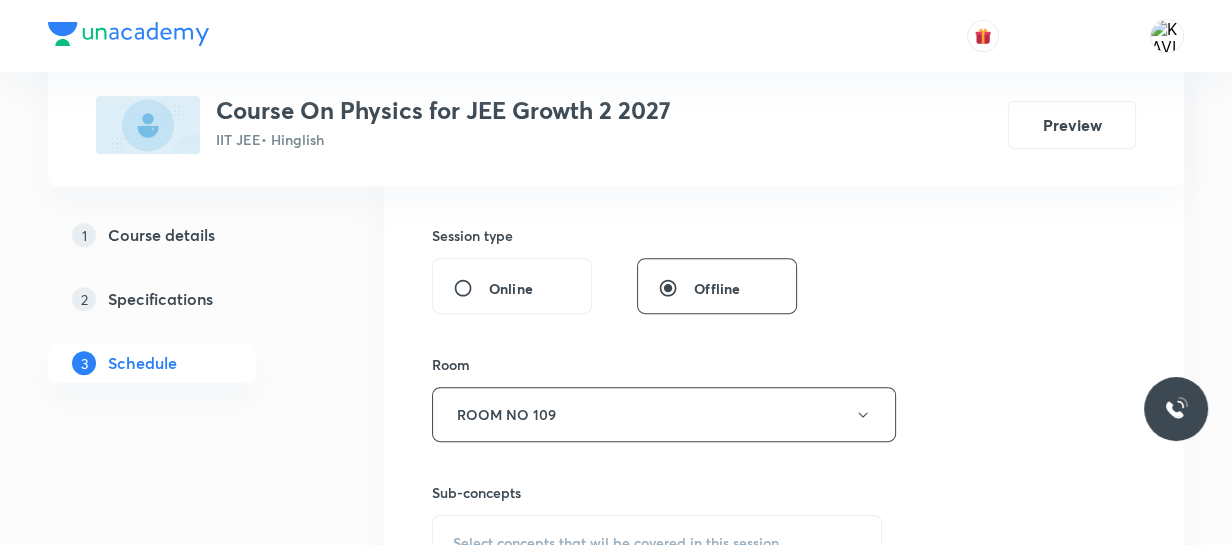click on "Sub-concepts Select concepts that wil be covered in this session" at bounding box center [657, 506] 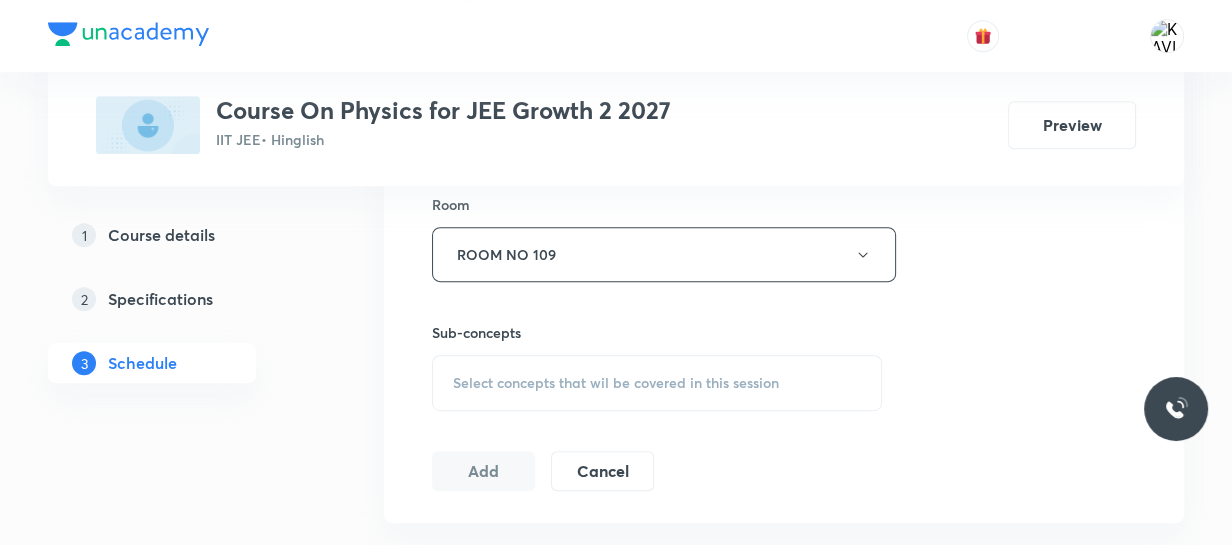 scroll, scrollTop: 881, scrollLeft: 0, axis: vertical 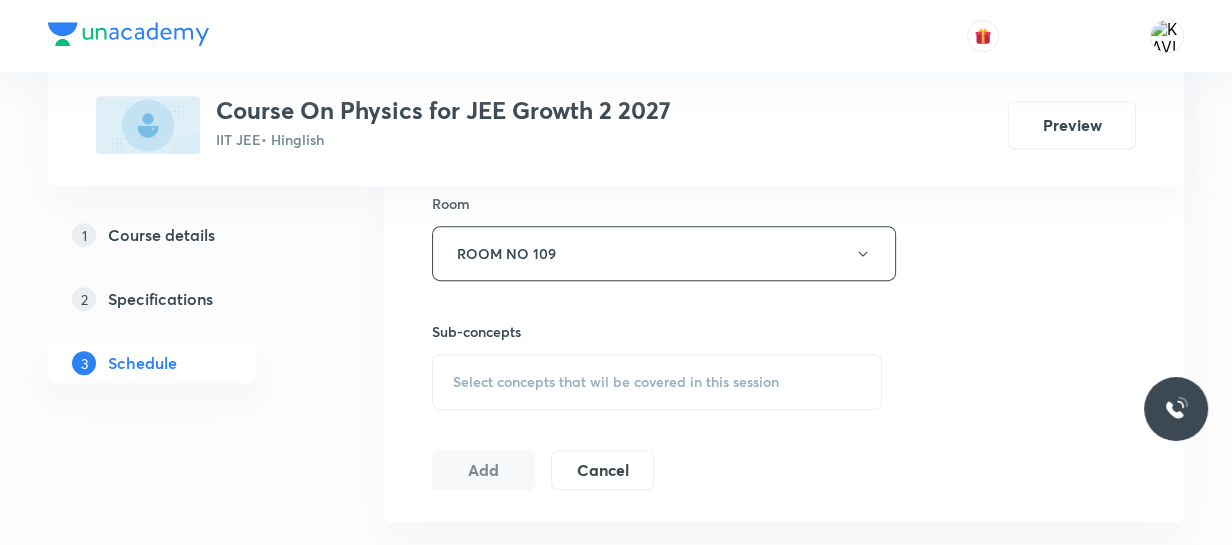 click on "Select concepts that wil be covered in this session" at bounding box center [657, 382] 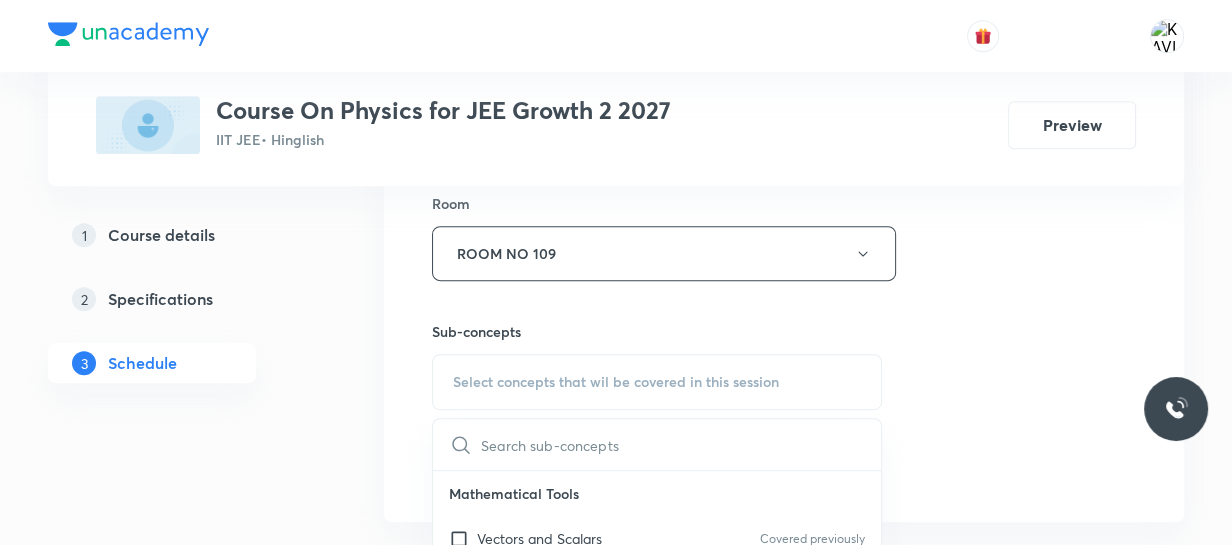 scroll, scrollTop: 966, scrollLeft: 0, axis: vertical 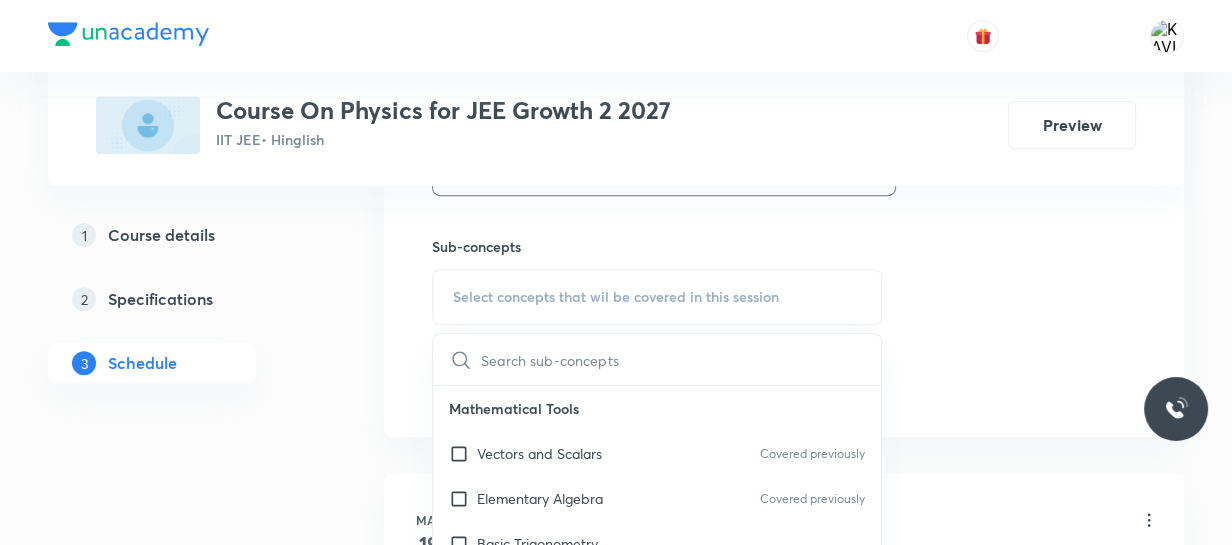 click at bounding box center (681, 359) 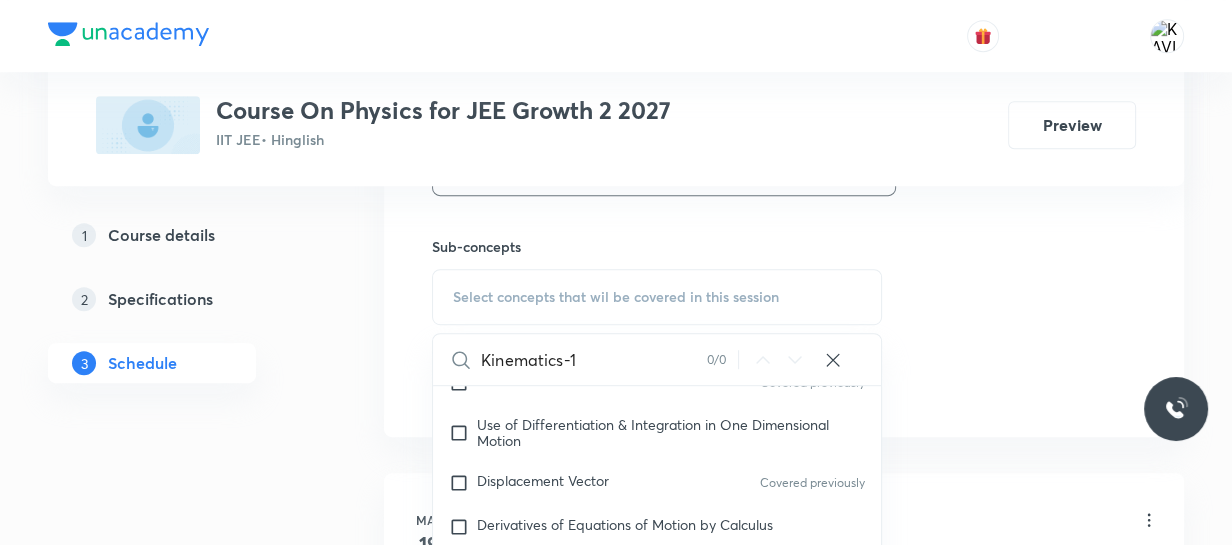 scroll, scrollTop: 712, scrollLeft: 0, axis: vertical 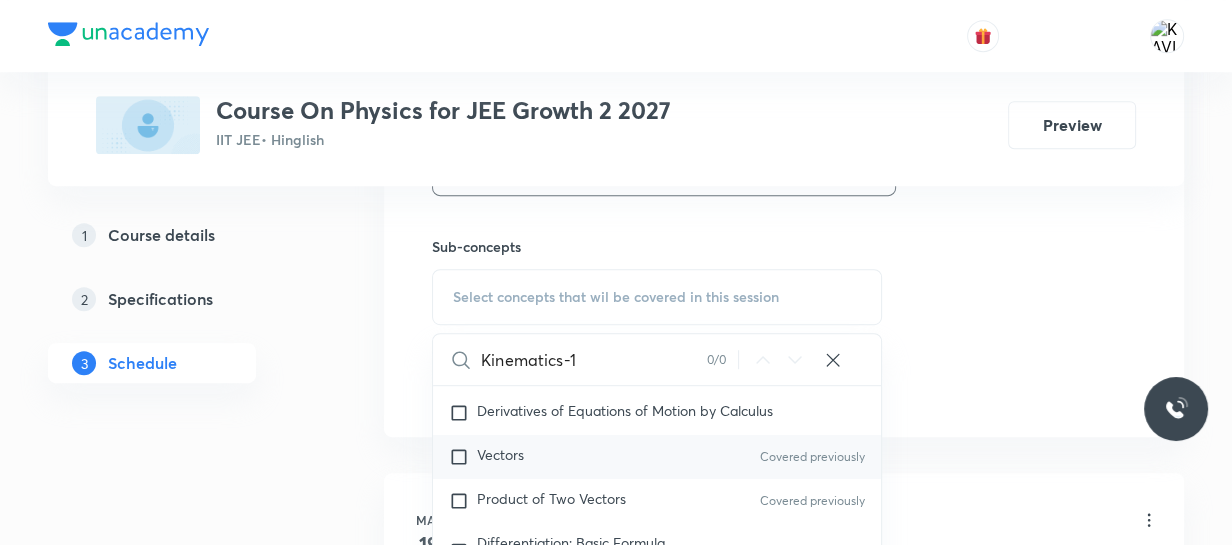 type on "Kinematics-1" 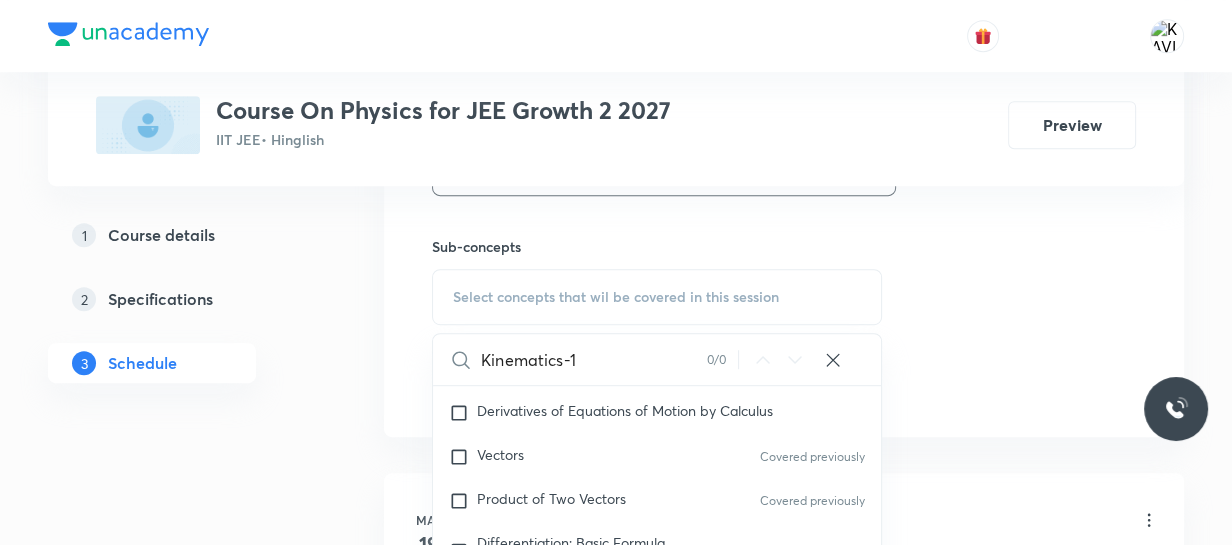 checkbox on "true" 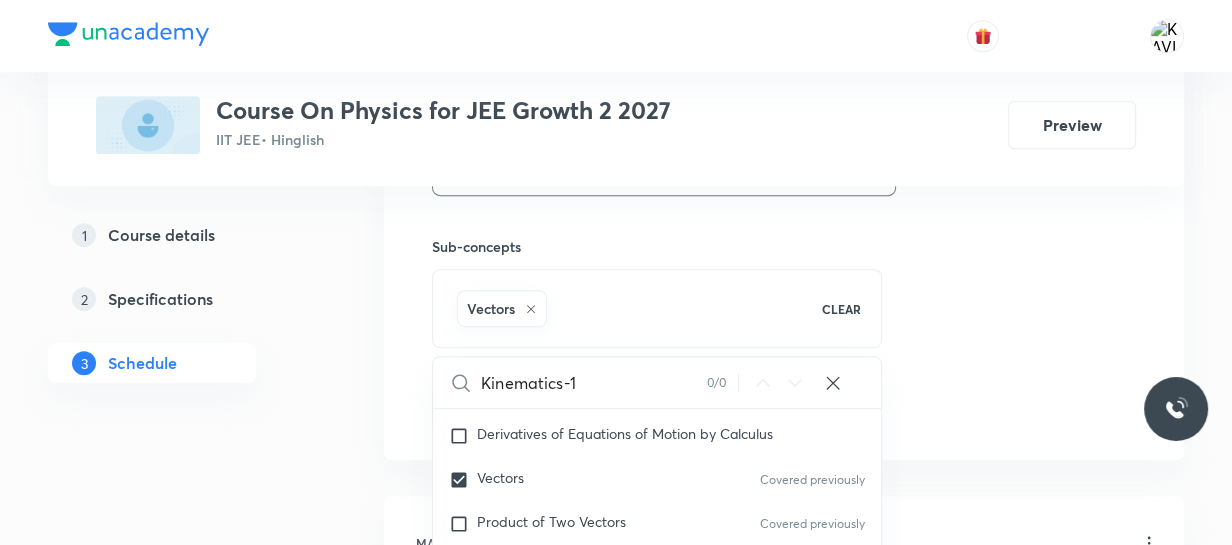 click on "Session  29 Live class Session title 18/99 Kinematics-1D - 02 ​ Schedule for [DATE], [TIME] ​ Duration (in minutes) 90 ​   Session type Online Offline Room ROOM NO 109 Sub-concepts Vectors CLEAR Kinematics-1 0 / 0 ​ Mathematical Tools Vectors and Scalars  Covered previously Elementary Algebra Covered previously Basic Trigonometry Addition of Vectors 2D and 3D Geometry Representation of Vector  Covered previously Components of a Vector Functions Covered previously Unit Vectors Covered previously Differentiation Integration Covered previously Rectangular Components of a Vector in Three Dimensions Position Vector Covered previously Use of Differentiation & Integration in One Dimensional Motion Displacement Vector Covered previously Derivatives of Equations of Motion by Calculus Vectors Covered previously Product of Two Vectors Covered previously Differentiation: Basic Formula and Rule Covered previously Definite Integration and Area Under The Curve Covered previously Maxima and Minima Chain Rule" at bounding box center (784, -53) 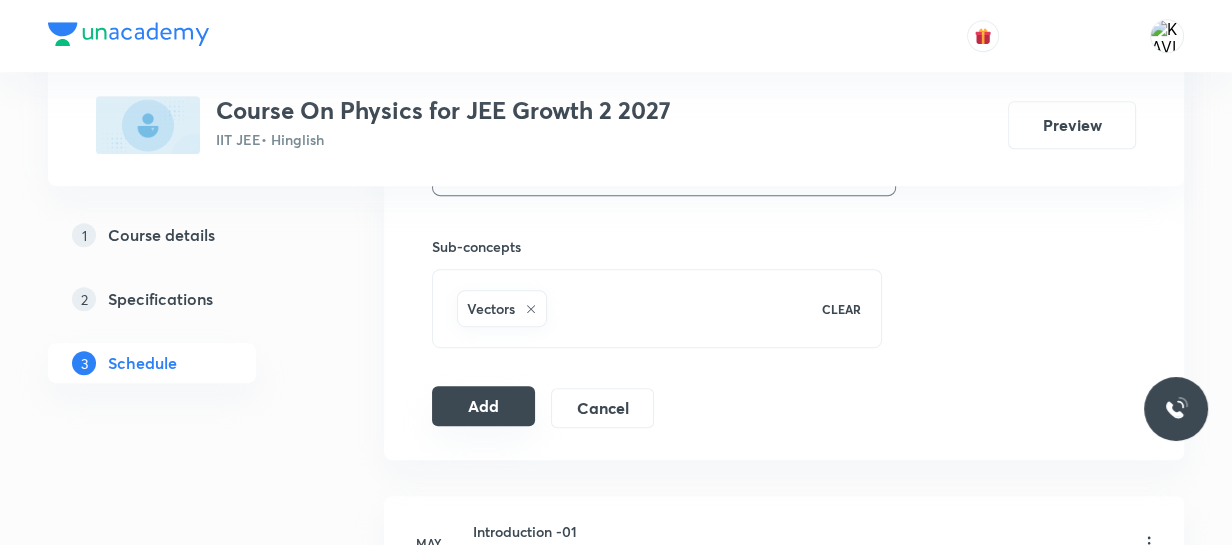 click on "Add" at bounding box center [483, 406] 